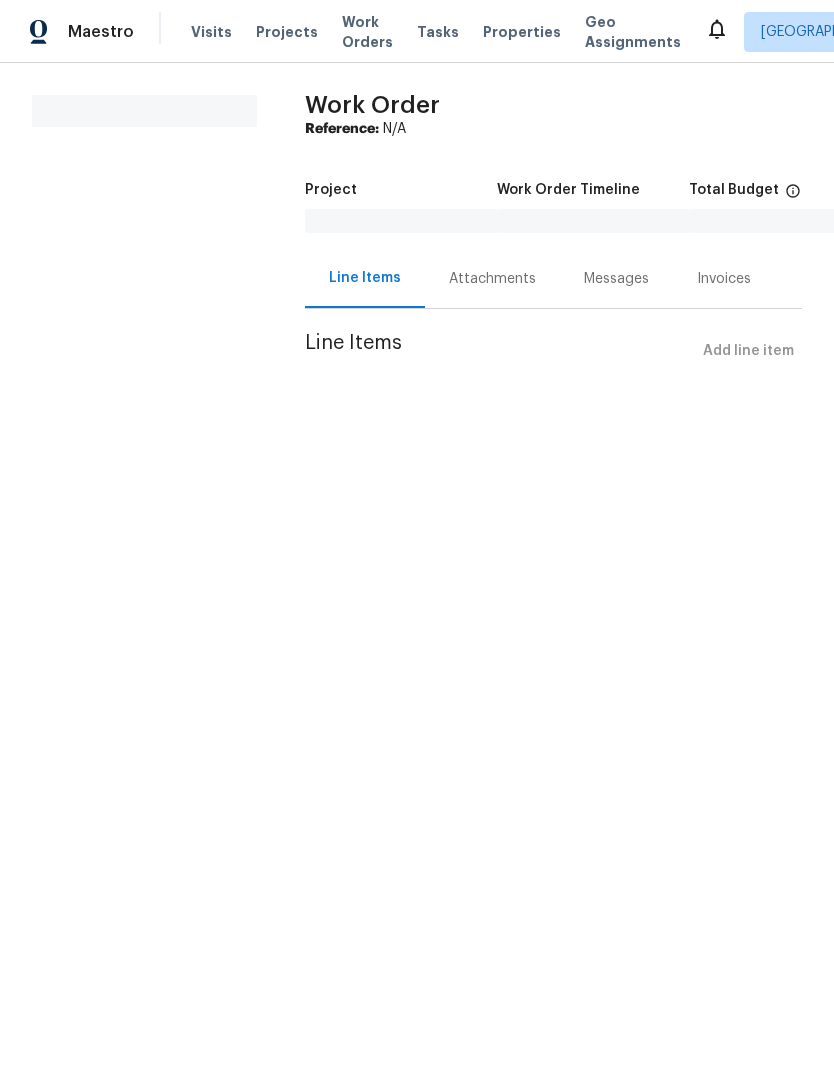scroll, scrollTop: 0, scrollLeft: 0, axis: both 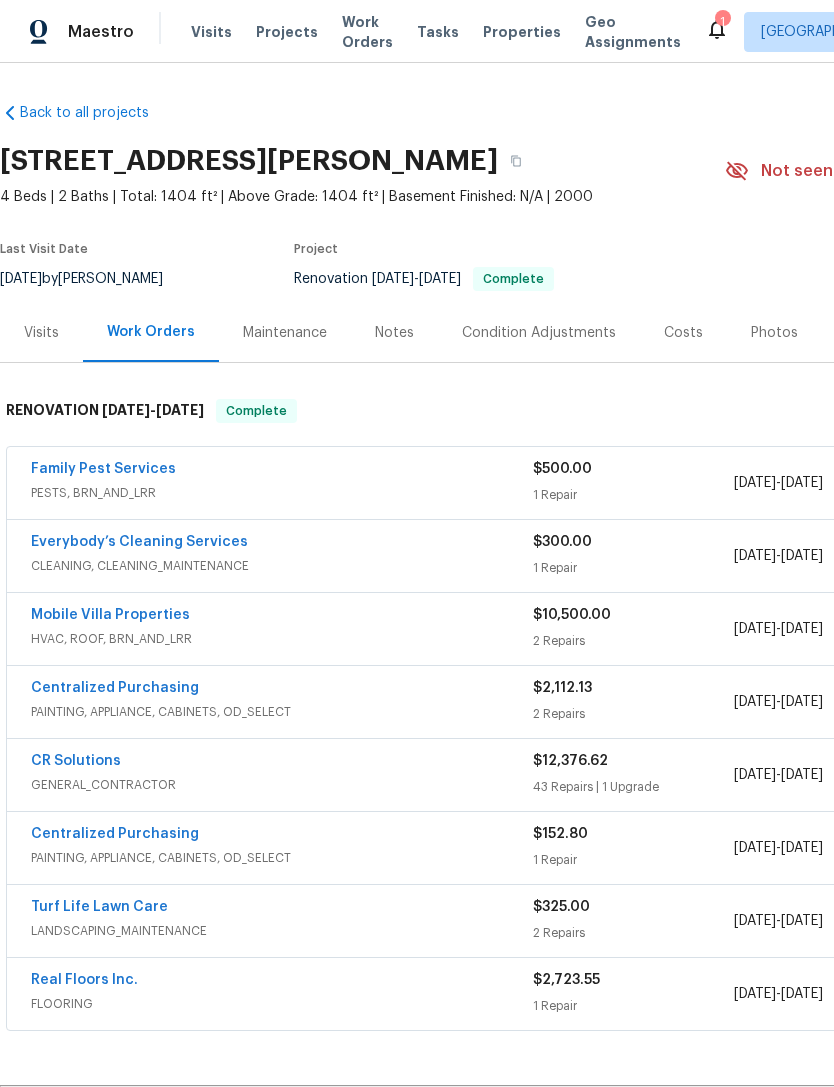 click on "Visits" at bounding box center (211, 32) 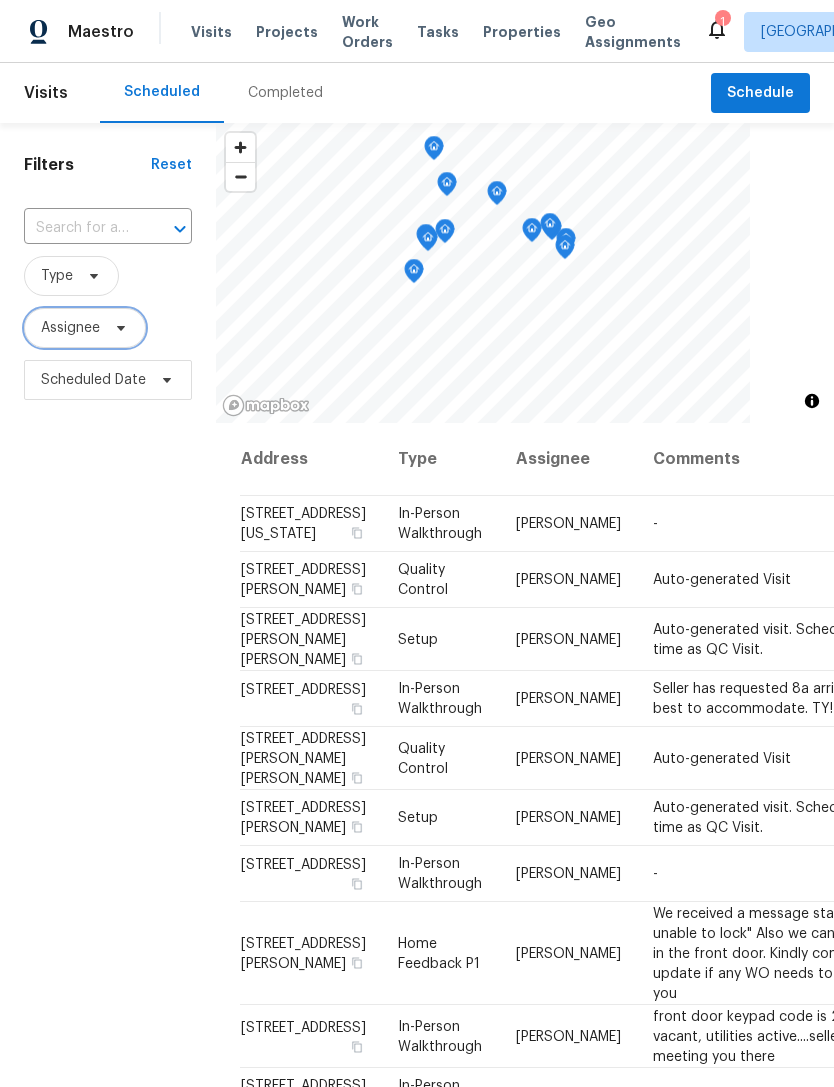 click on "Assignee" at bounding box center (70, 328) 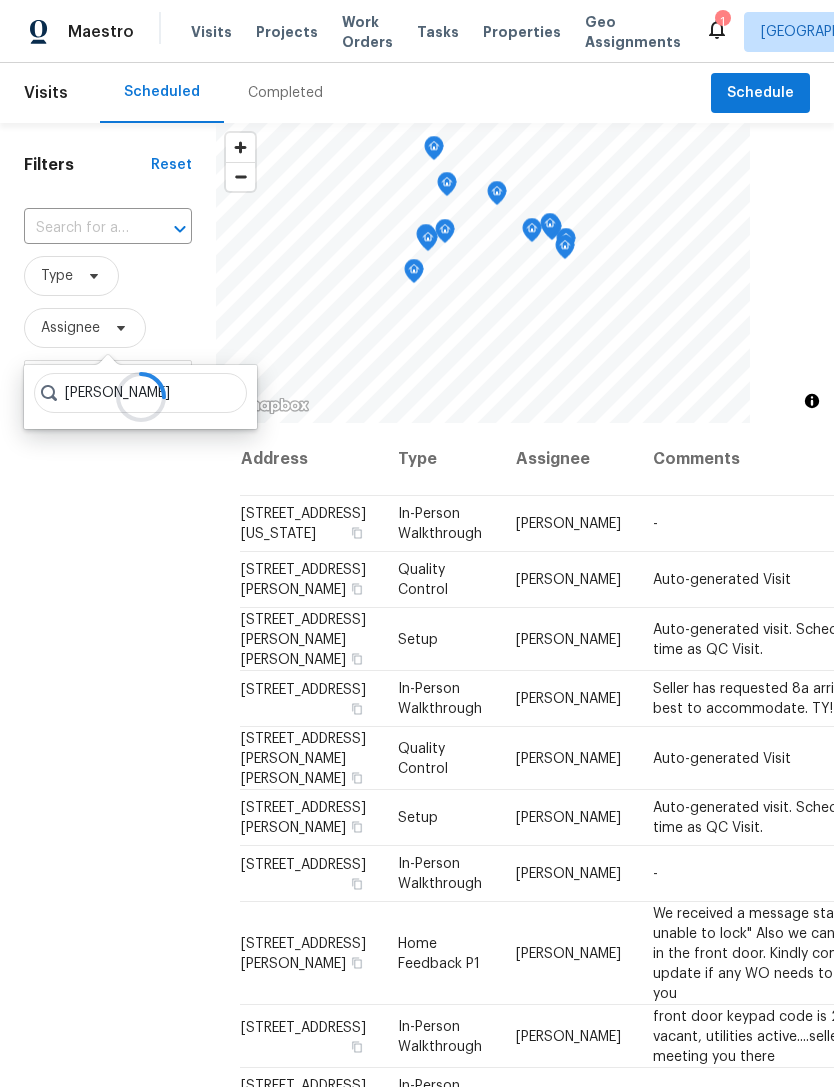 type on "Bobby fortin" 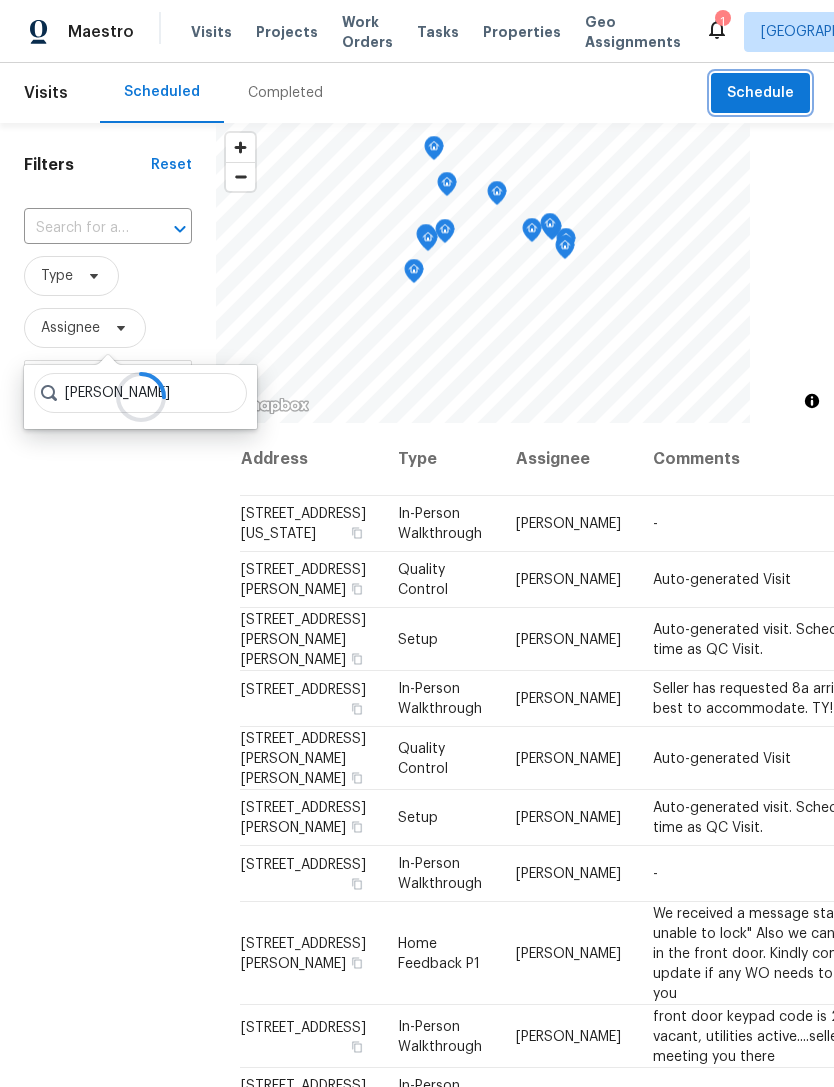 click on "Schedule" at bounding box center [760, 93] 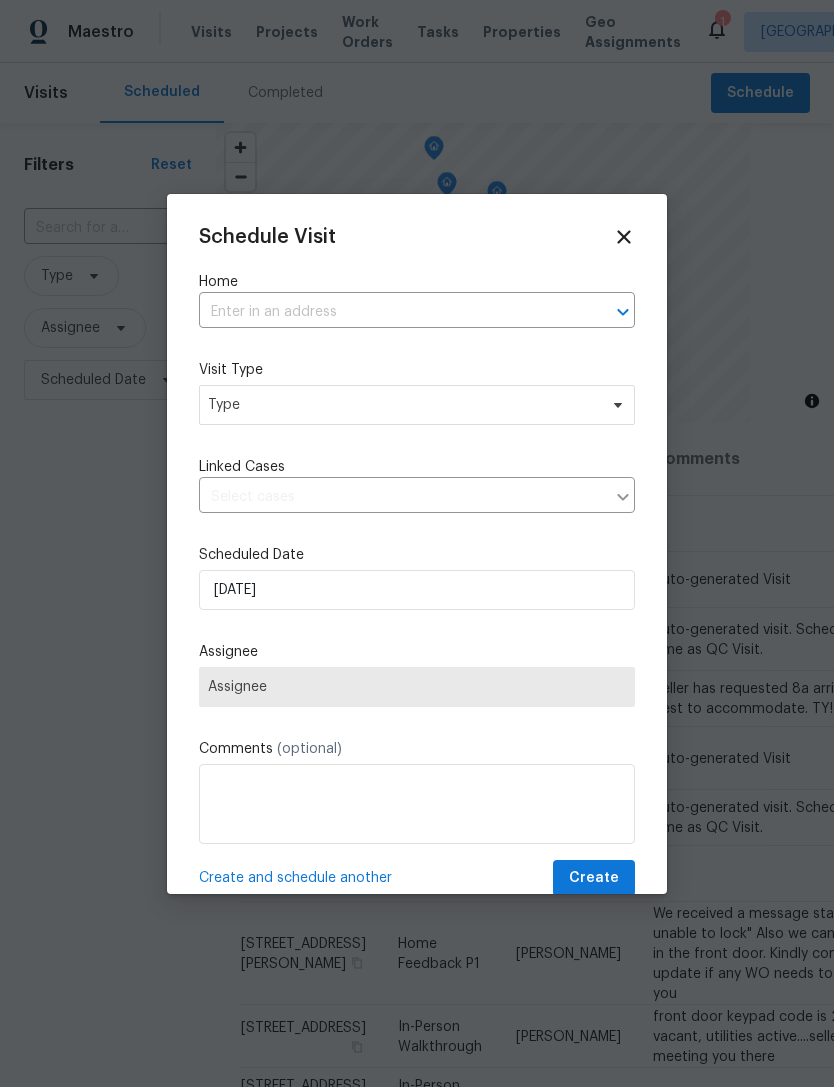 click at bounding box center [389, 312] 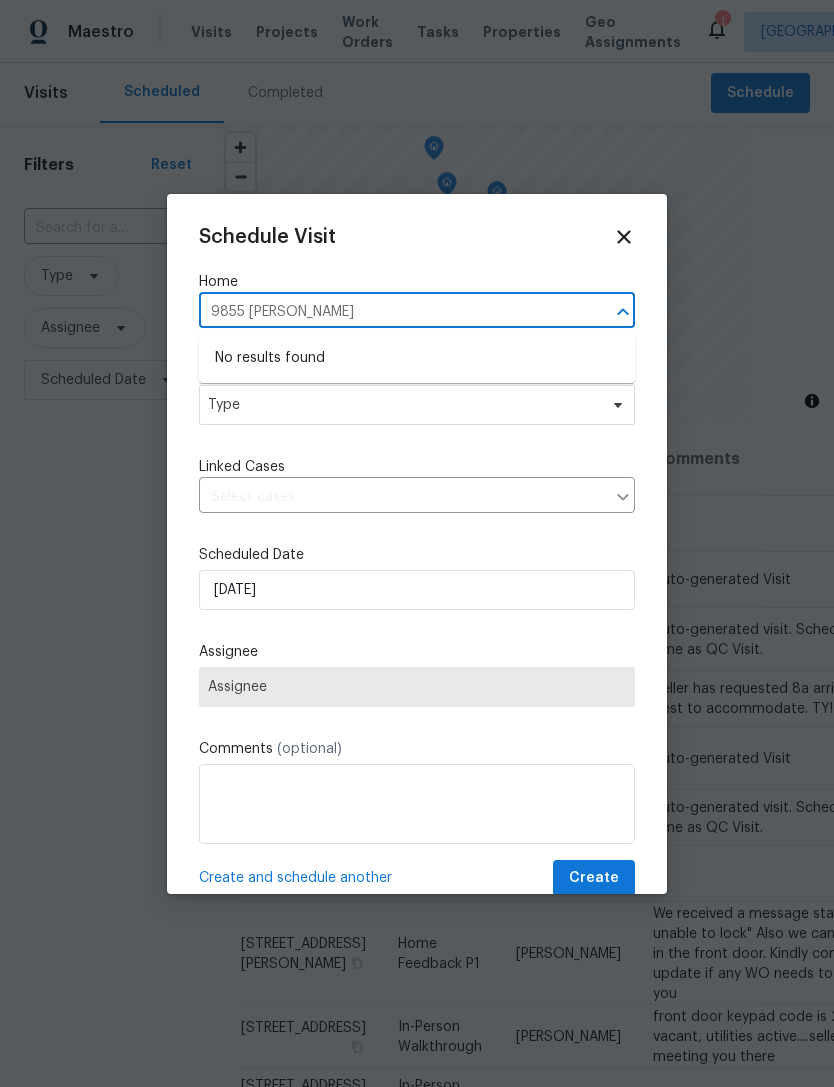 type on "9855 morris" 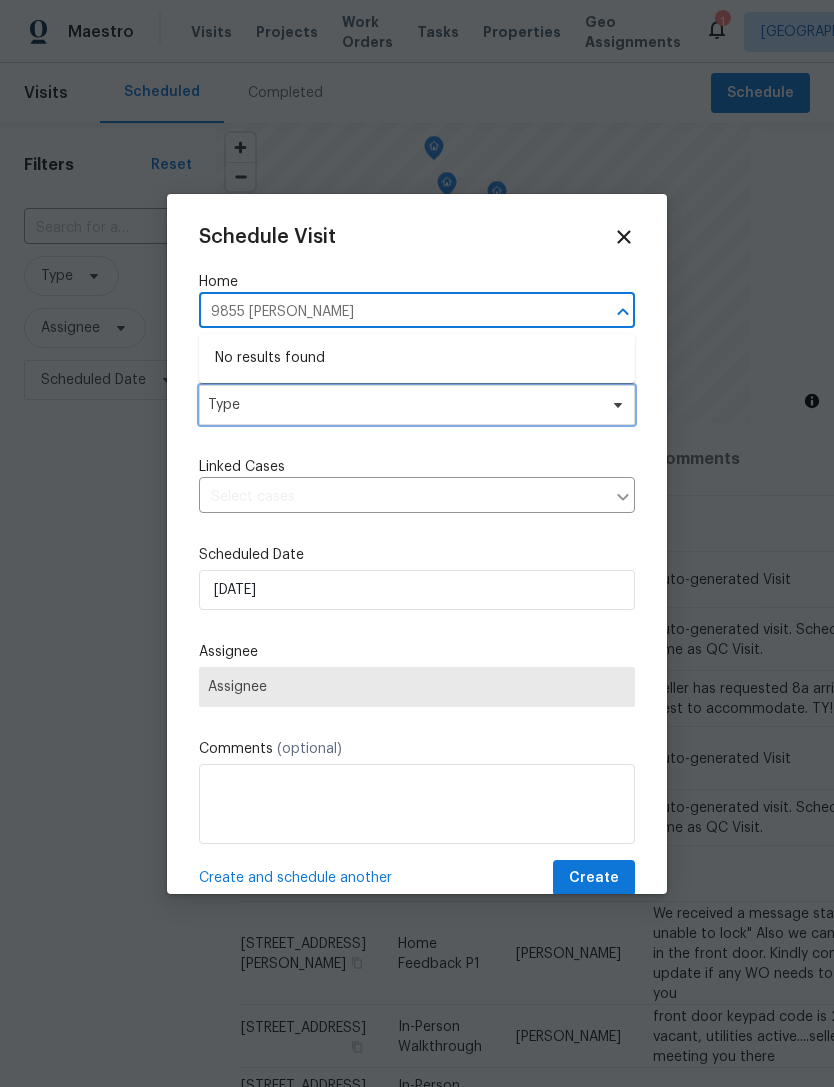 click on "Type" at bounding box center [417, 405] 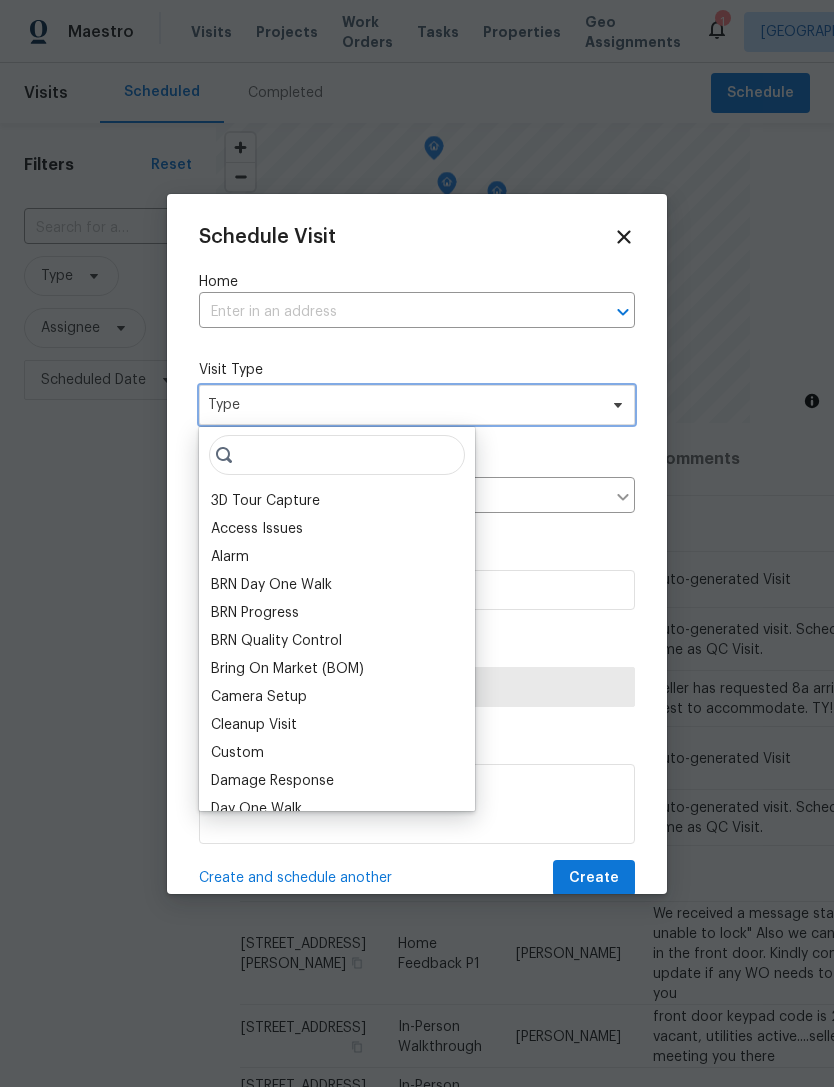 click on "Type" at bounding box center (402, 405) 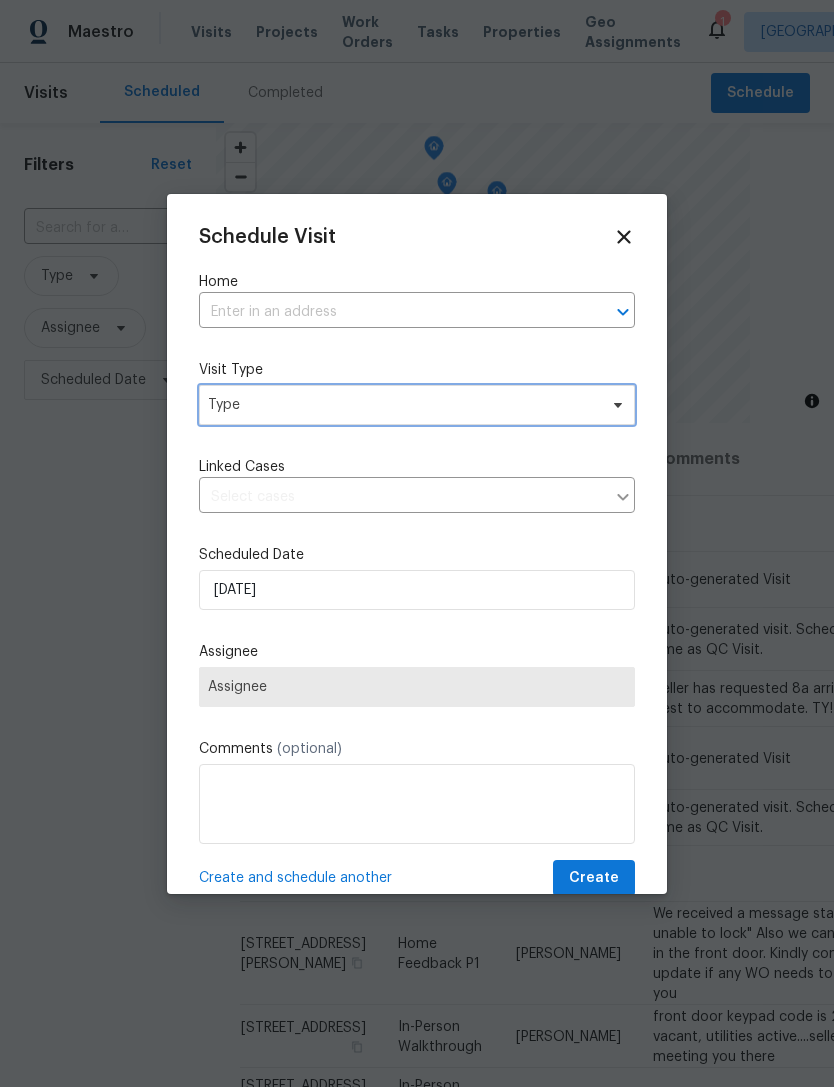 click on "Type" at bounding box center [402, 405] 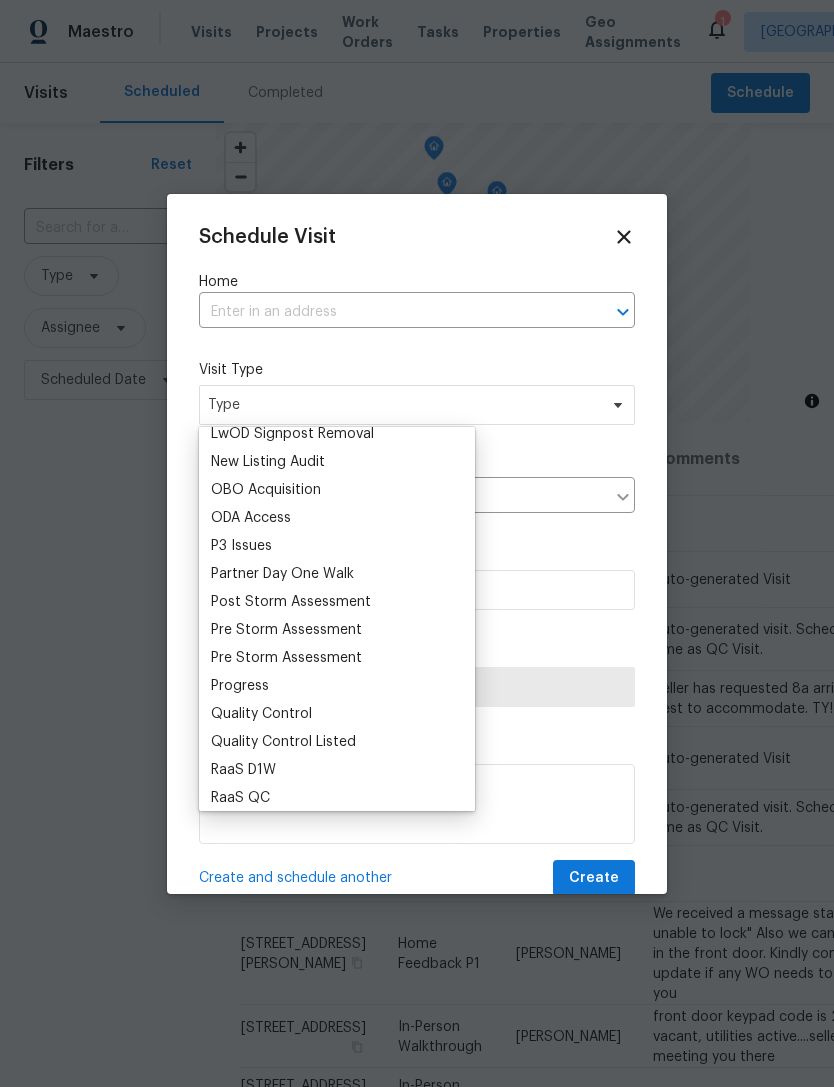 scroll, scrollTop: 1090, scrollLeft: 0, axis: vertical 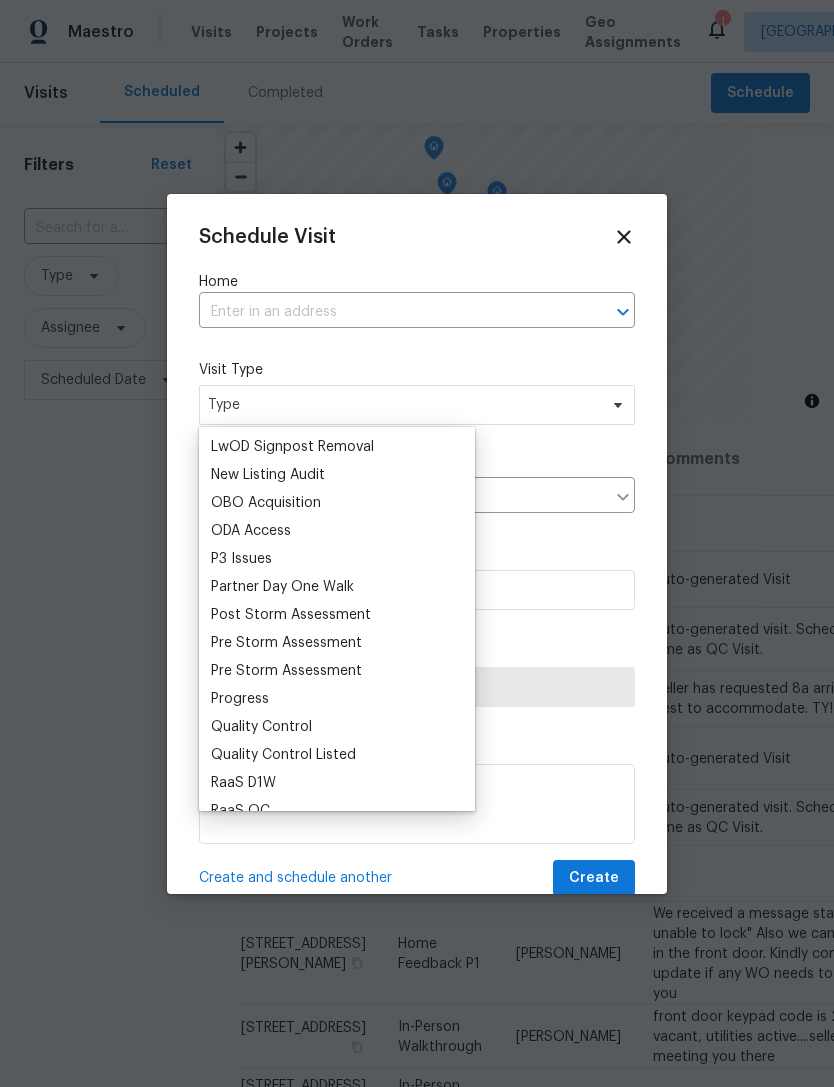 click on "Progress" at bounding box center (240, 699) 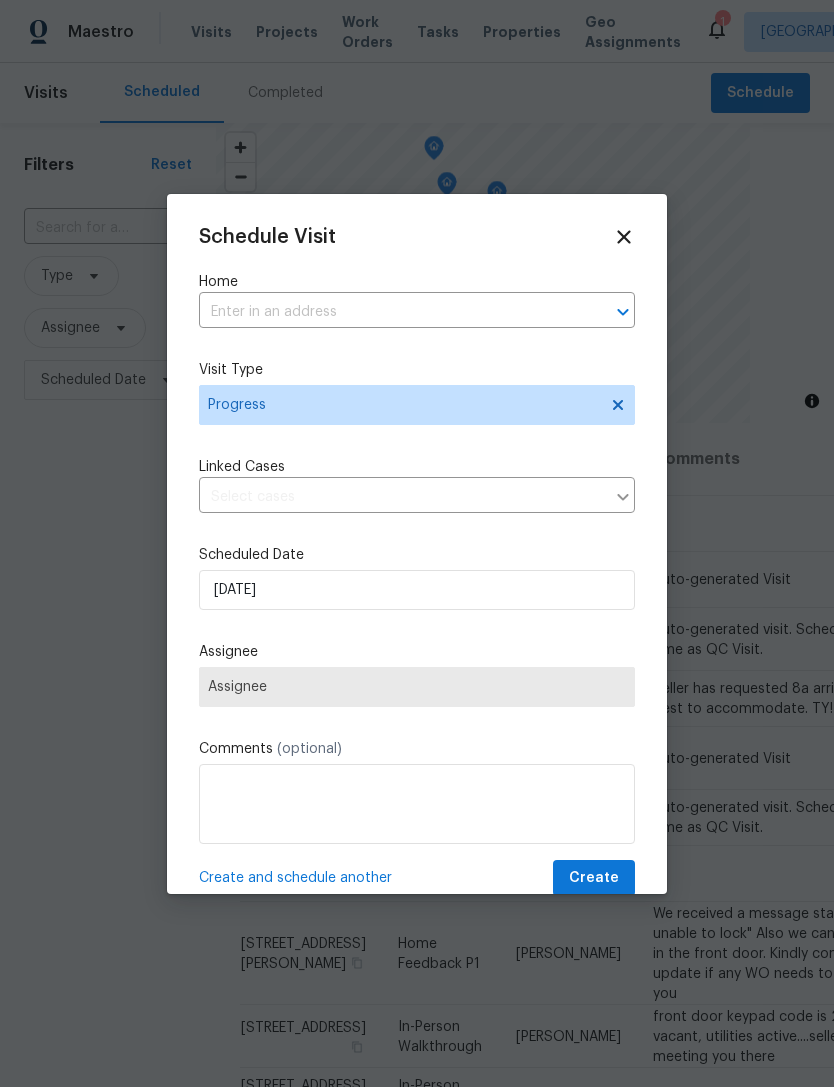click at bounding box center (389, 312) 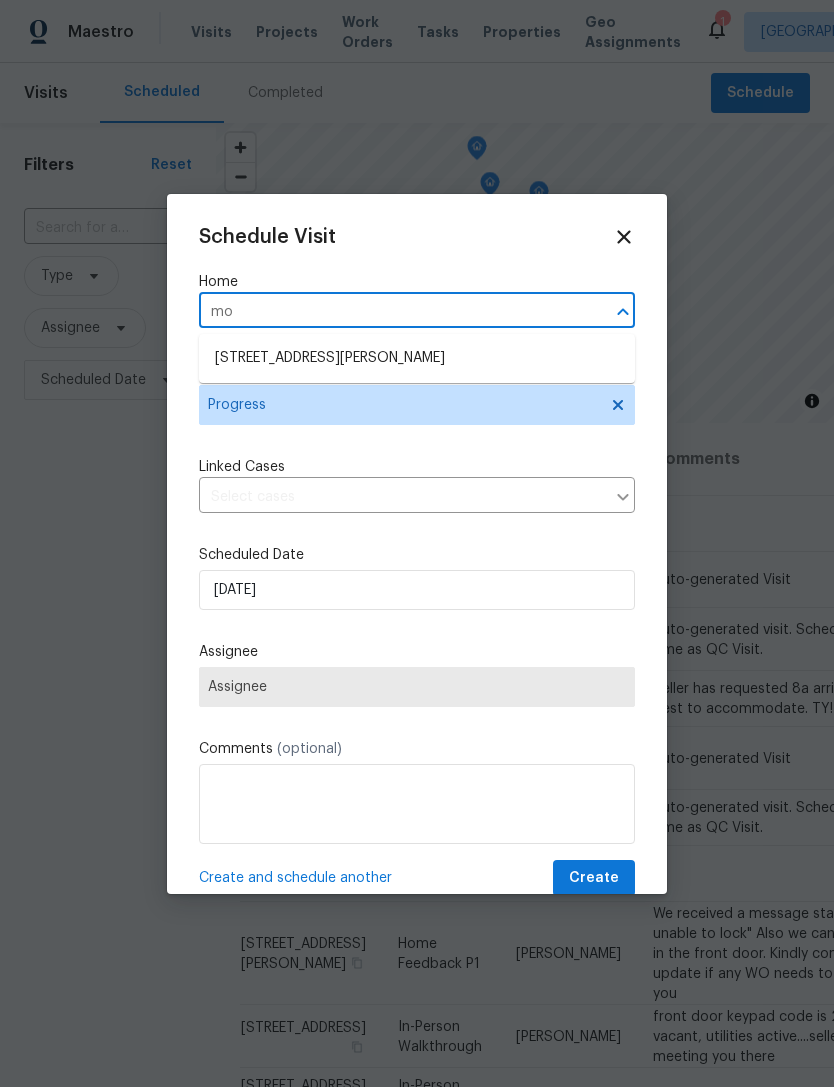 type on "m" 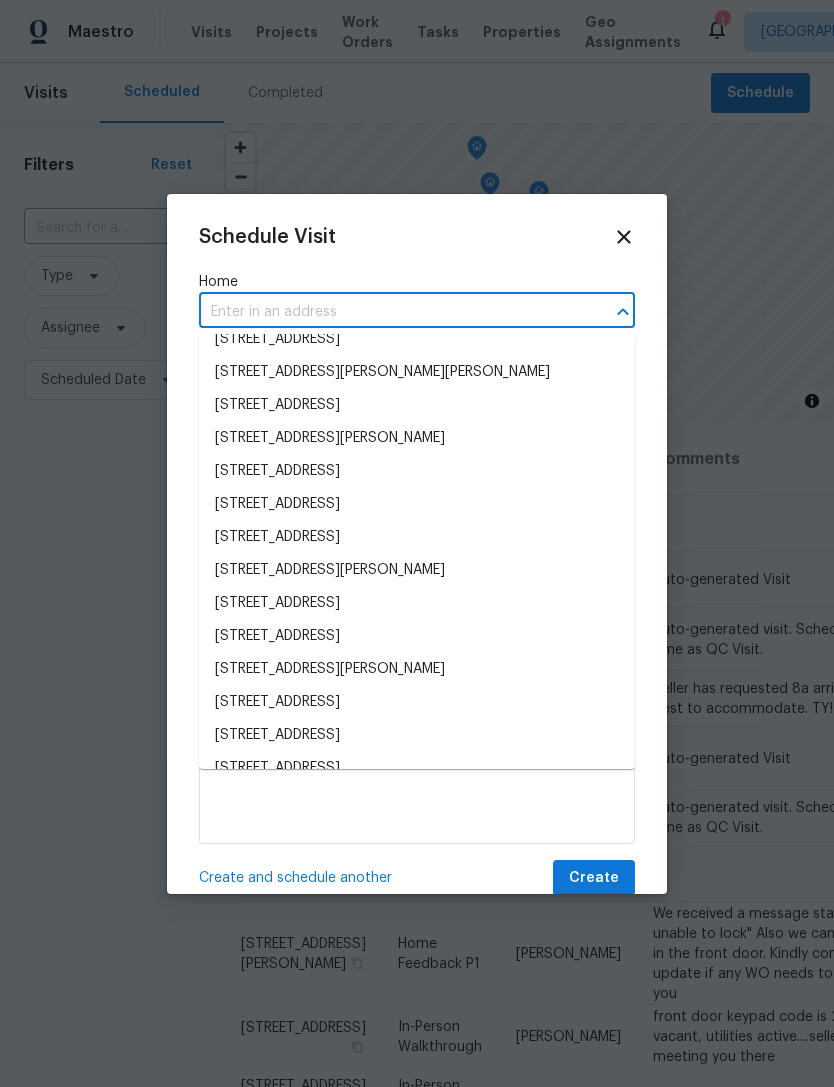 scroll, scrollTop: 2856, scrollLeft: 0, axis: vertical 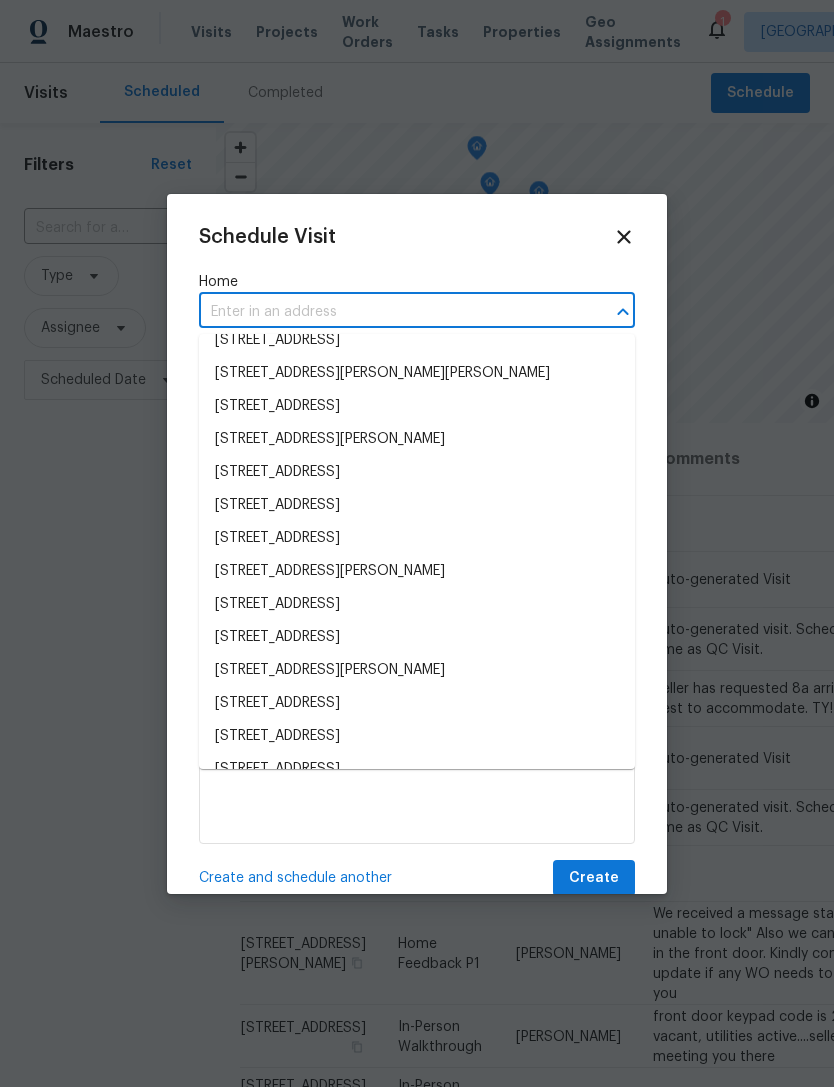 type 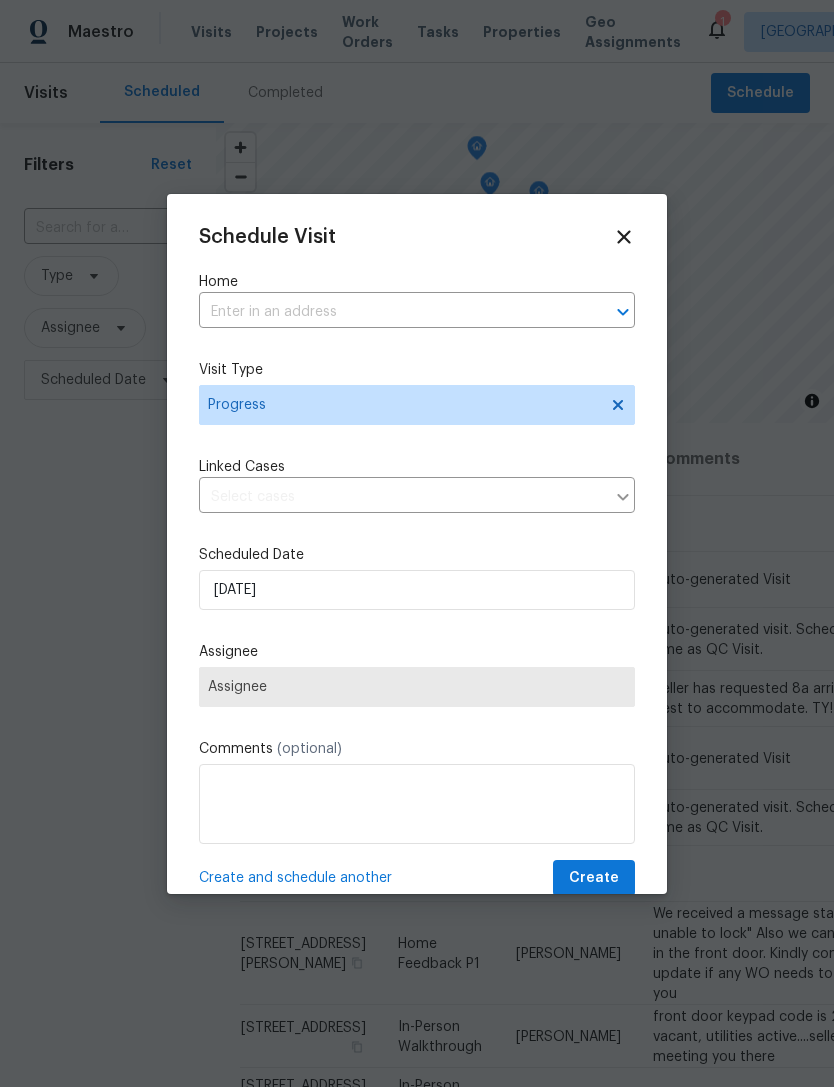 click on "Schedule Visit Home   ​ Visit Type   Progress Linked Cases   ​ Scheduled Date   7/21/2025 Assignee   Assignee Comments   (optional) Create and schedule another Create" at bounding box center (417, 544) 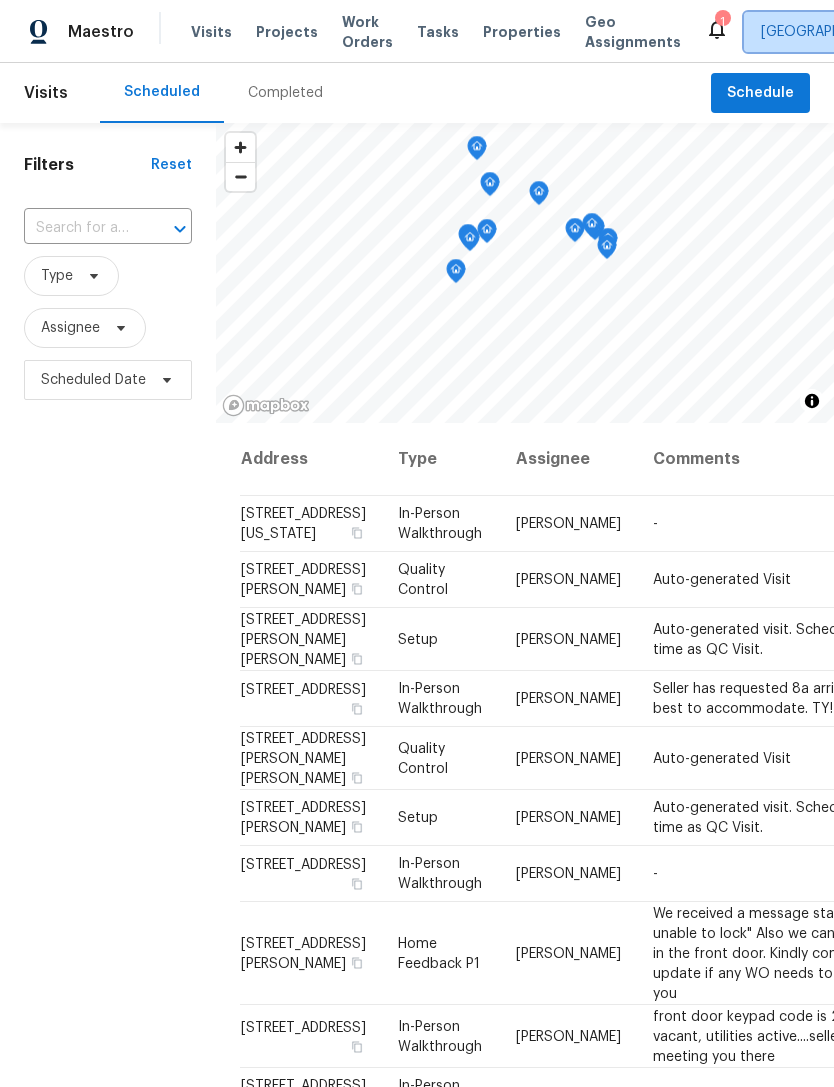click on "Albuquerque, NM" at bounding box center [903, 32] 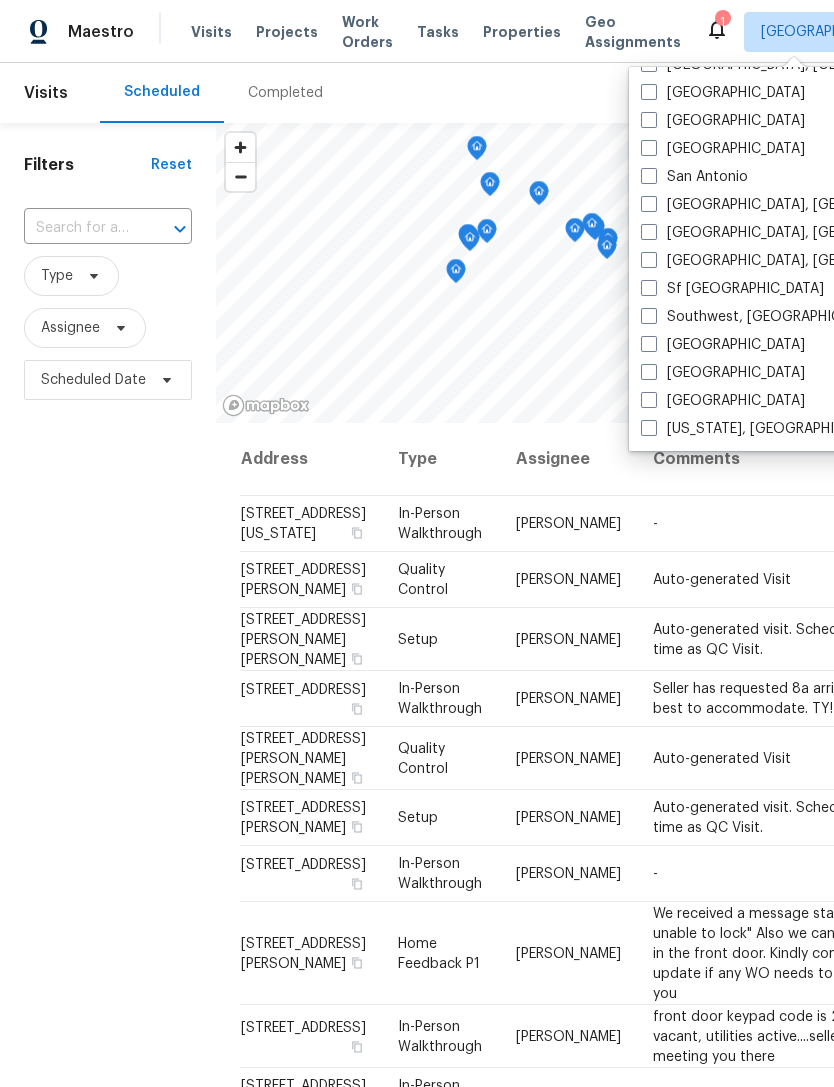 scroll, scrollTop: 1340, scrollLeft: 0, axis: vertical 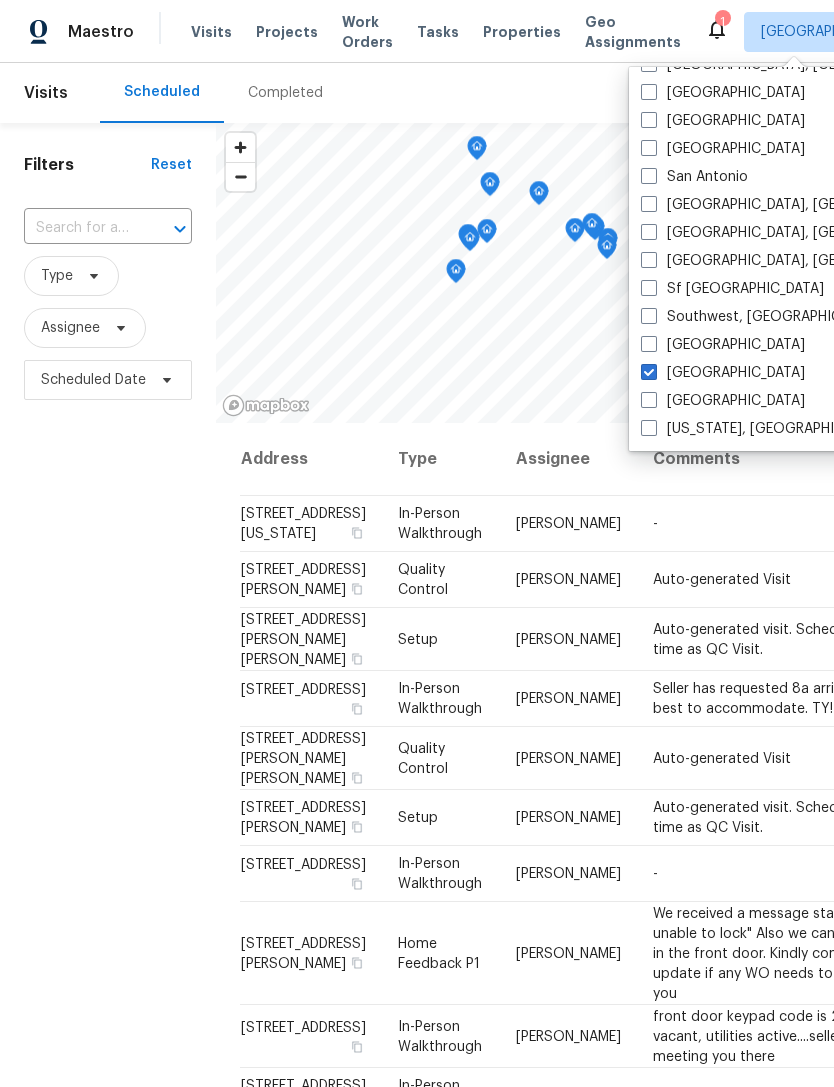 checkbox on "true" 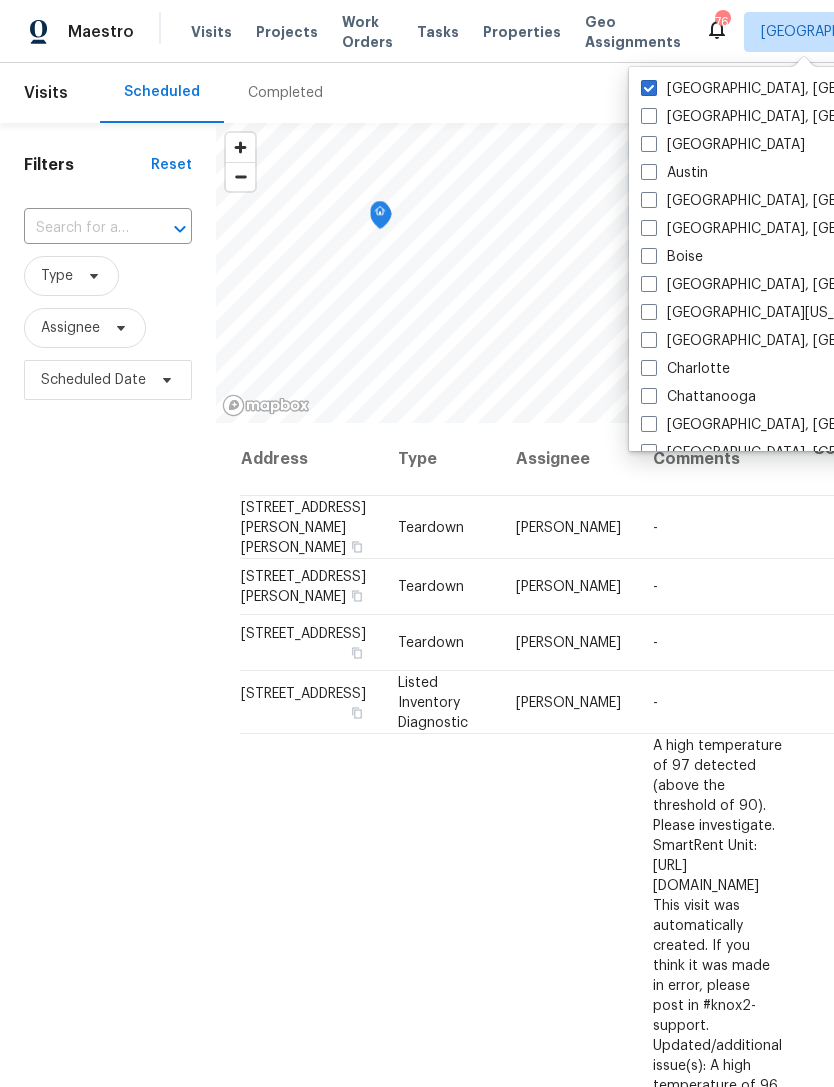 scroll, scrollTop: 0, scrollLeft: 0, axis: both 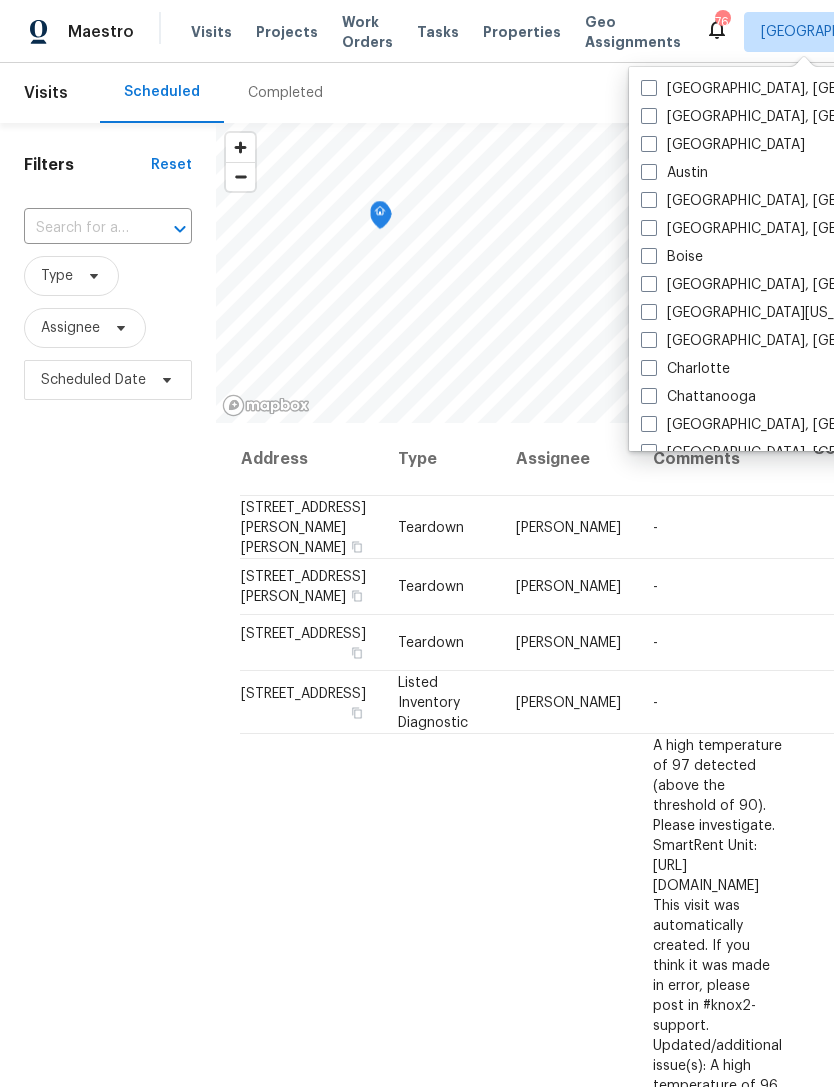 checkbox on "false" 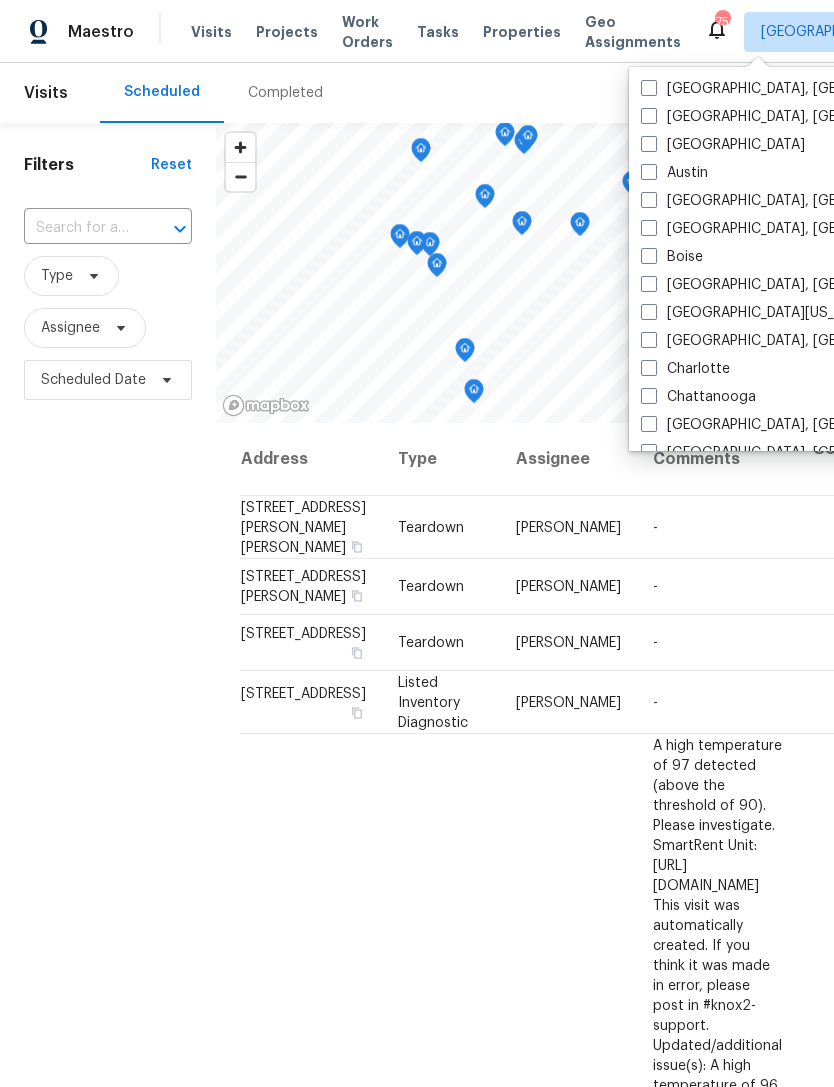 click on "Filters Reset ​ Type Assignee Scheduled Date" at bounding box center (108, 708) 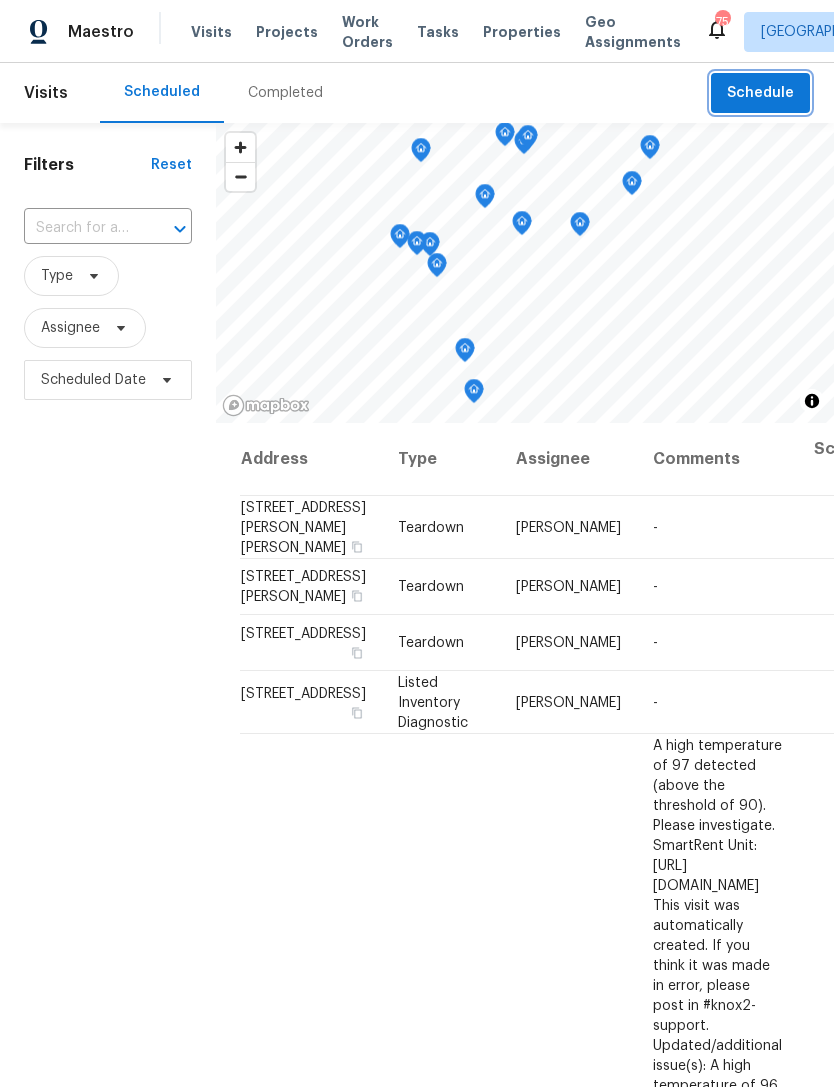 click on "Schedule" at bounding box center (760, 93) 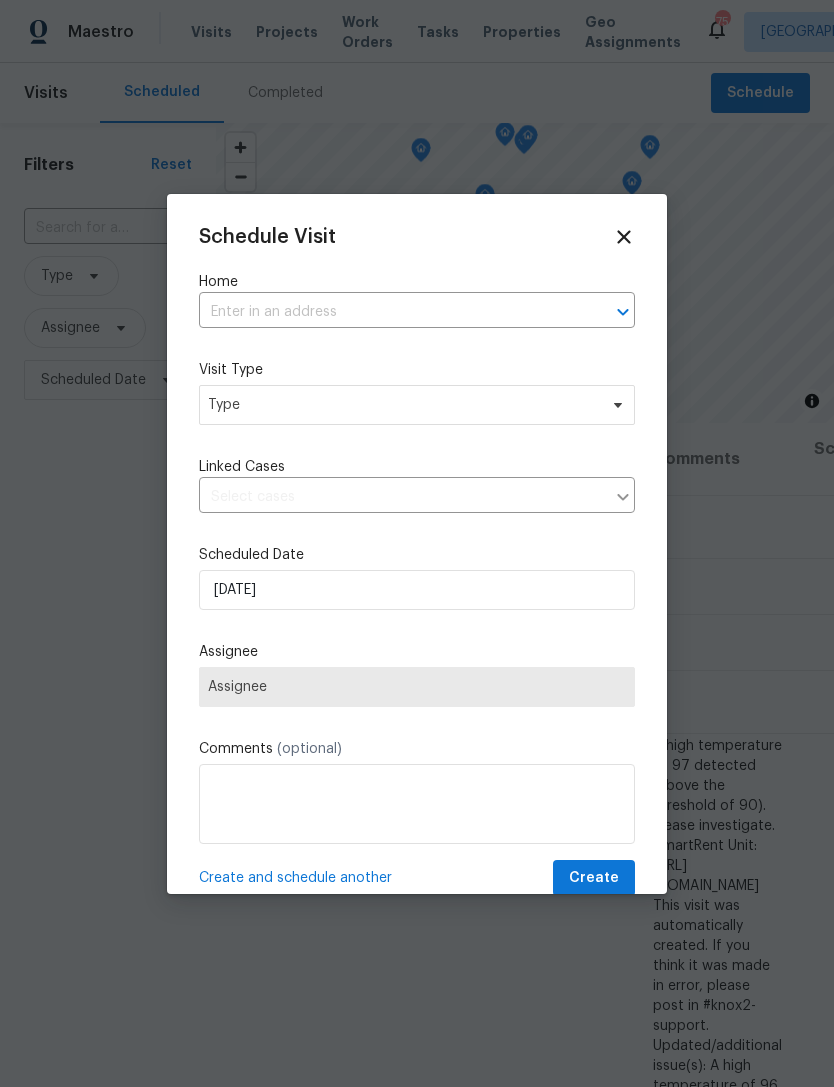 click at bounding box center (389, 312) 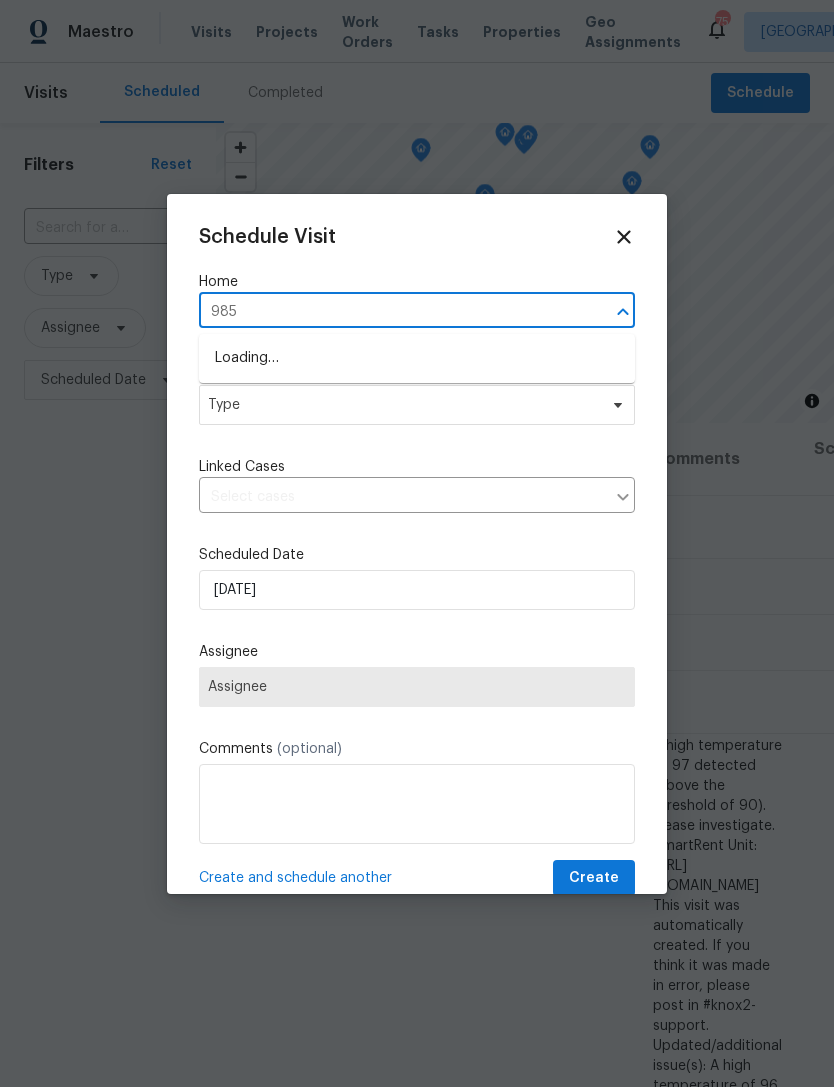 type on "9855" 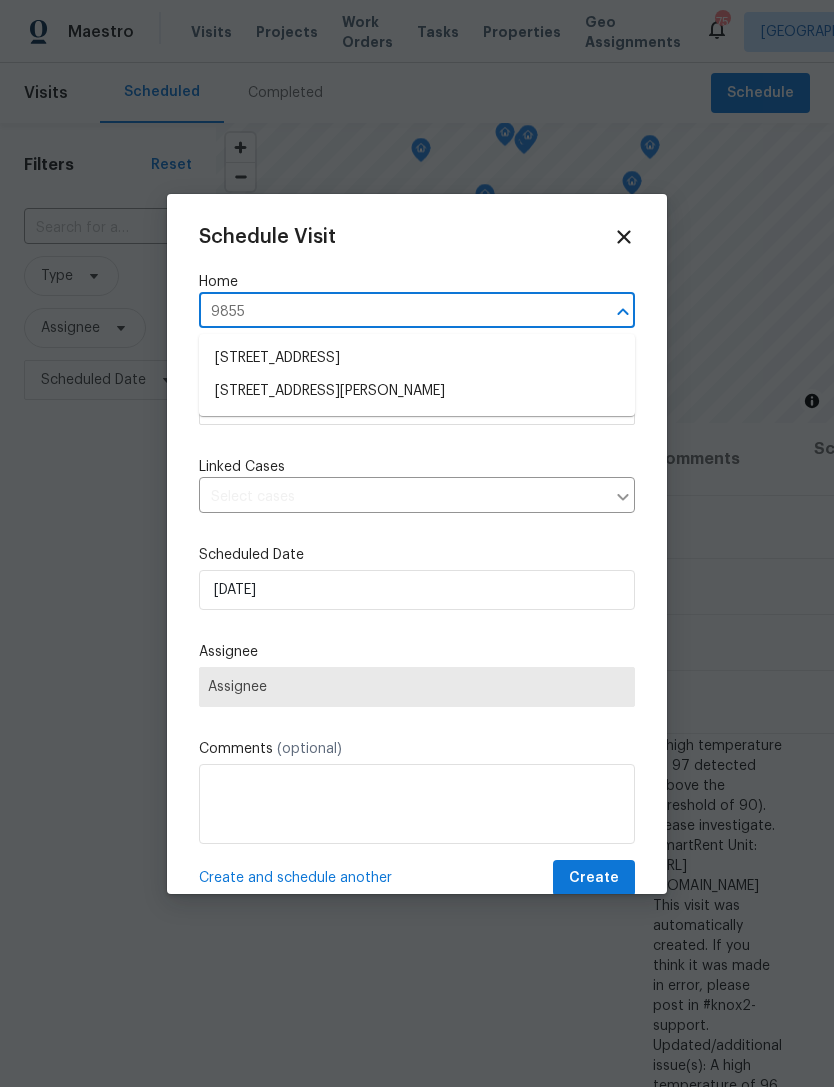 click on "9855 Morris Glen Way, Temple Terrace, FL 33637" at bounding box center [417, 391] 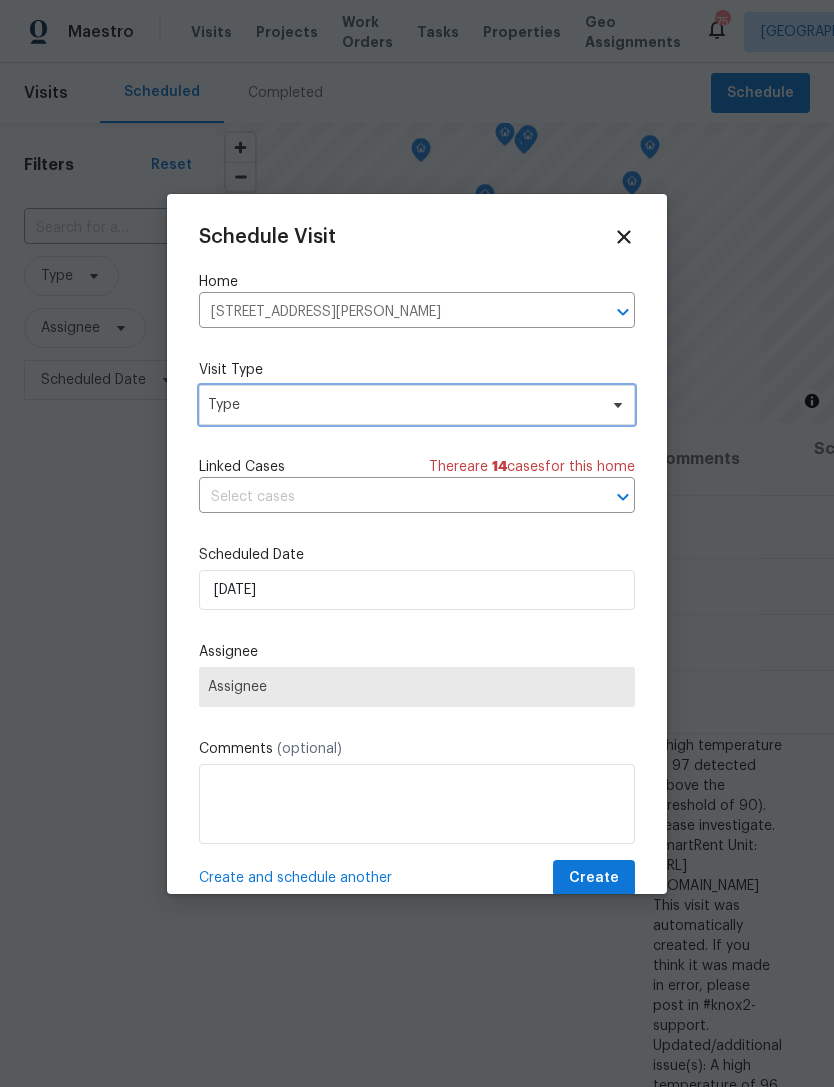 click on "Type" at bounding box center [402, 405] 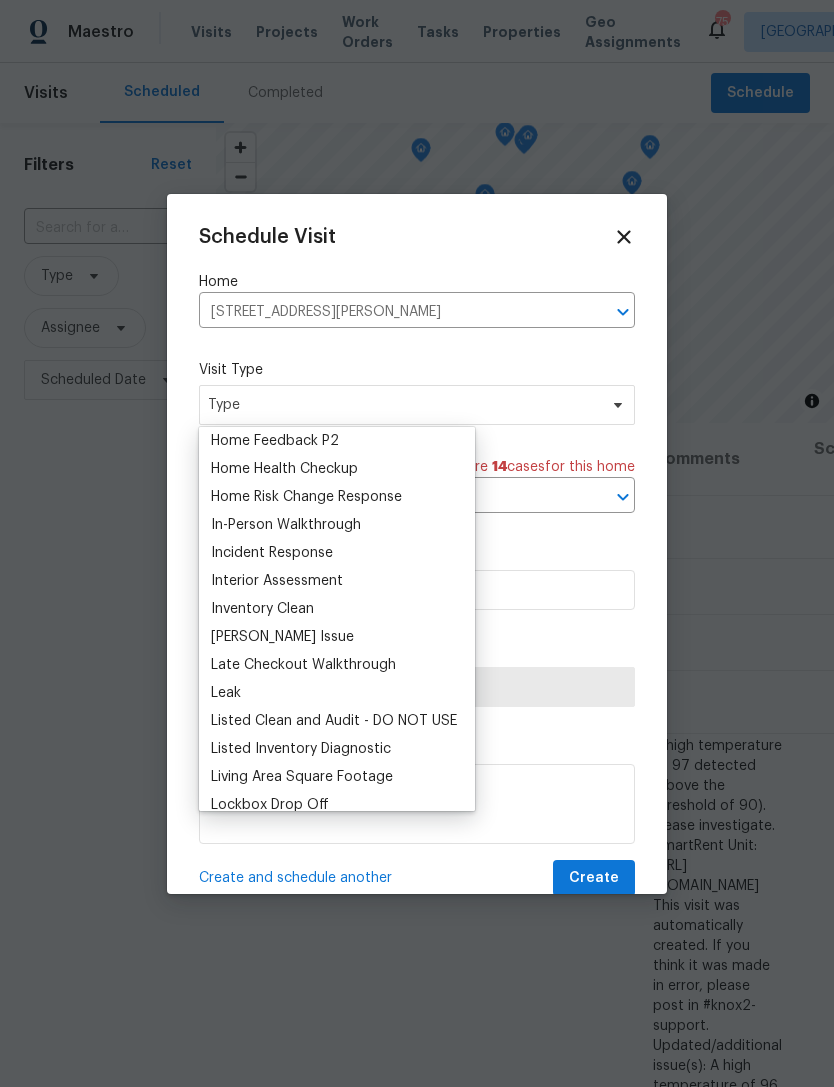 scroll, scrollTop: 675, scrollLeft: 0, axis: vertical 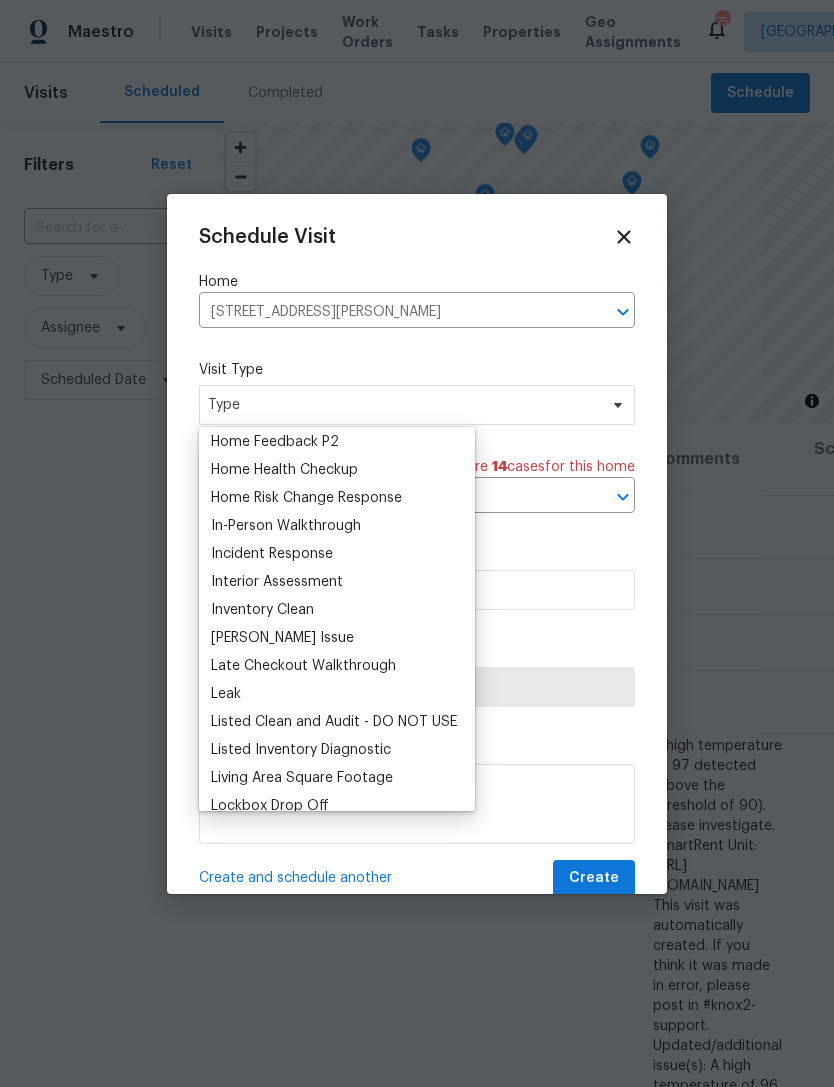click on "Home Risk Change Response" at bounding box center [337, 498] 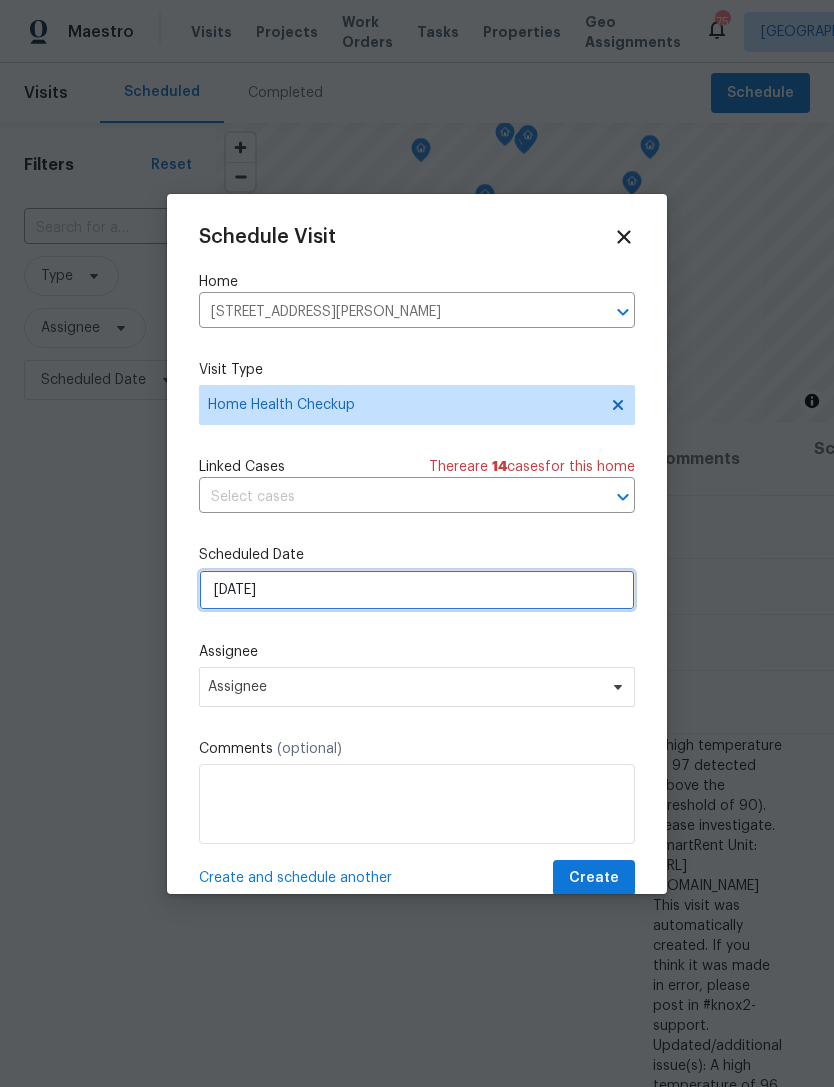 click on "7/21/2025" at bounding box center [417, 590] 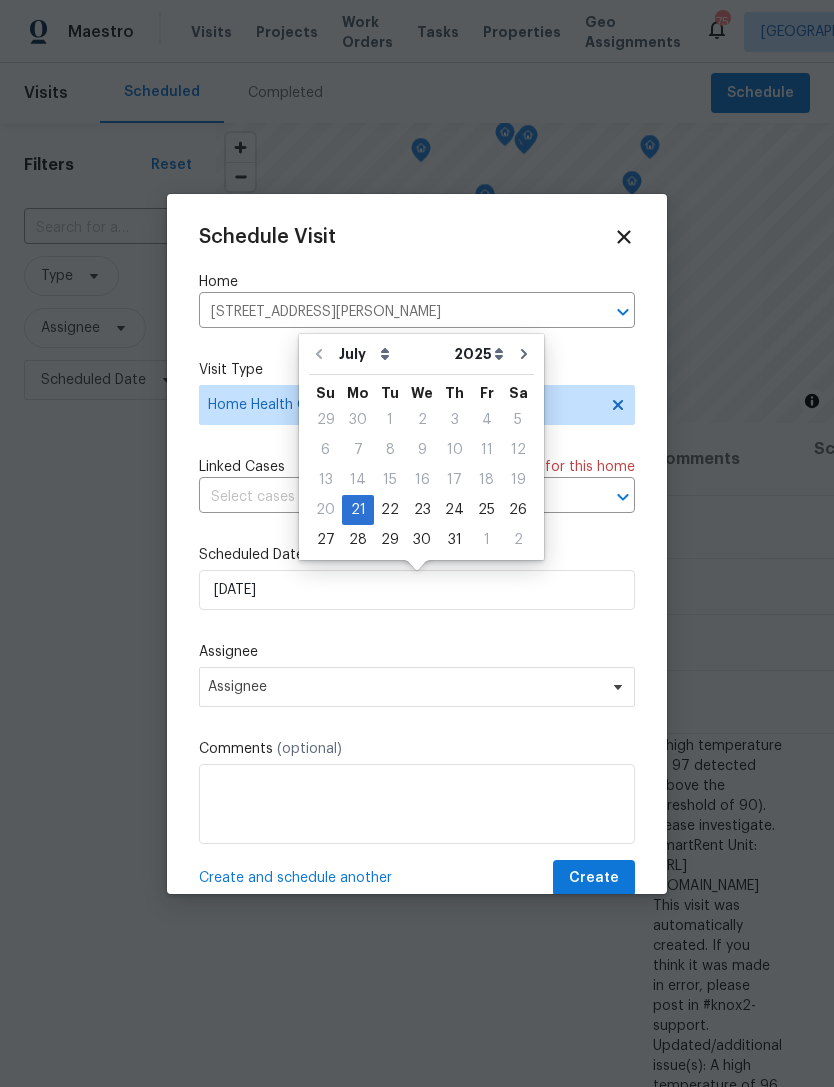 click on "Schedule Visit Home   9855 Morris Glen Way, Temple Terrace, FL 33637 ​ Visit Type   Home Health Checkup Linked Cases There  are   14  case s  for this home   ​ Scheduled Date   7/21/2025 Assignee   Assignee Comments   (optional) Create and schedule another Create" at bounding box center (417, 561) 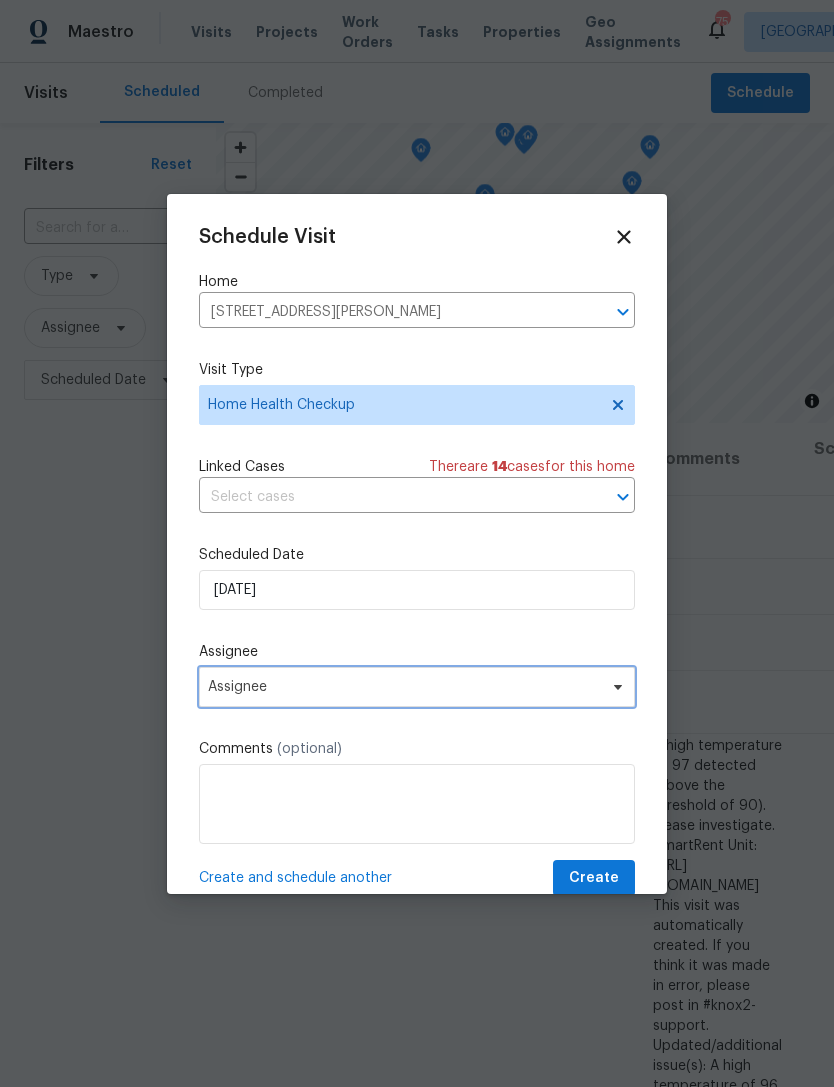click on "Assignee" at bounding box center (404, 687) 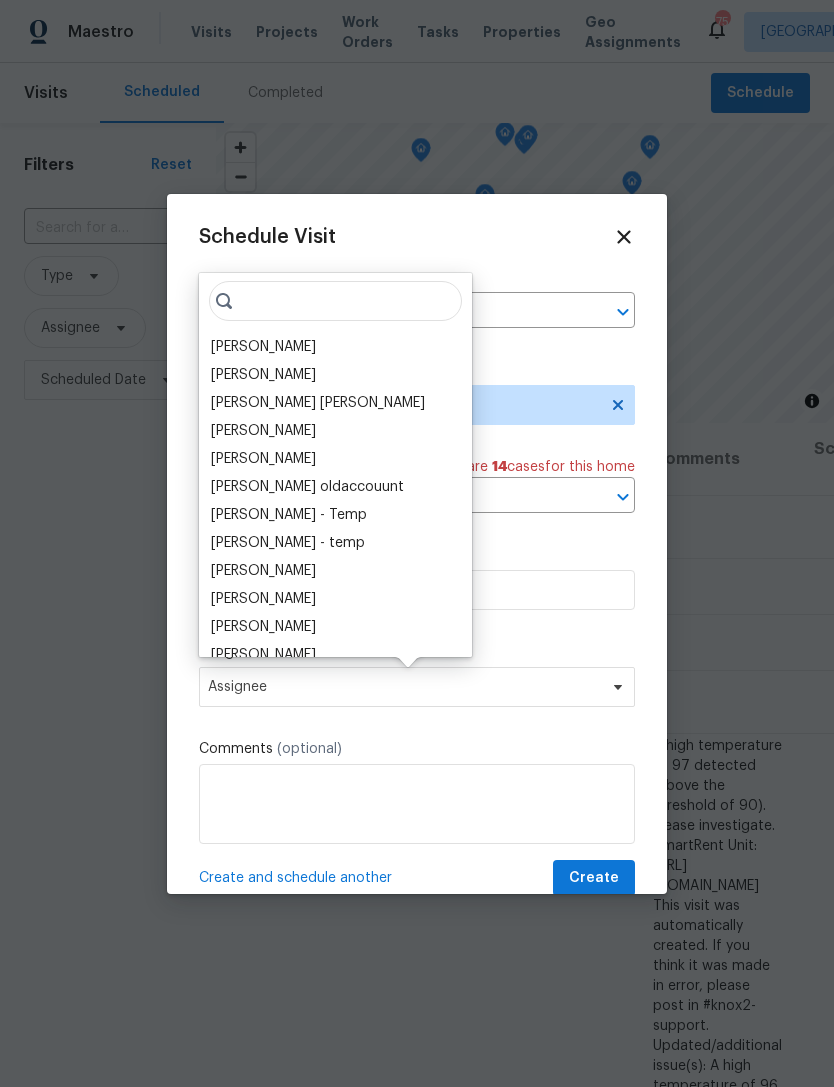 click on "[PERSON_NAME]" at bounding box center (263, 347) 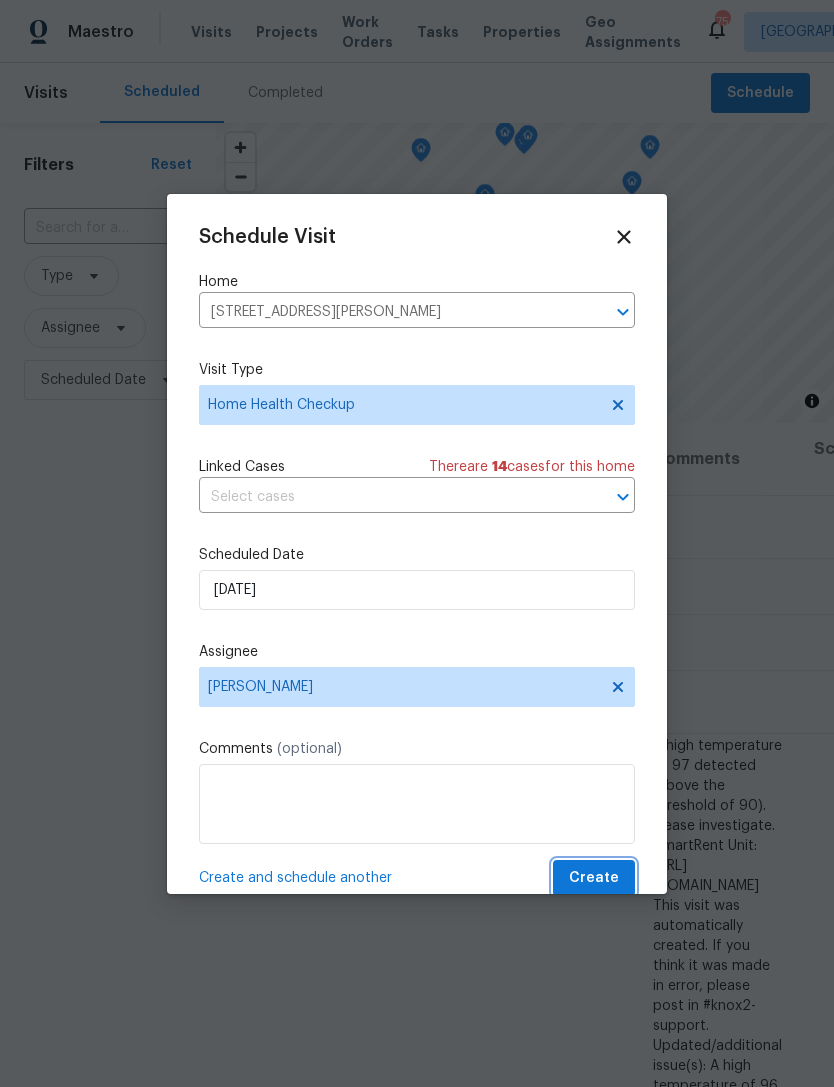 click on "Create" at bounding box center (594, 878) 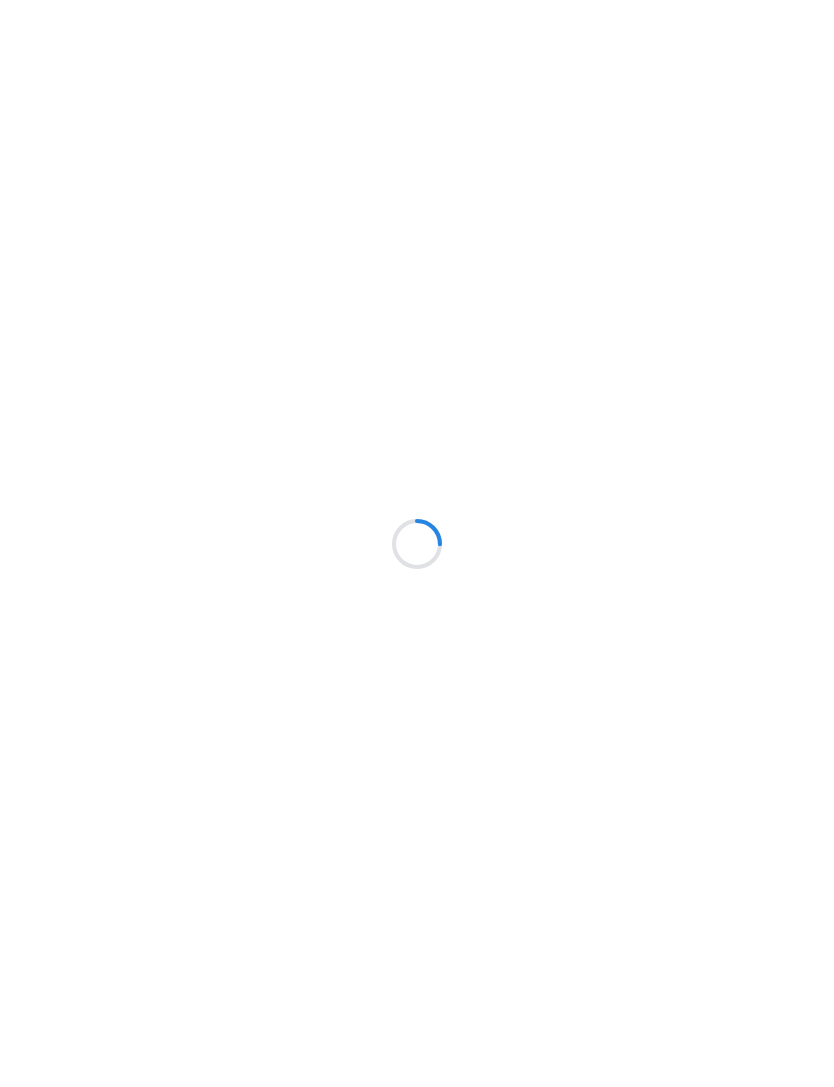scroll, scrollTop: 0, scrollLeft: 0, axis: both 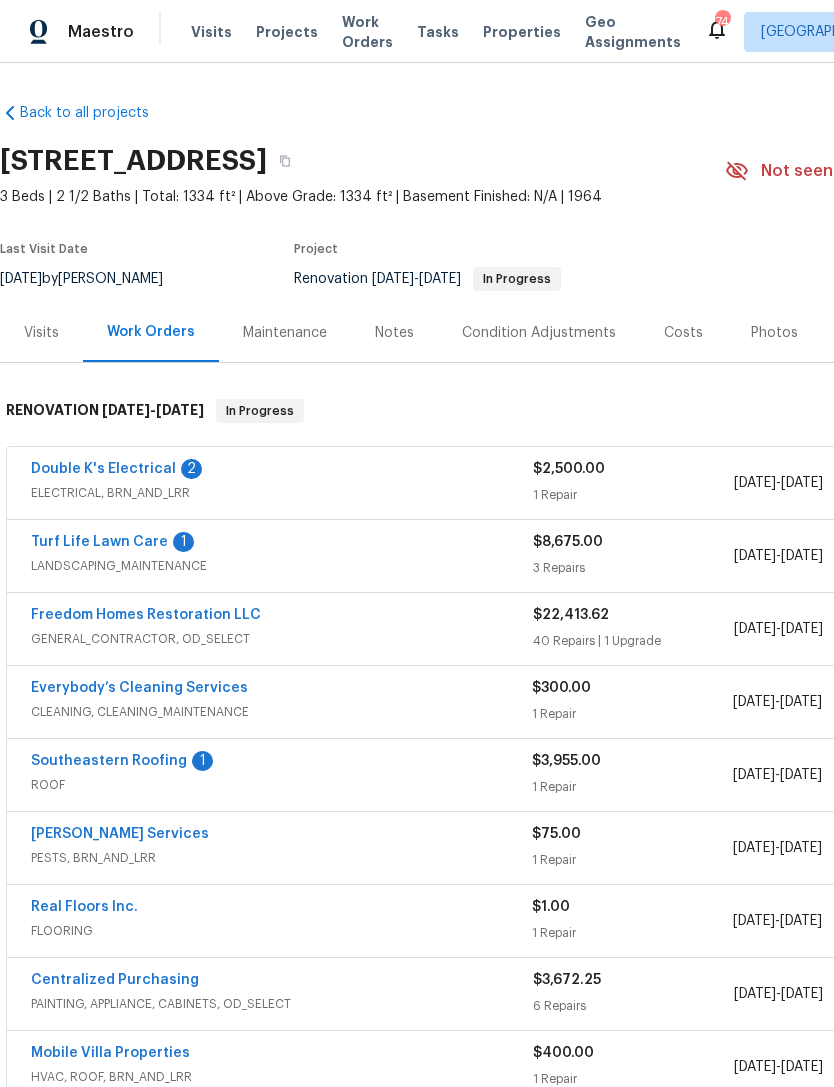 click on "Double K's Electrical" at bounding box center [103, 469] 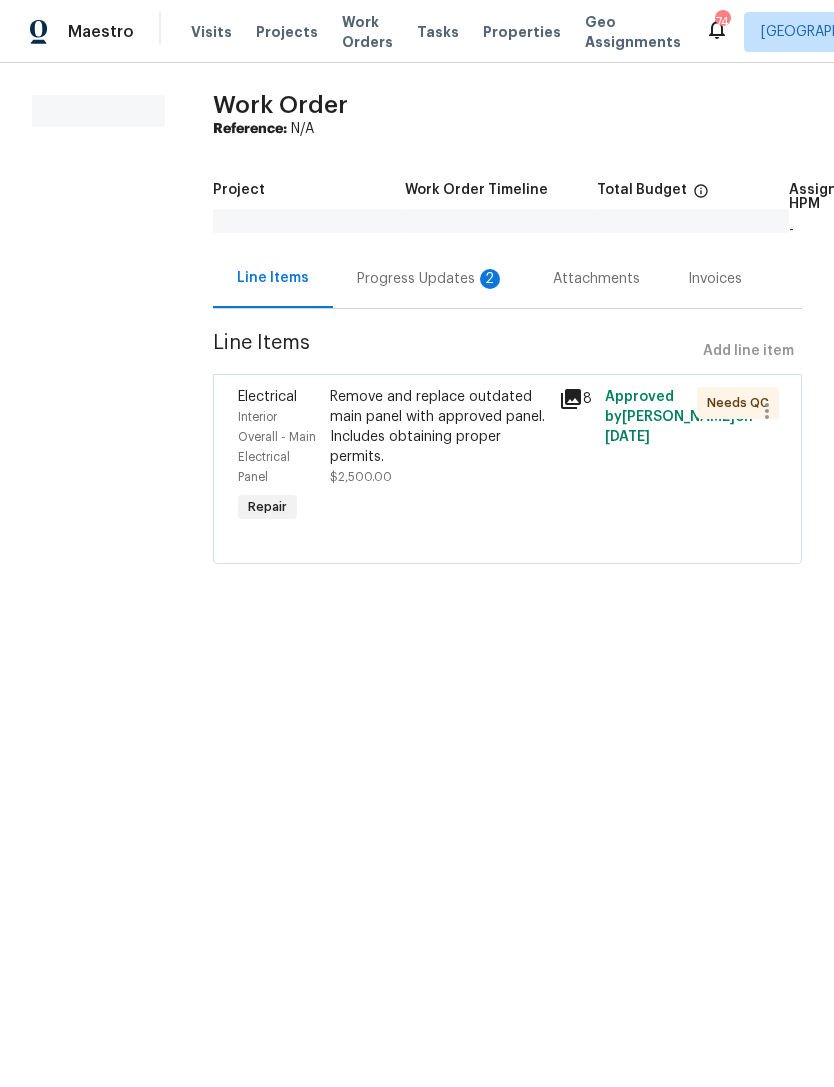 click on "Progress Updates 2" at bounding box center (431, 278) 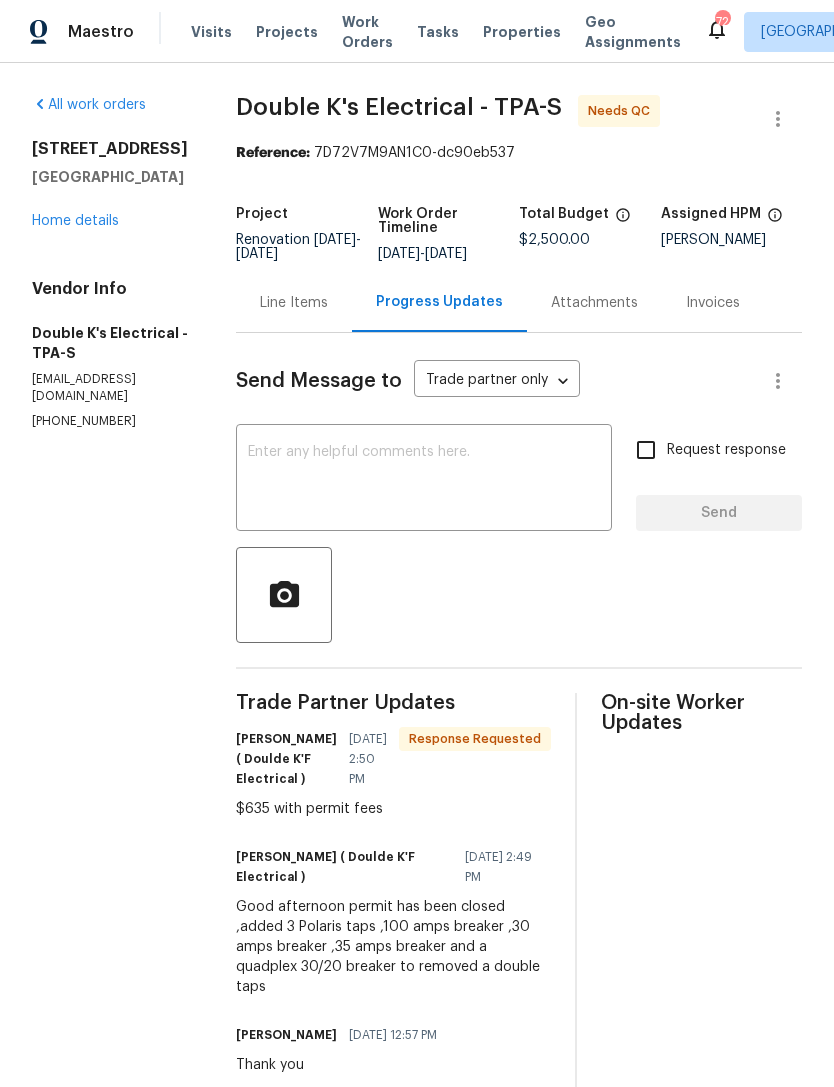 click on "Home details" at bounding box center (75, 221) 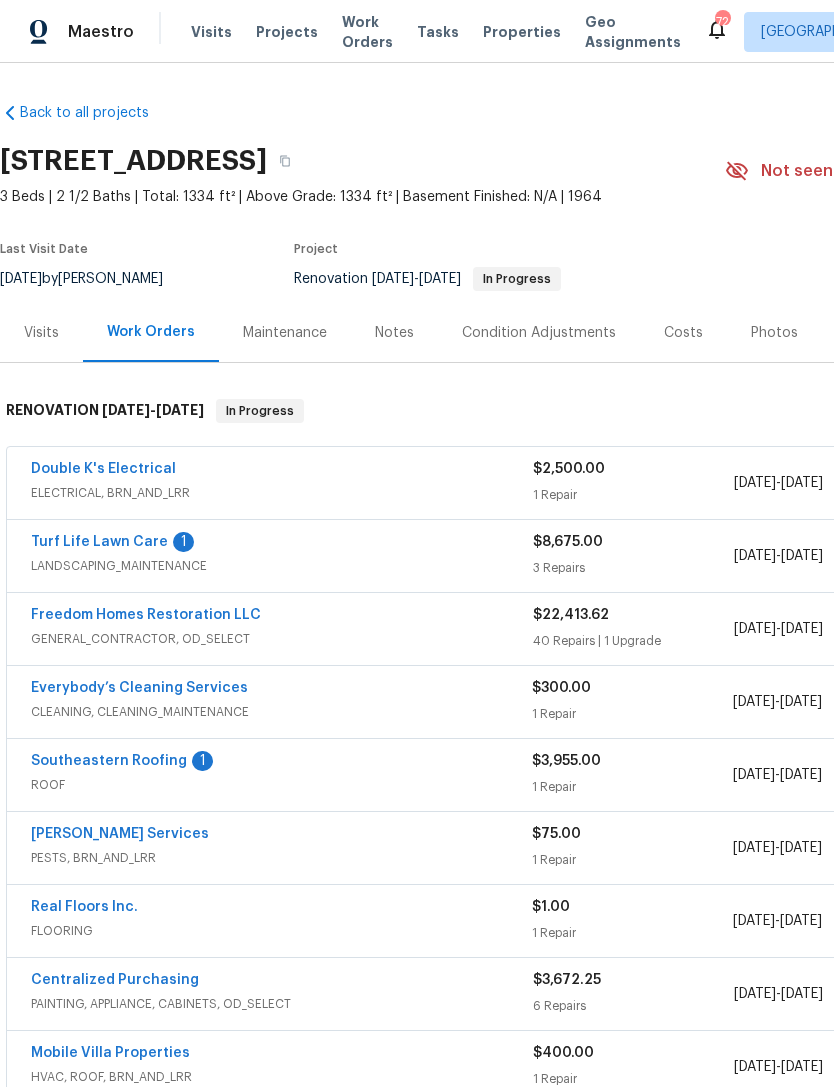 click on "Double K's Electrical" at bounding box center (103, 469) 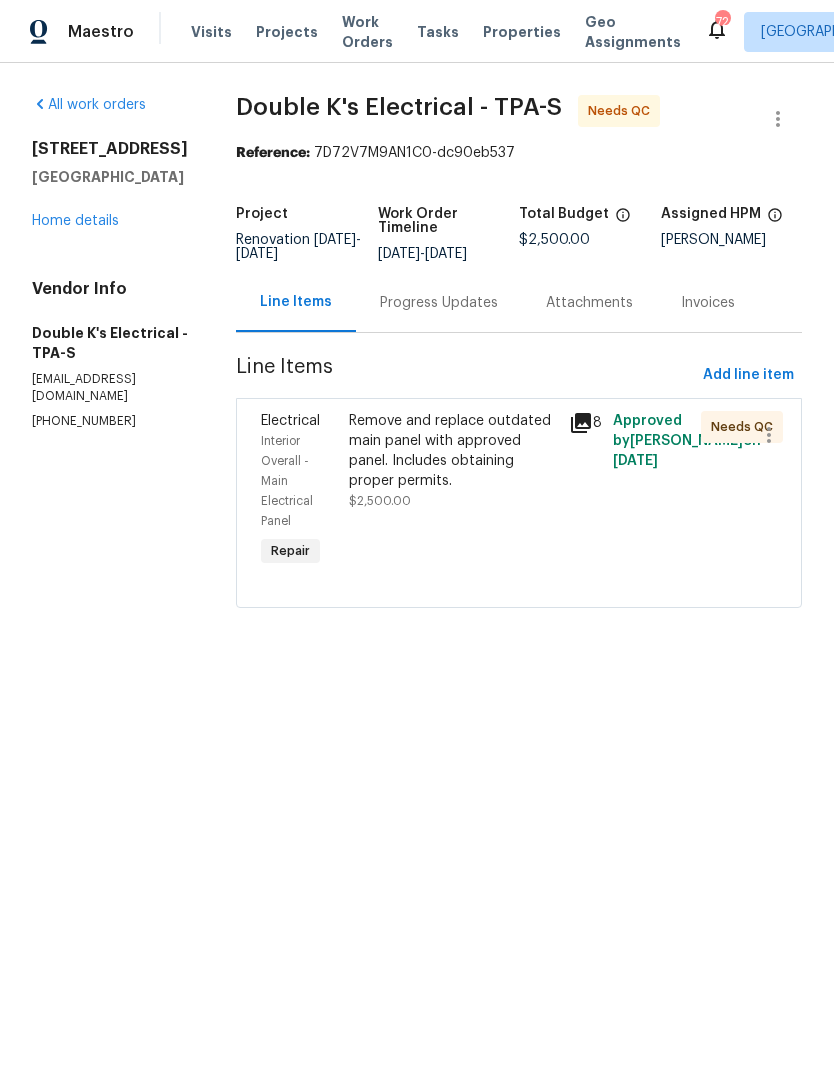 click on "Remove and replace outdated main panel with approved panel.  Includes obtaining proper permits." at bounding box center [453, 451] 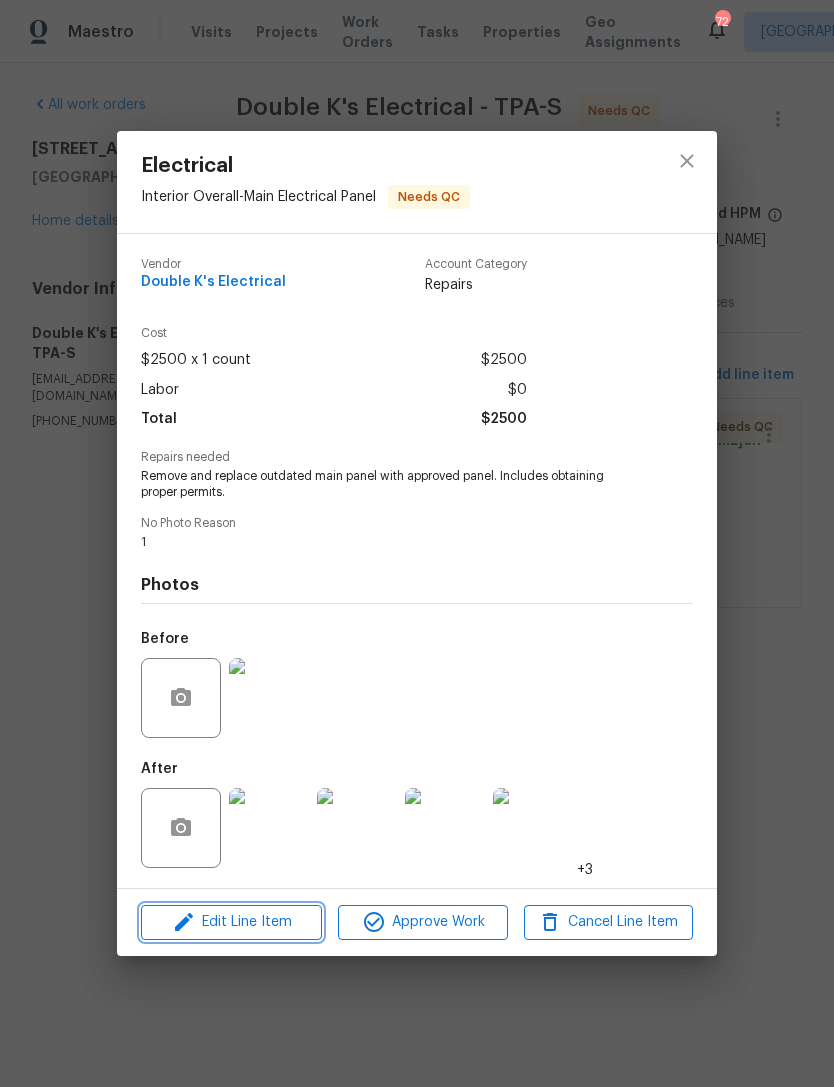 click on "Edit Line Item" at bounding box center [231, 922] 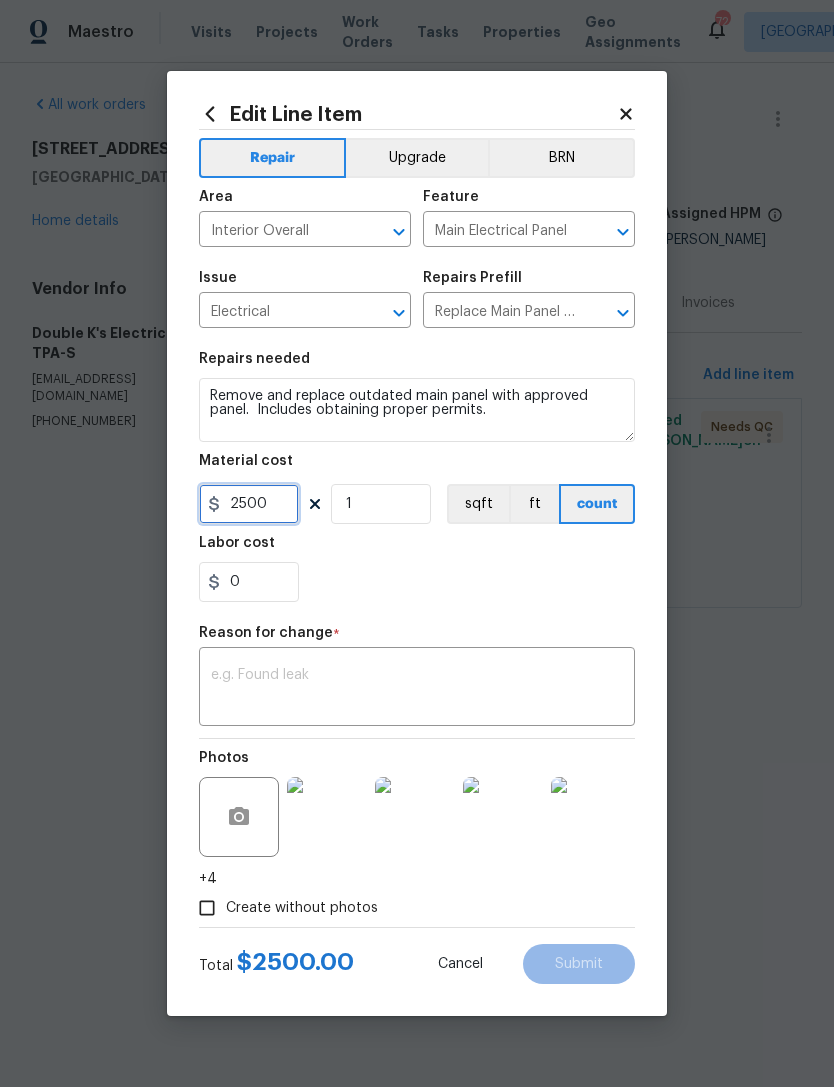 click on "2500" at bounding box center [249, 504] 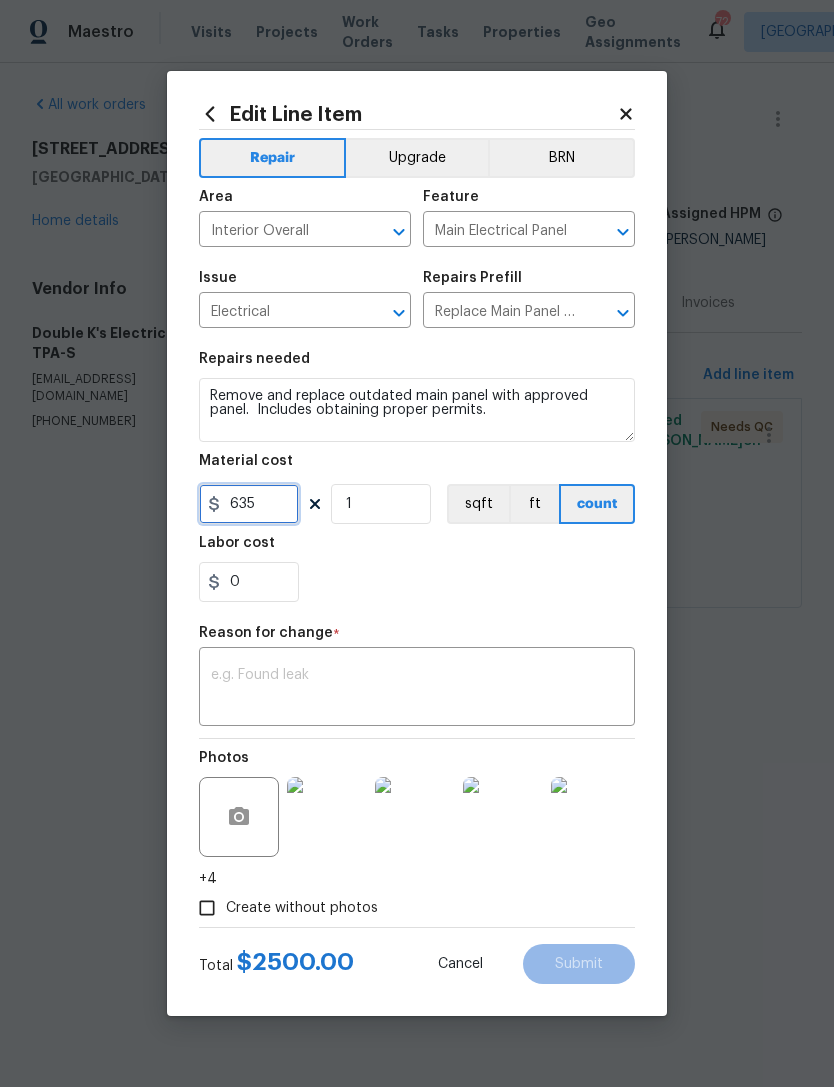 type on "635" 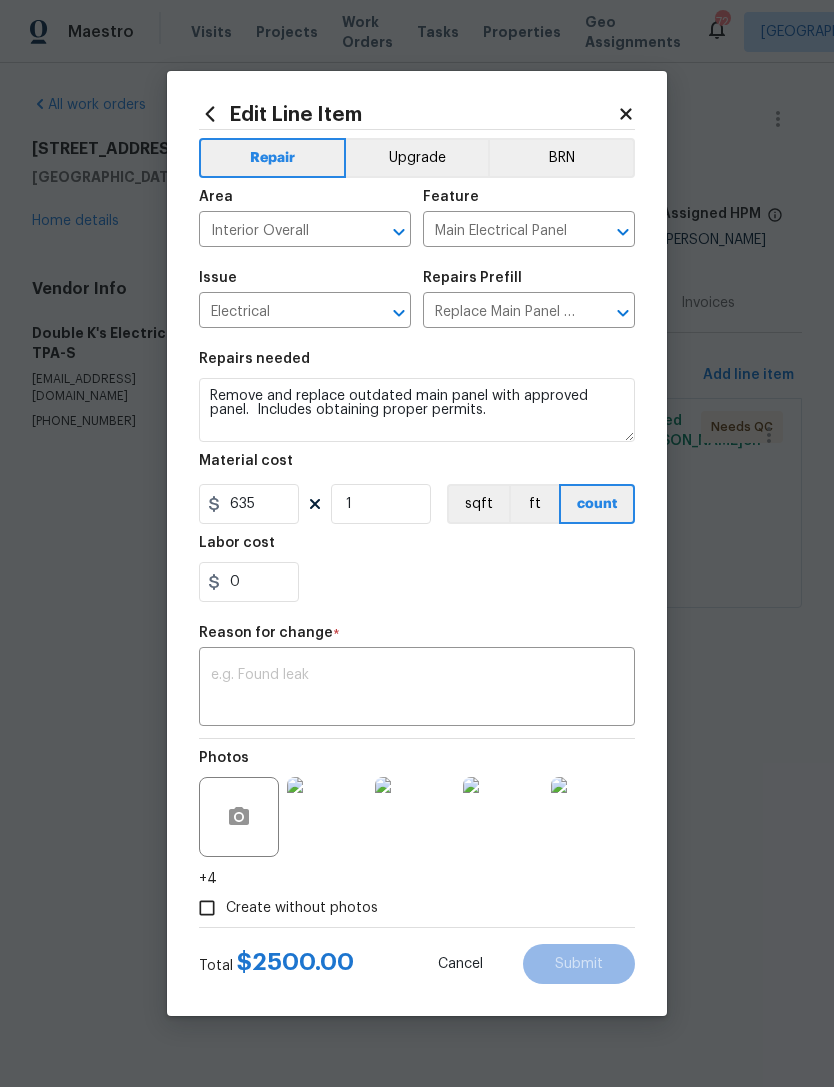 click at bounding box center [417, 689] 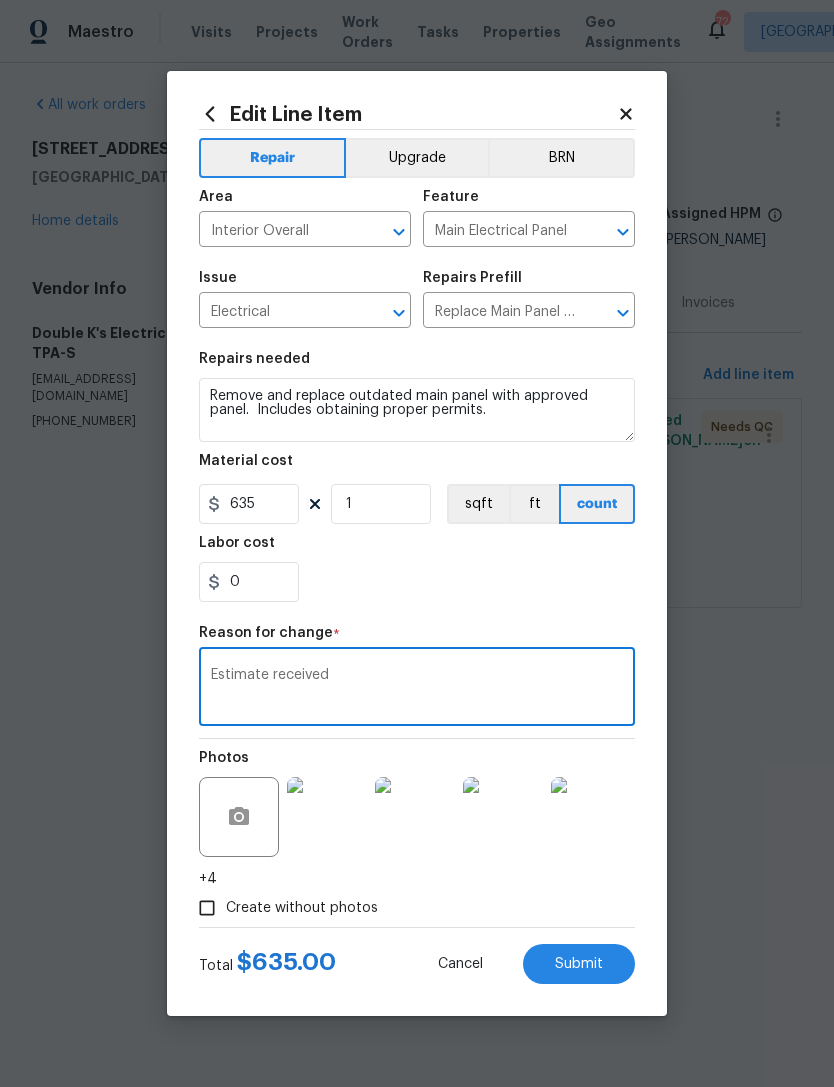 type on "Estimate received" 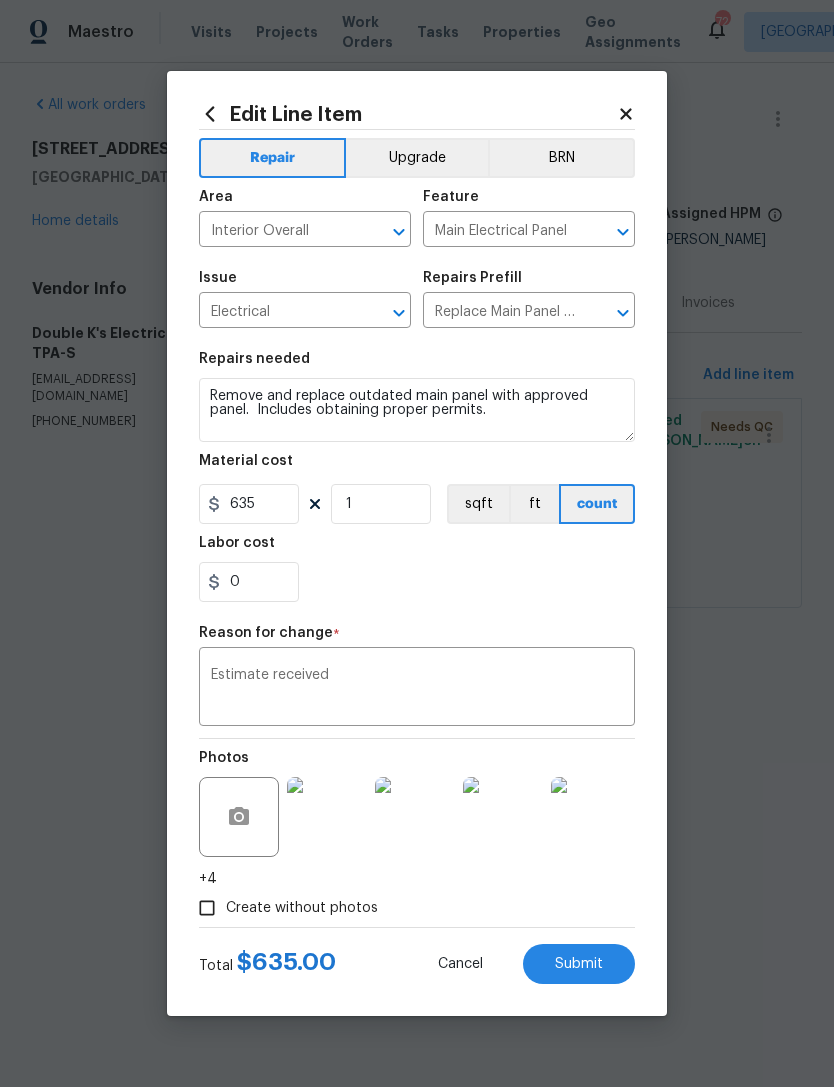 click on "Submit" at bounding box center (579, 964) 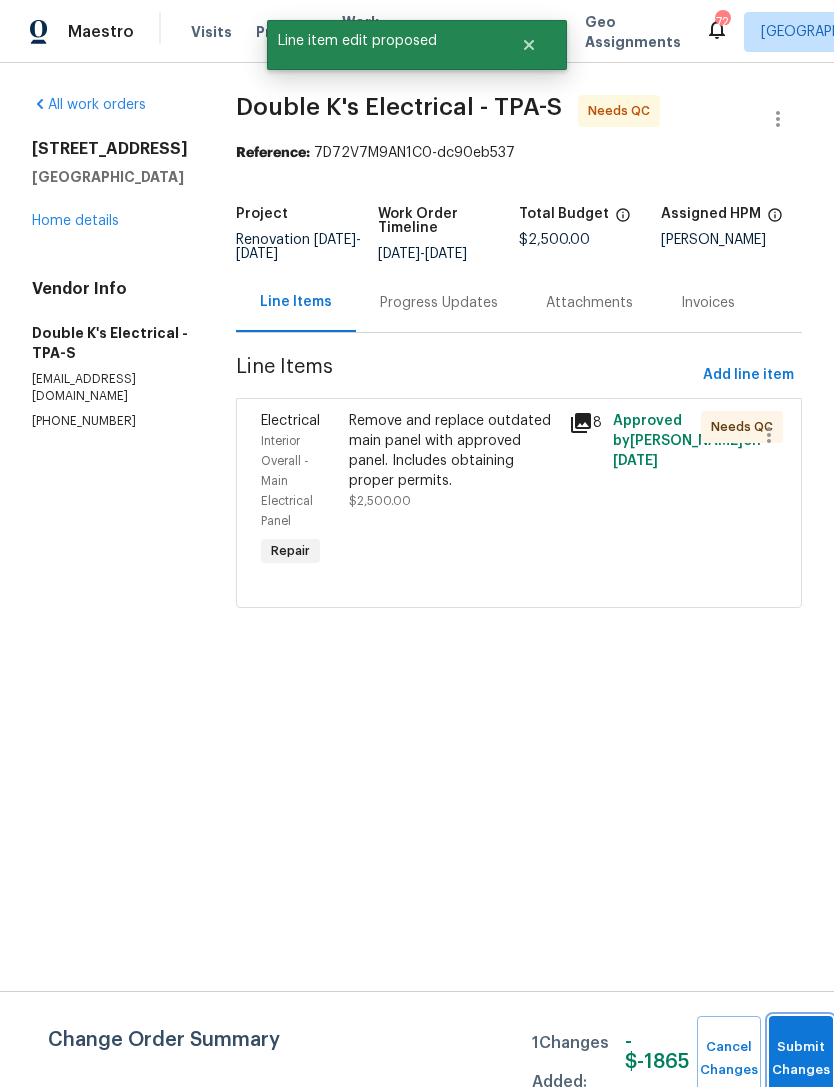 click on "Submit Changes" at bounding box center [801, 1059] 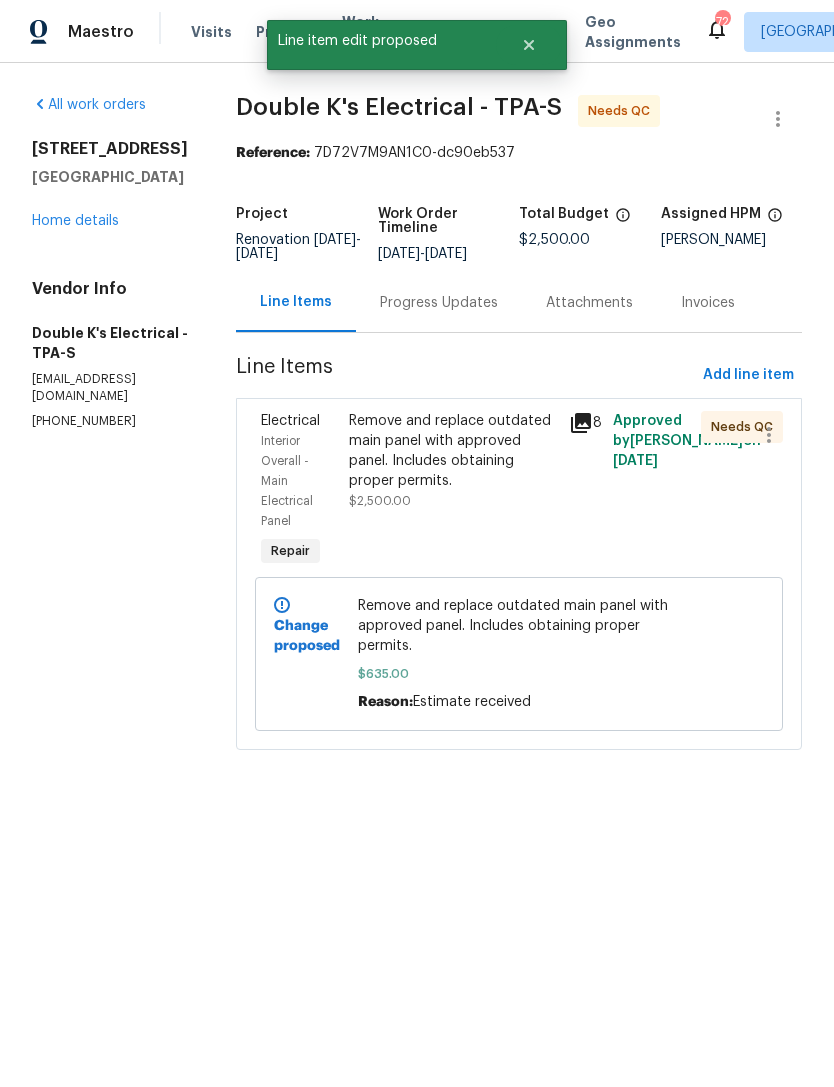 click on "Home details" at bounding box center (75, 221) 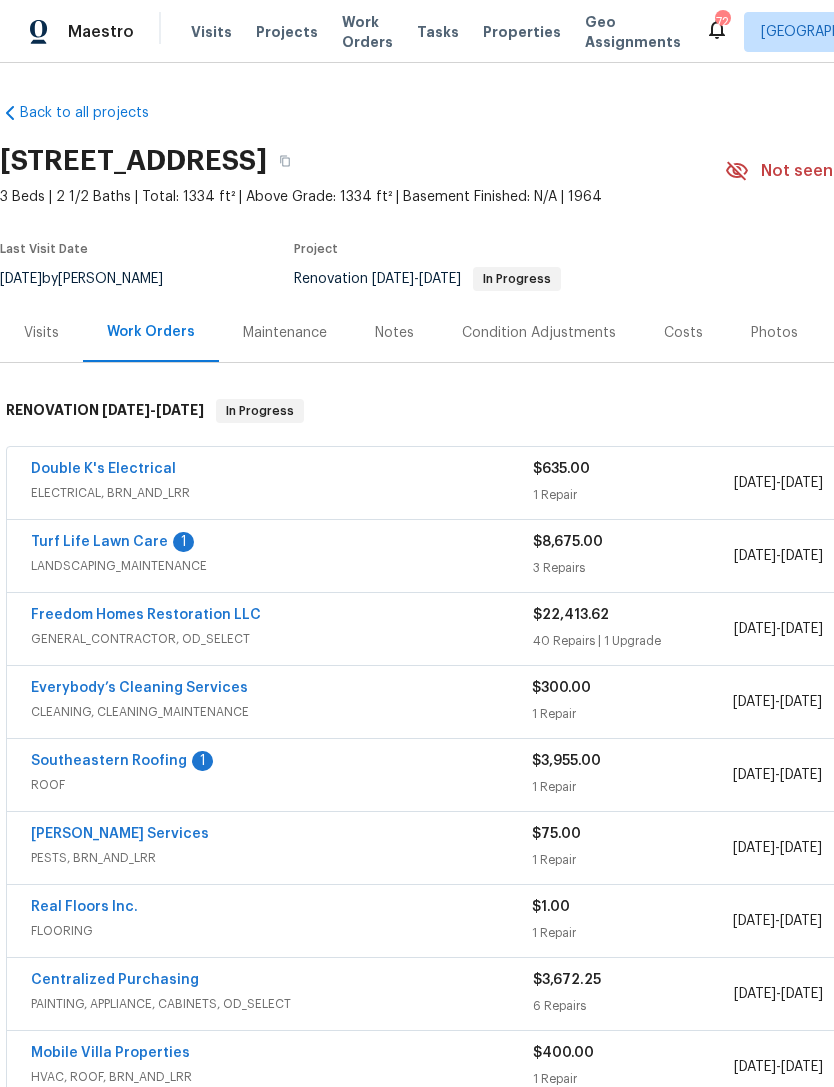click on "Turf Life Lawn Care" at bounding box center [99, 542] 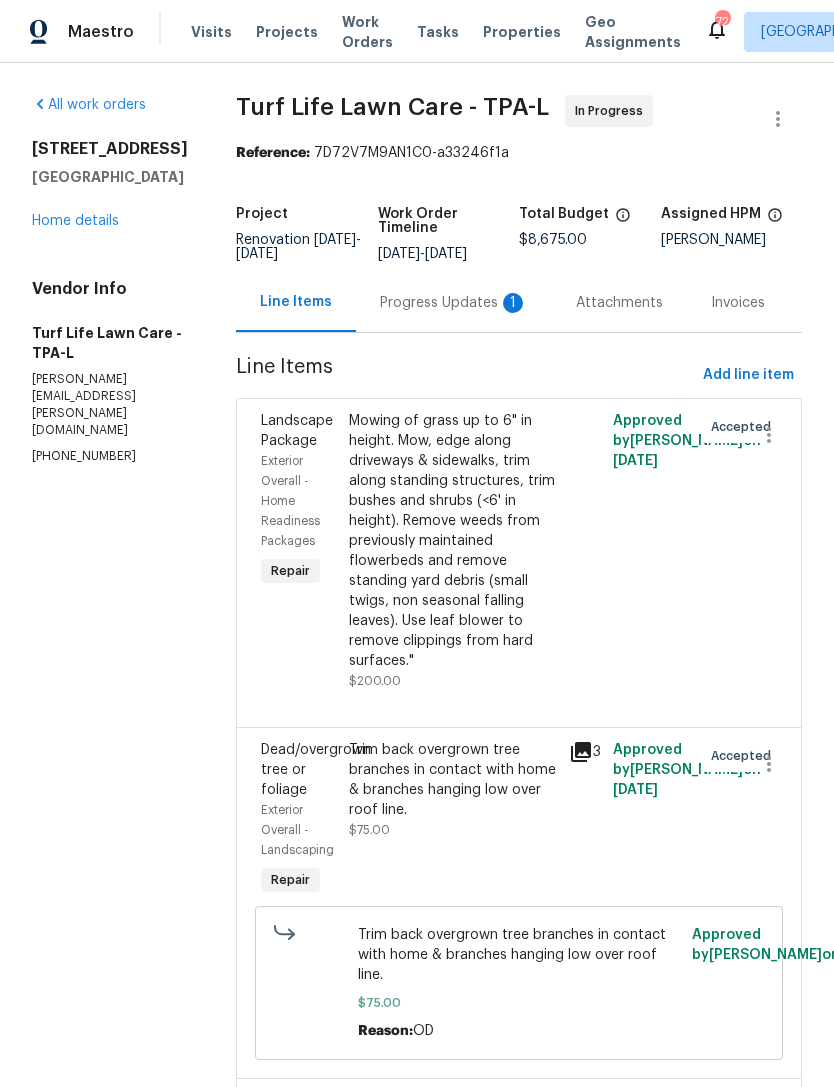click on "Progress Updates 1" at bounding box center [454, 302] 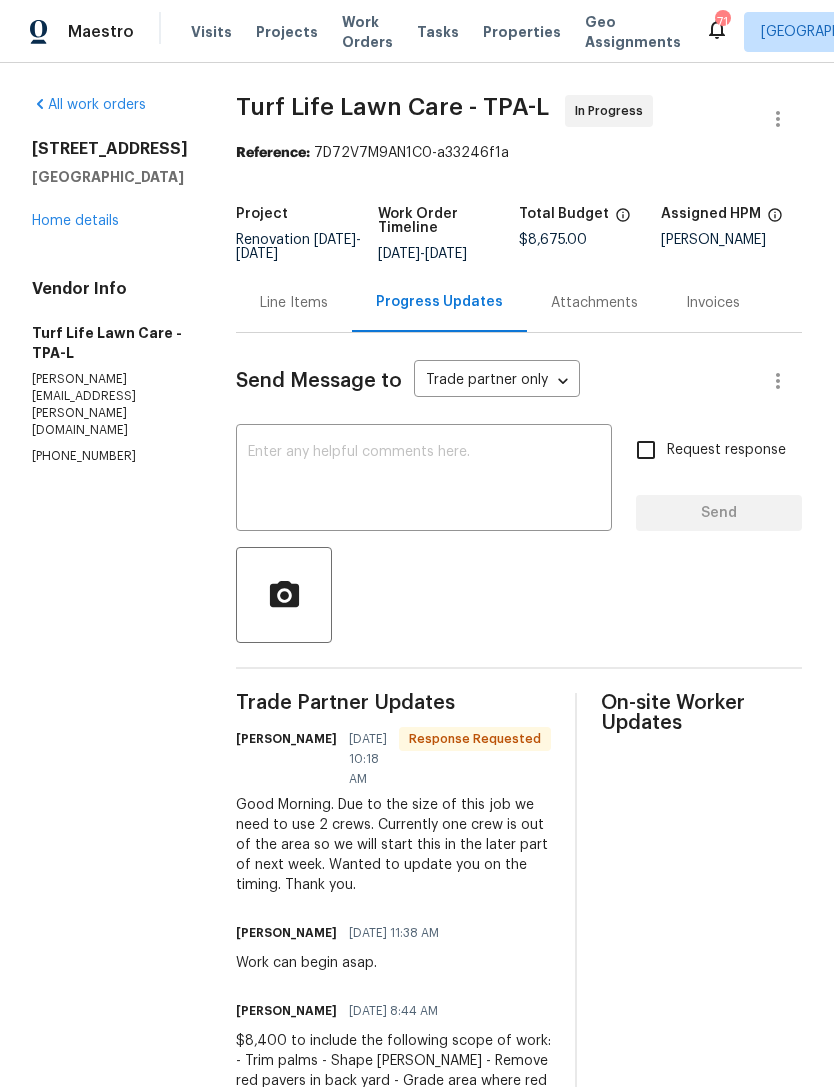 click at bounding box center (424, 480) 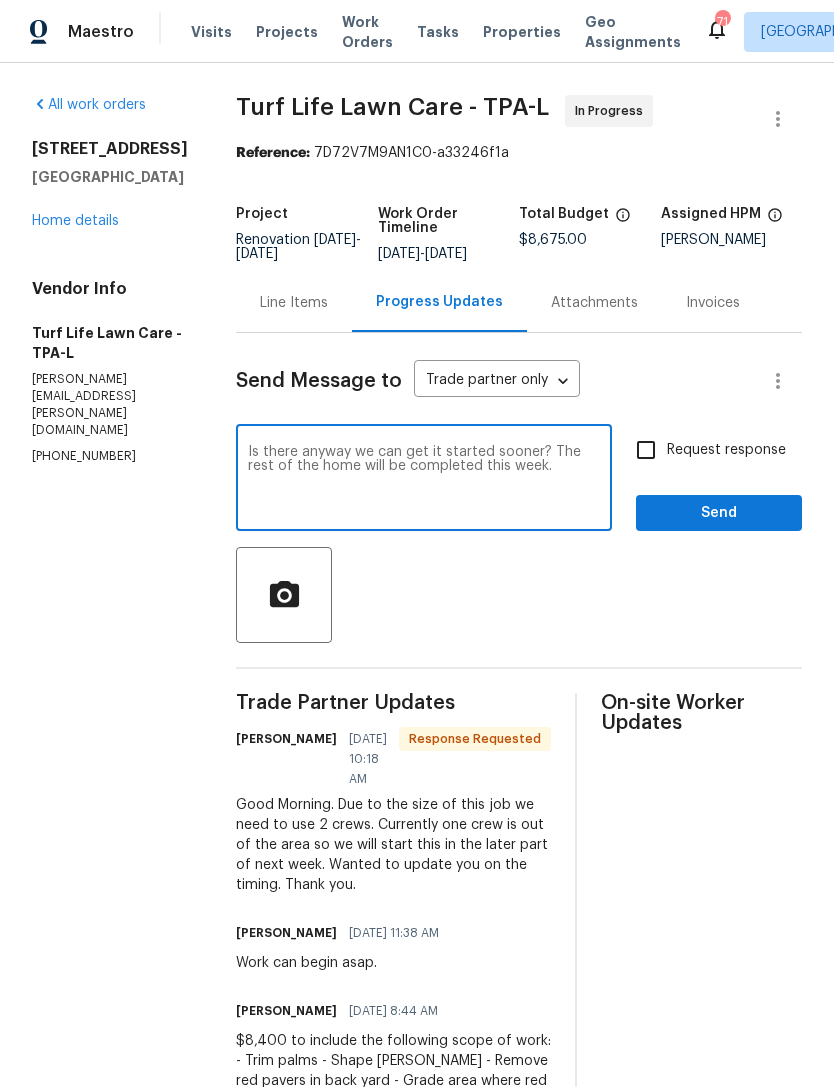 type on "Is there anyway we can get it started sooner? The rest of the home will be completed this week." 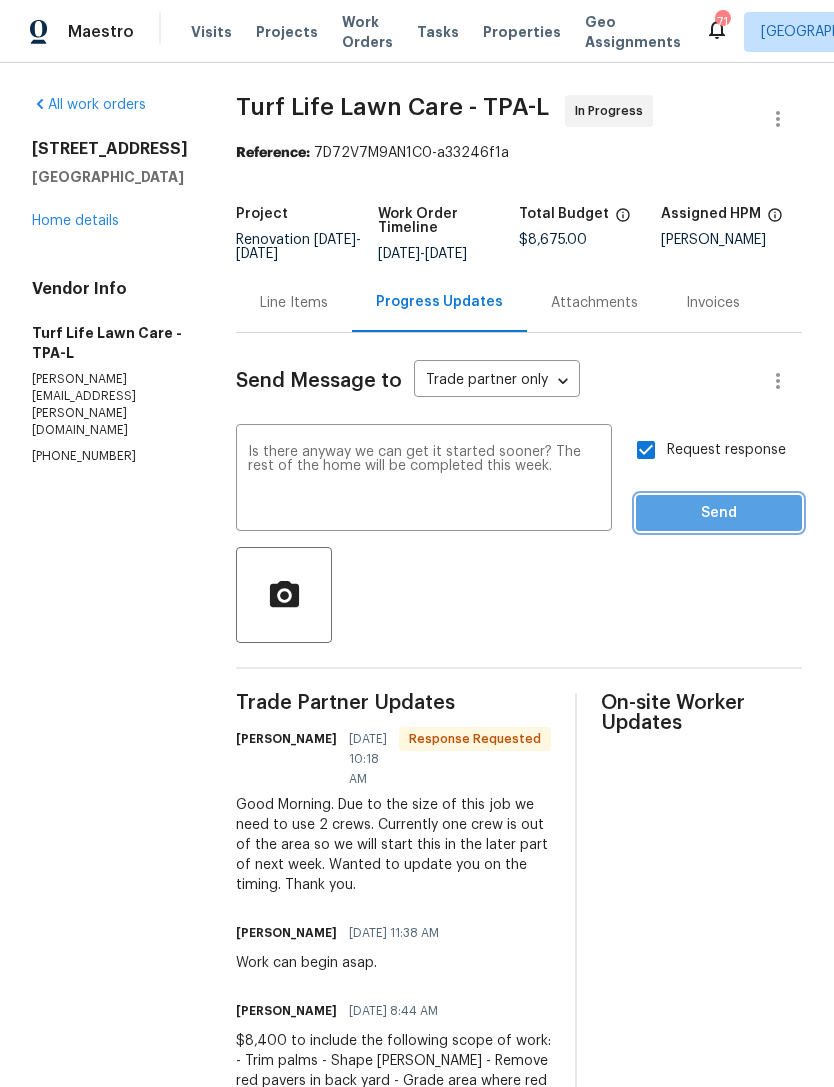 click on "Send" at bounding box center [719, 513] 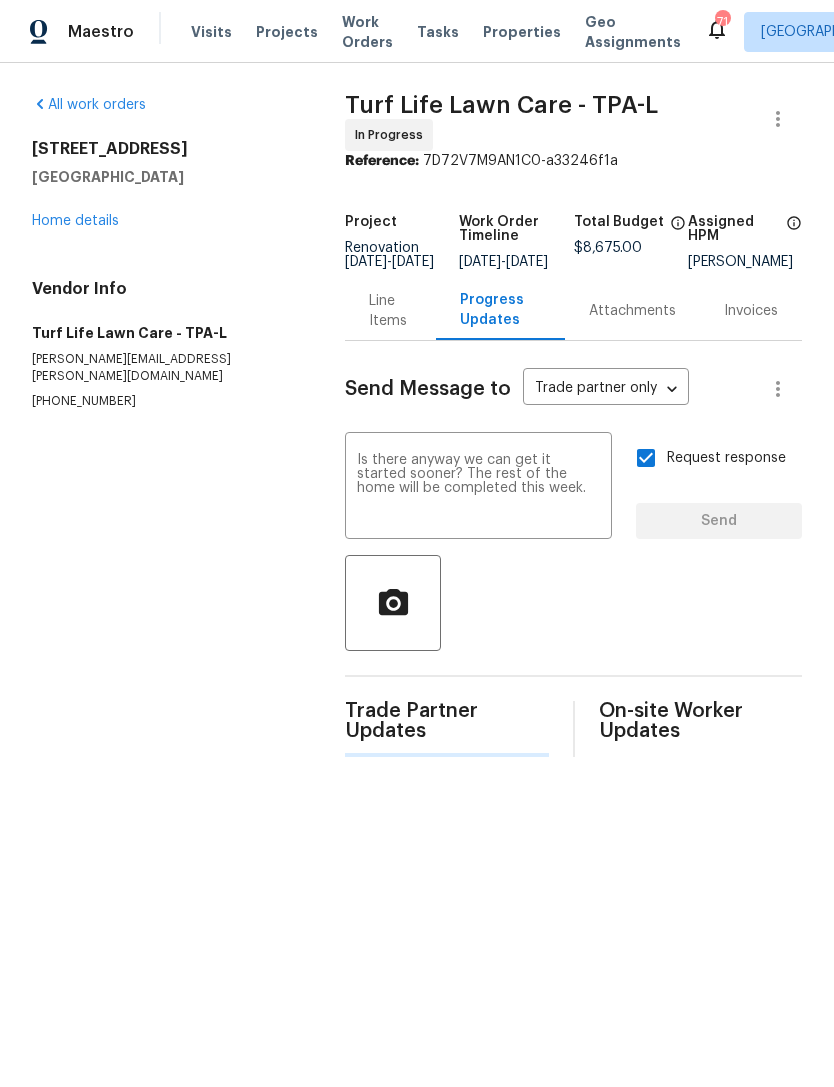 type 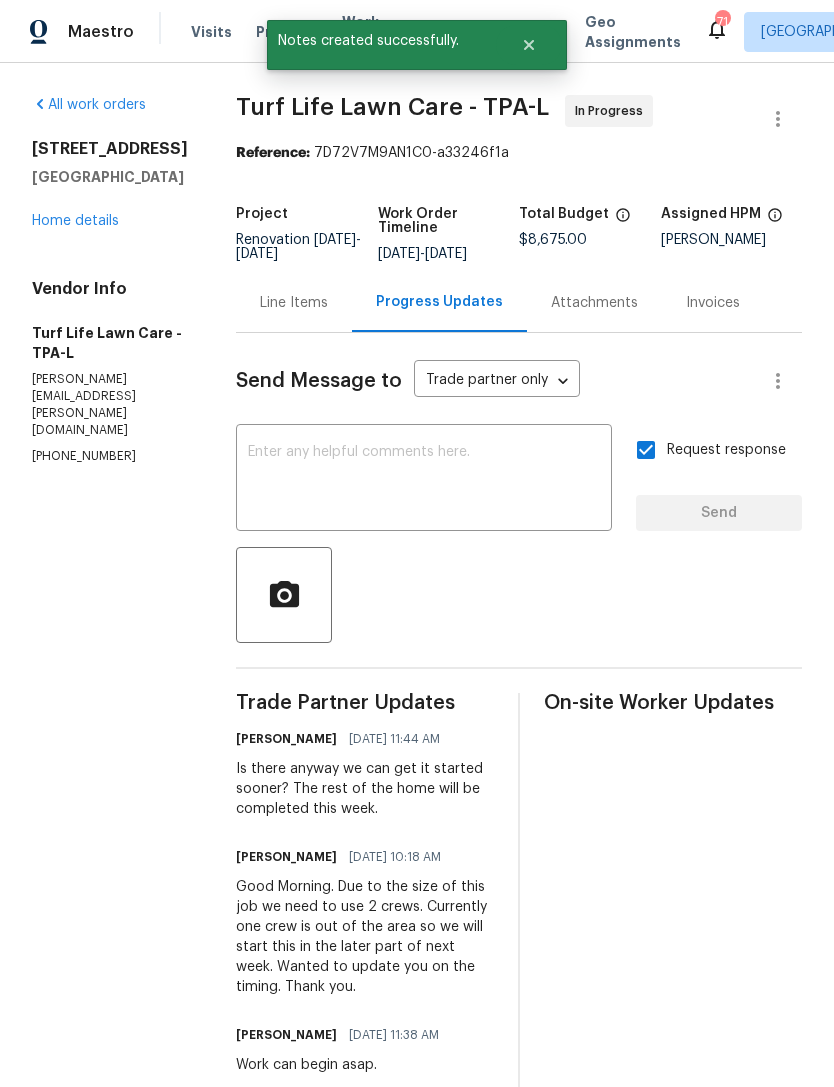 click on "Home details" at bounding box center [75, 221] 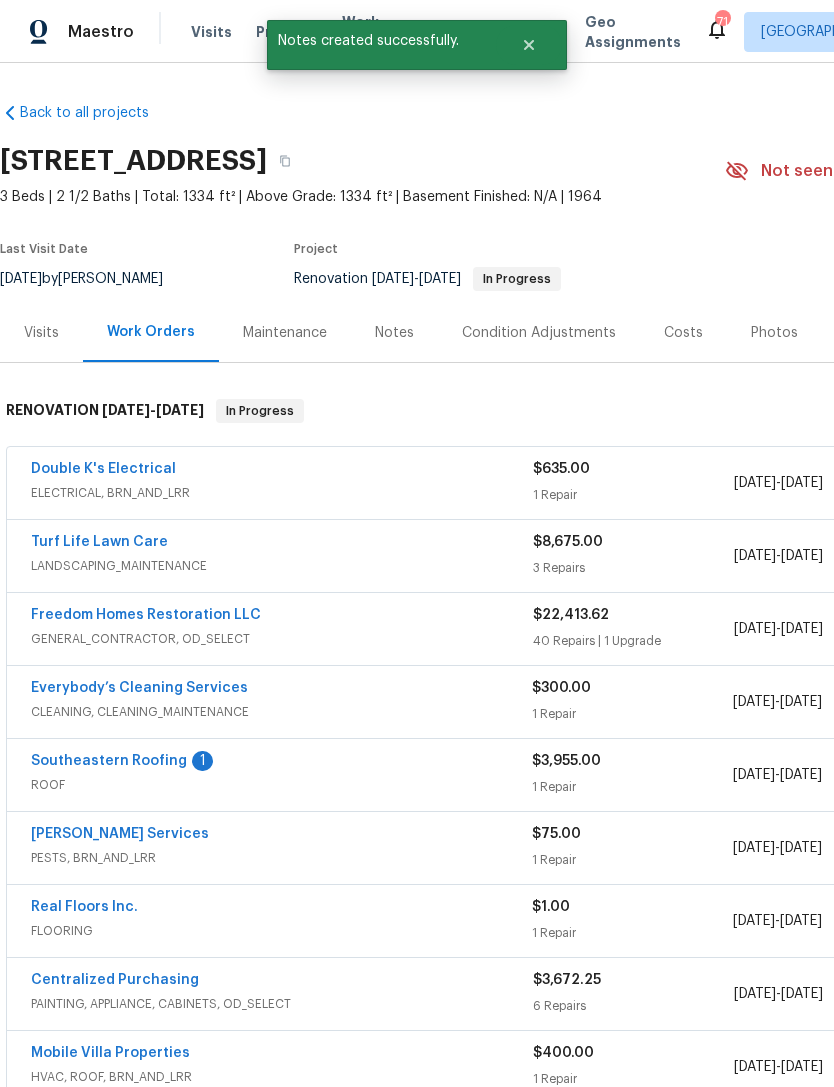 click on "Southeastern Roofing" at bounding box center [109, 761] 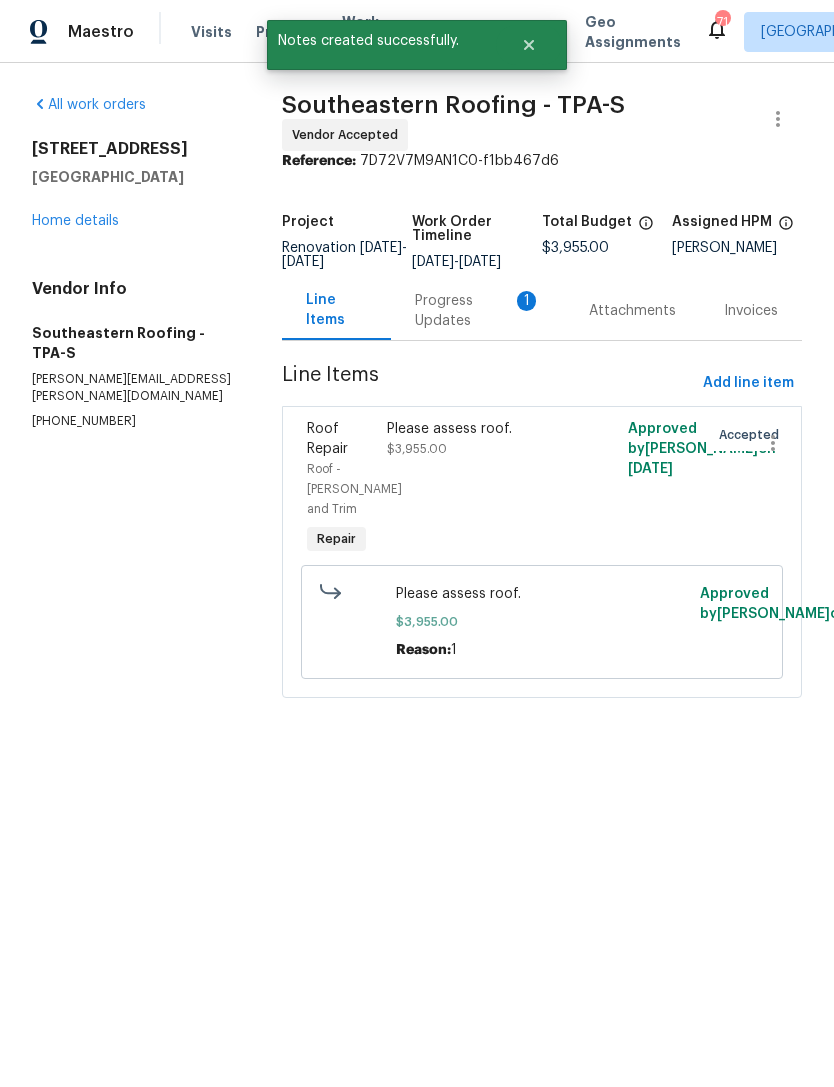 click on "Progress Updates 1" at bounding box center [478, 311] 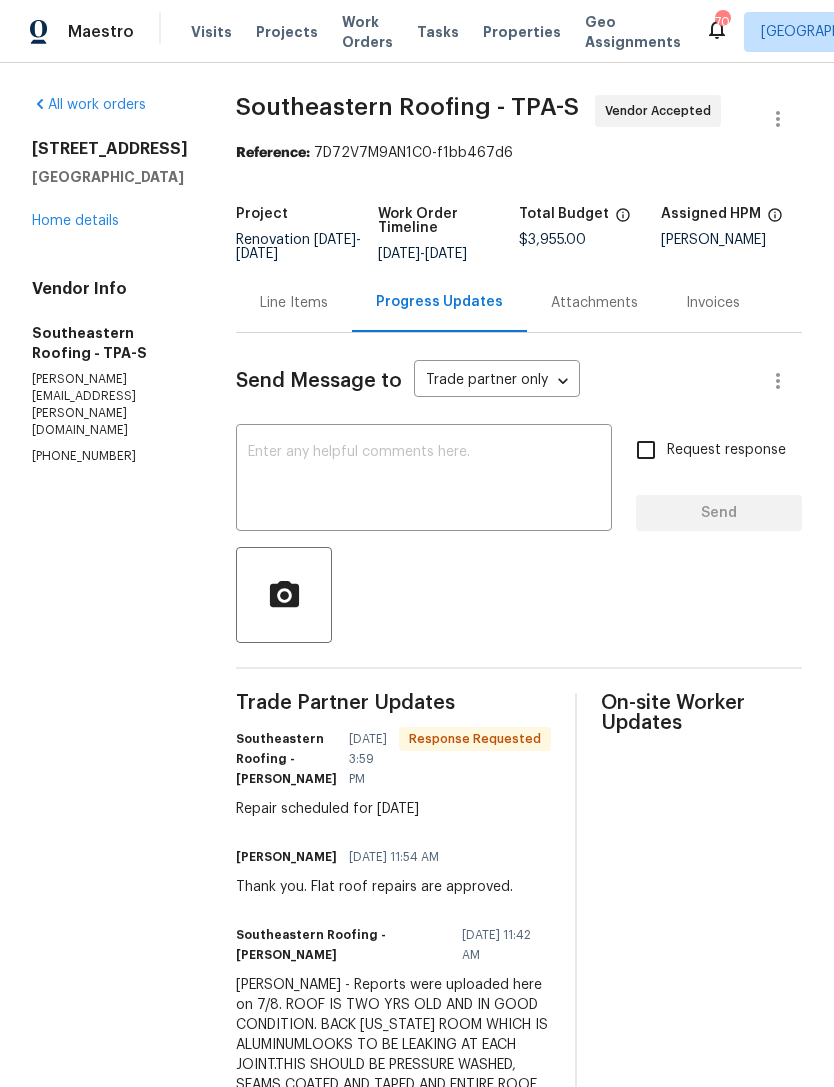 click on "x ​" at bounding box center [424, 480] 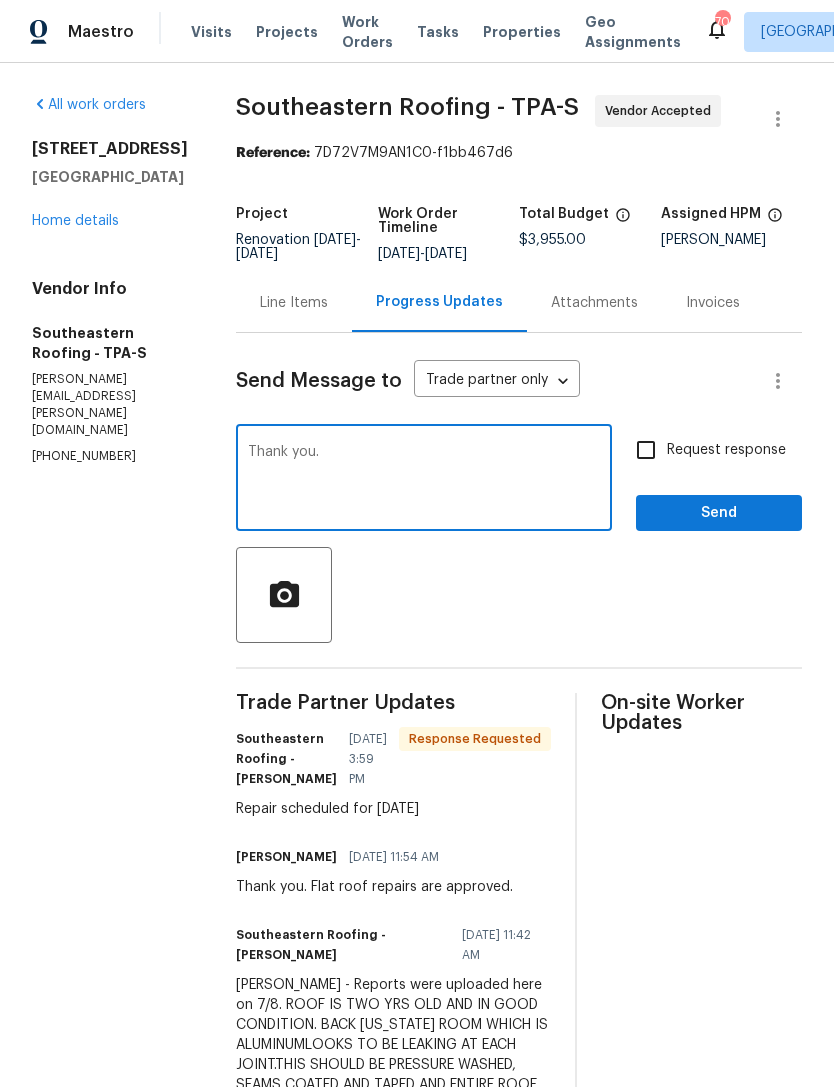 type on "Thank you." 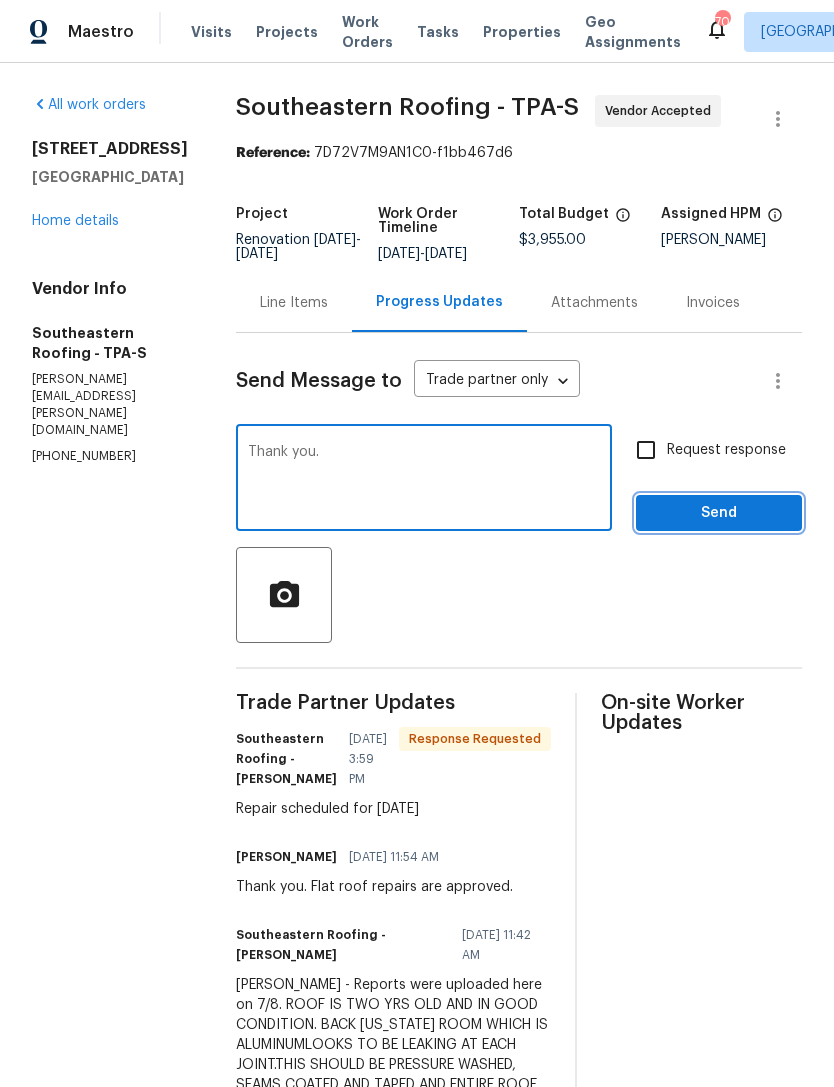 click on "Send" at bounding box center [719, 513] 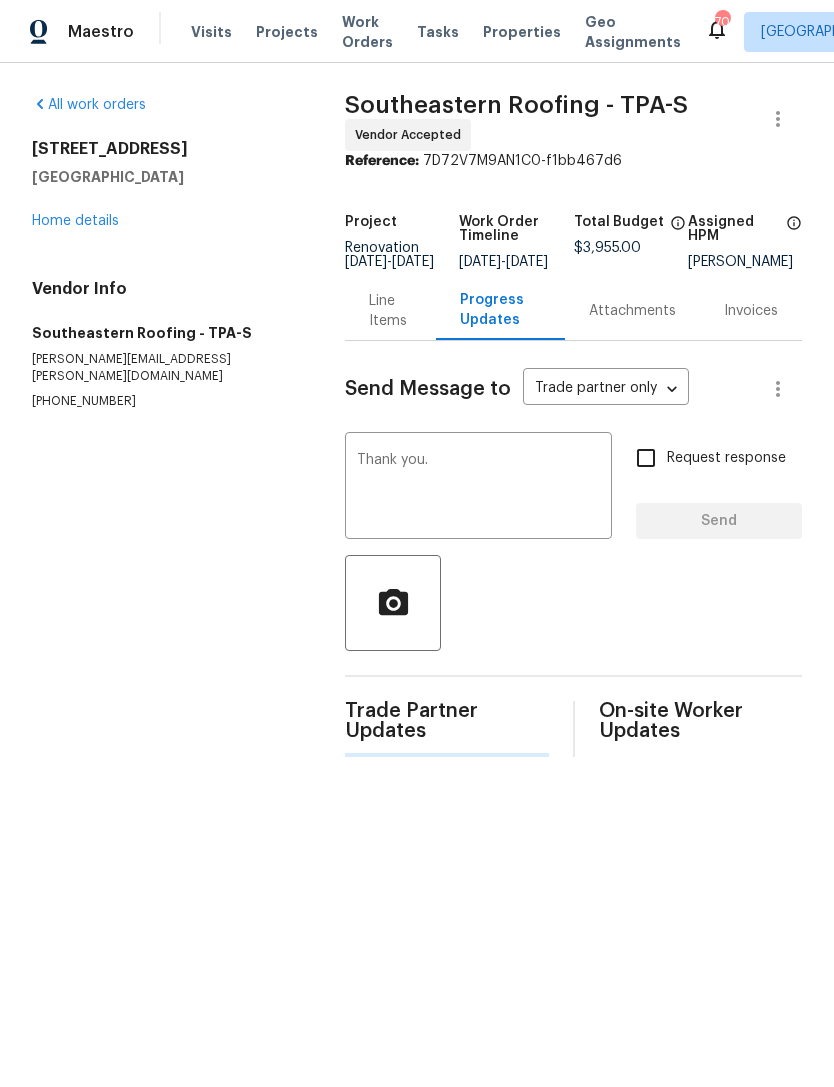 type 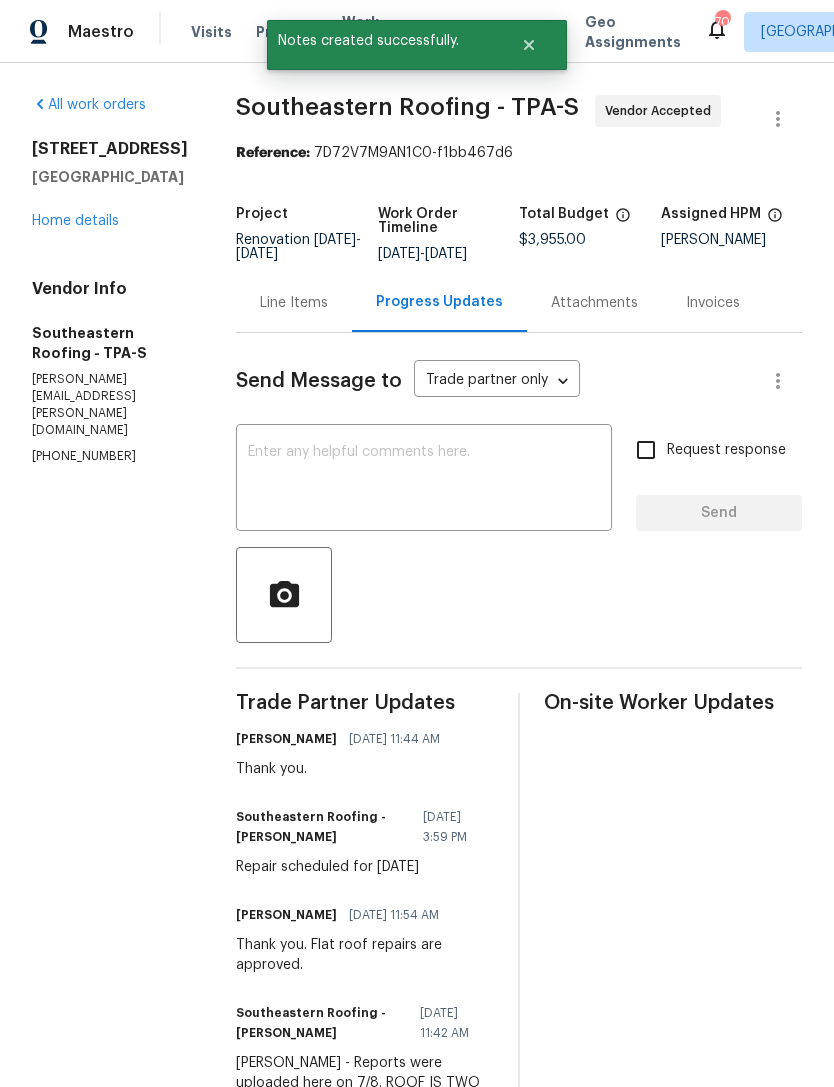 click on "Tampa, FL 33617" at bounding box center (110, 177) 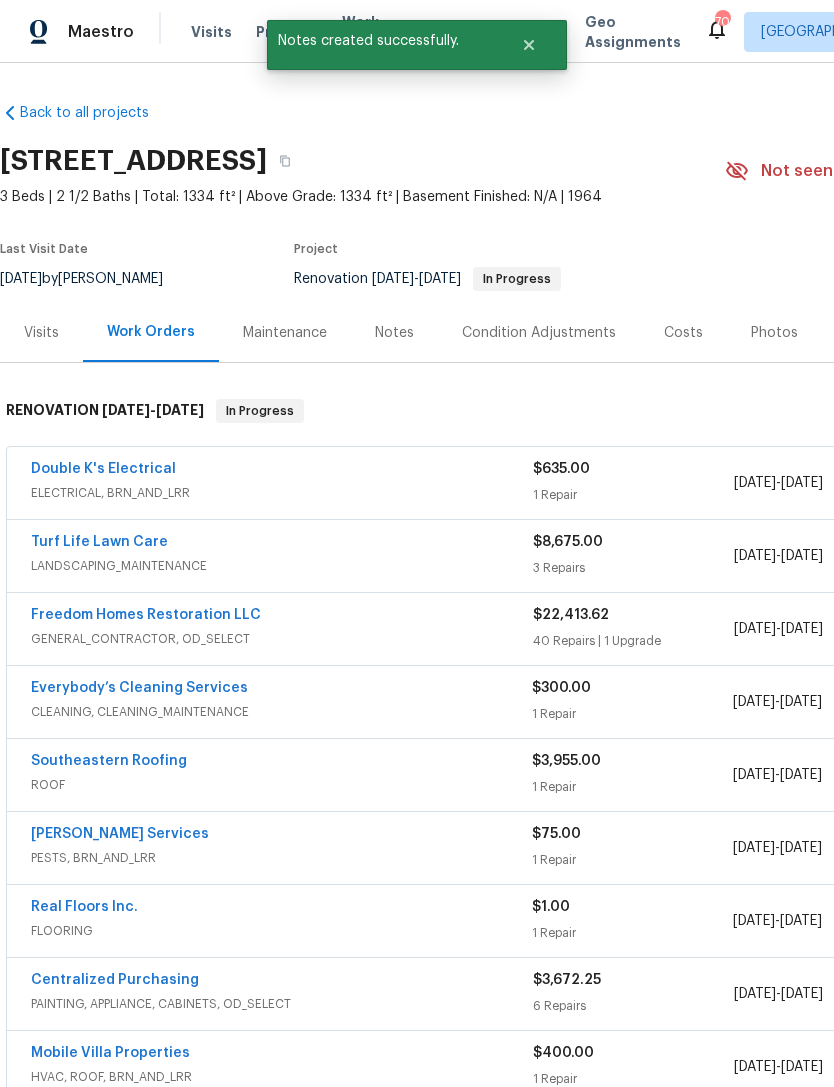 click on "[PERSON_NAME] Services" at bounding box center [120, 834] 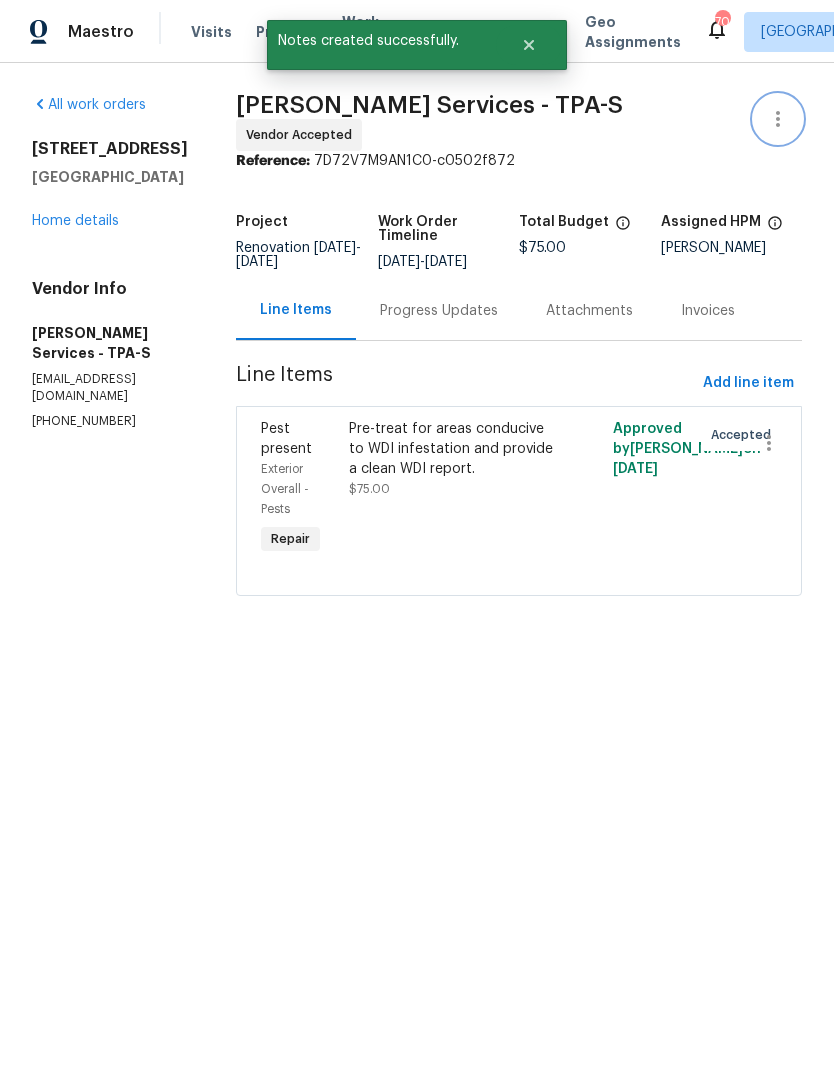 click 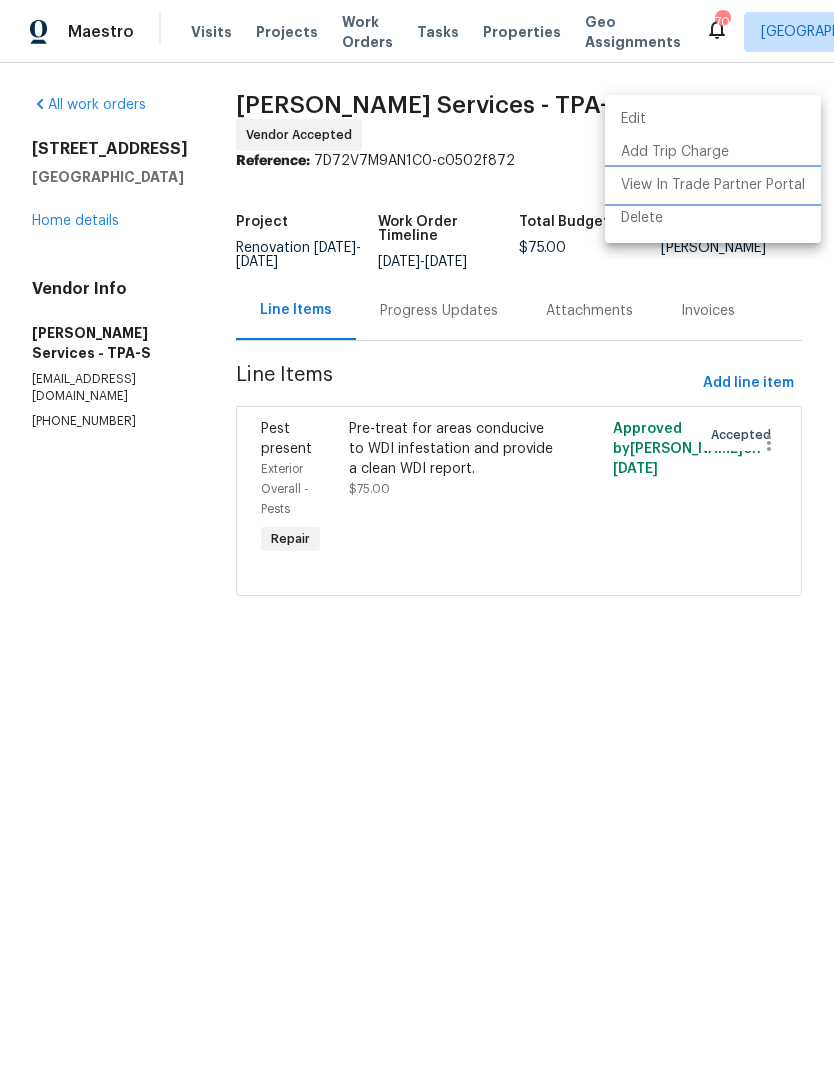 click on "View In Trade Partner Portal" at bounding box center [713, 185] 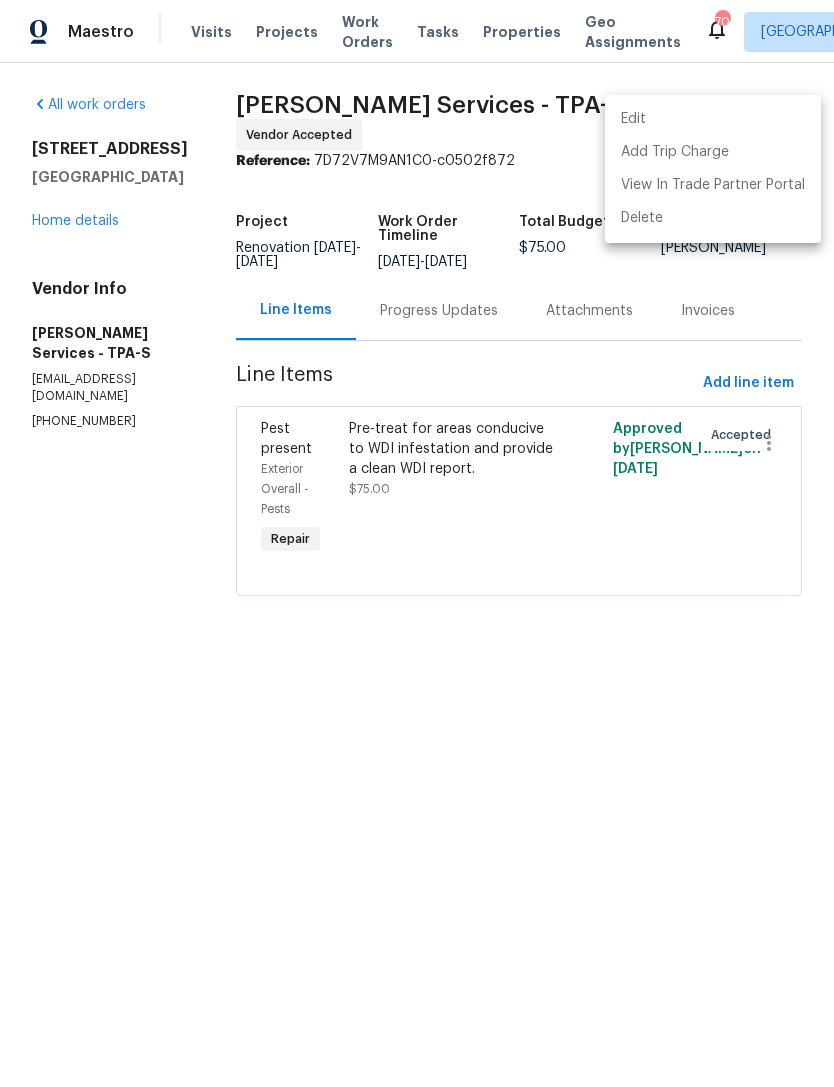 click at bounding box center [417, 543] 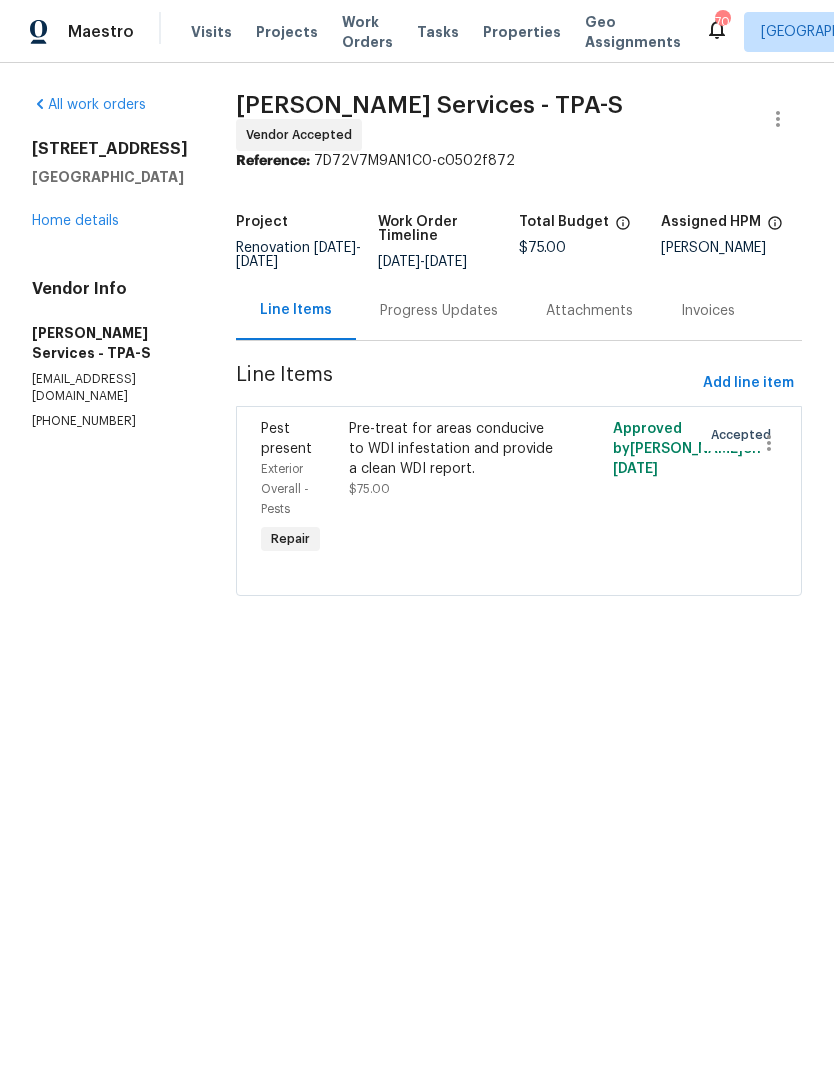 click on "Progress Updates" at bounding box center [439, 311] 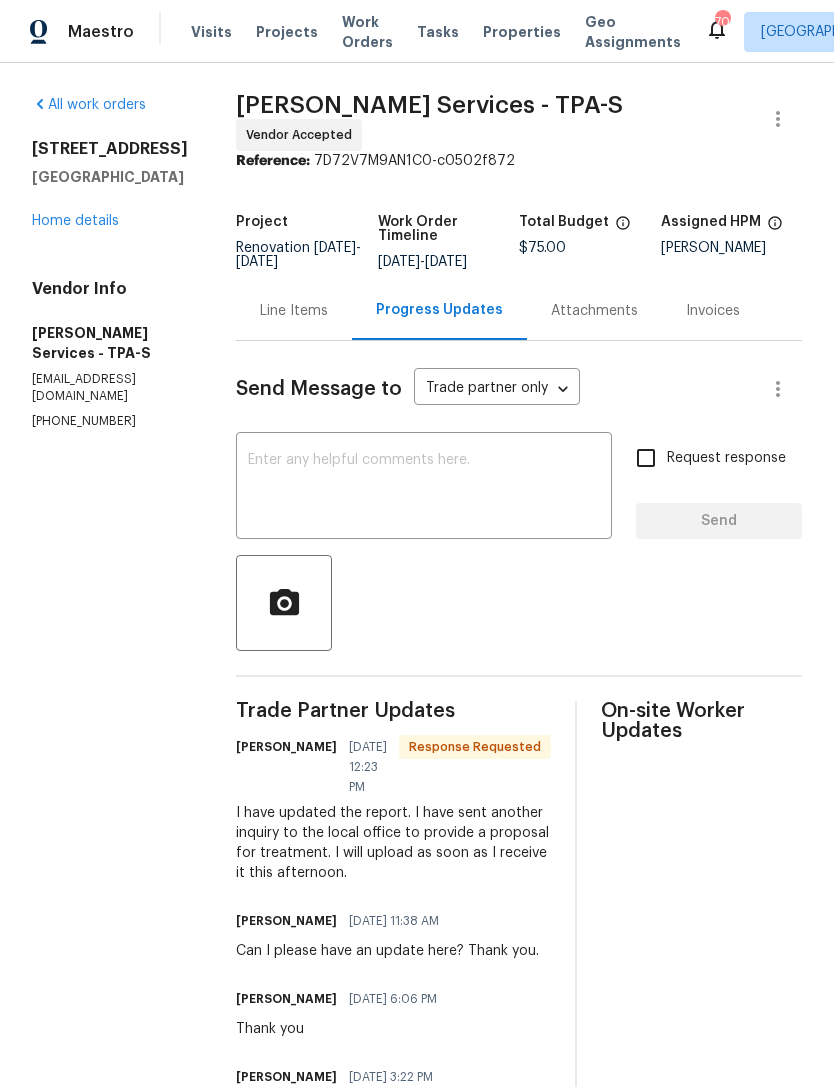 click on "All work orders" at bounding box center (89, 105) 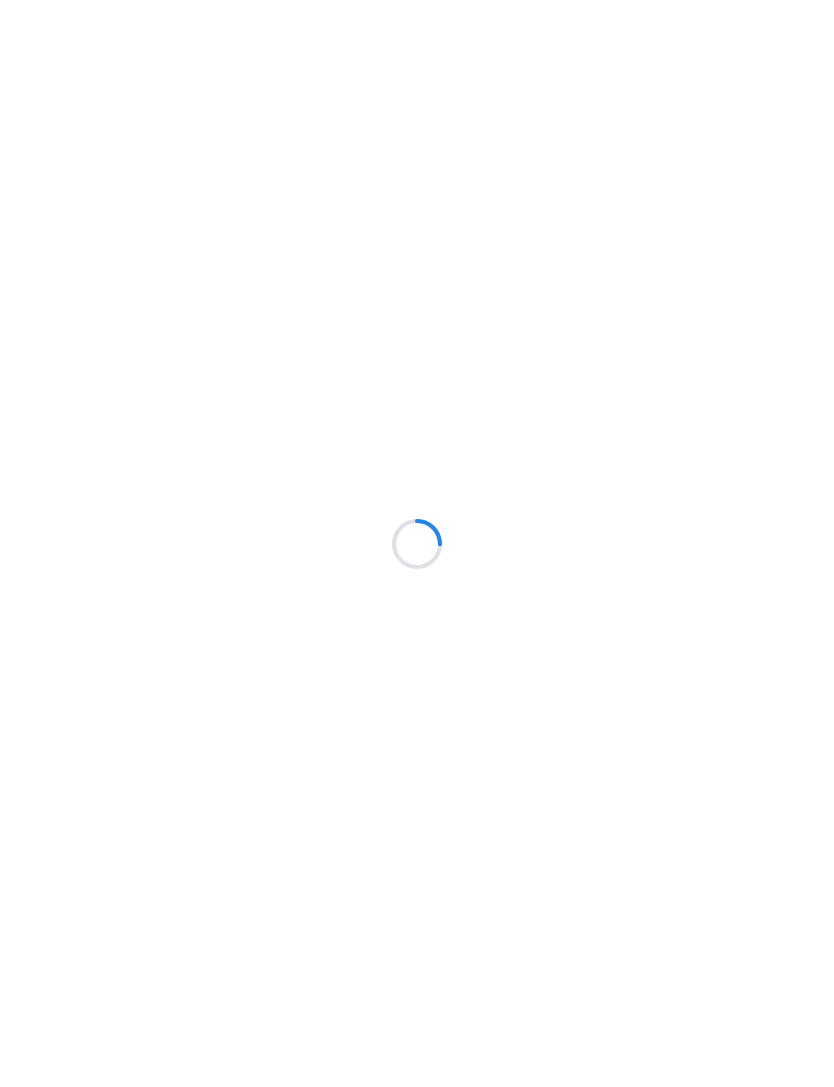 scroll, scrollTop: 0, scrollLeft: 0, axis: both 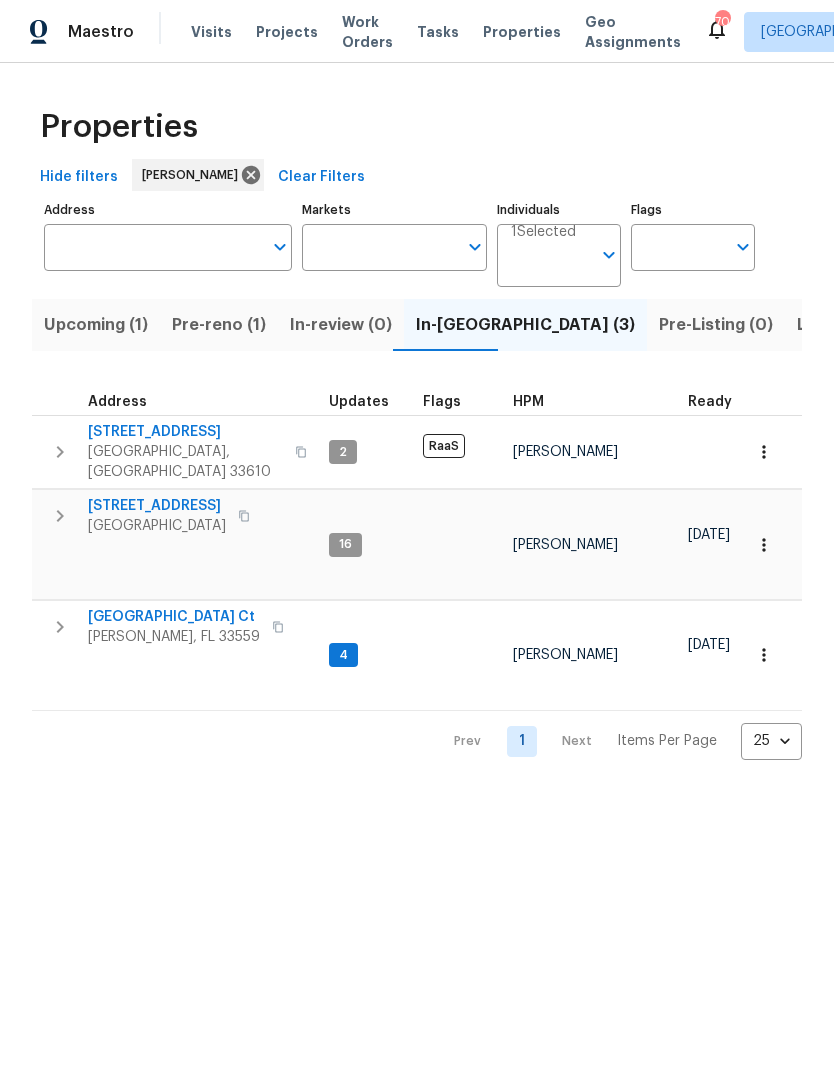 click on "[STREET_ADDRESS]" at bounding box center (157, 506) 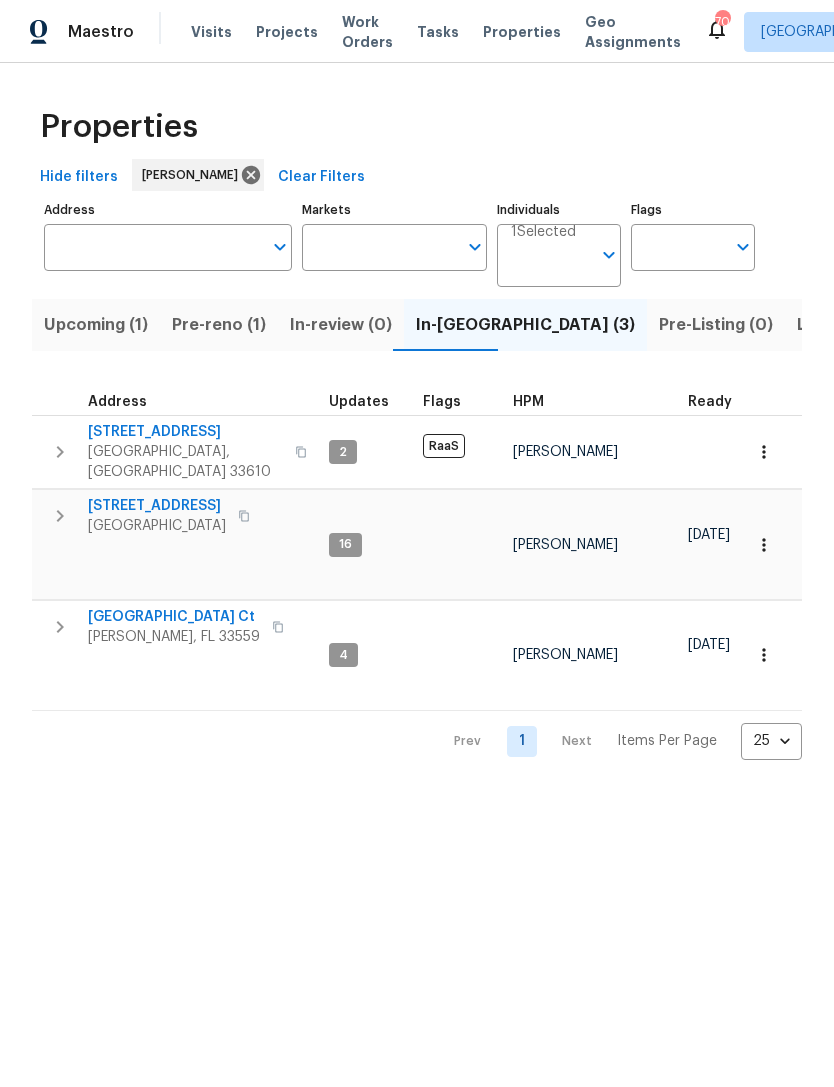 click on "[GEOGRAPHIC_DATA] Ct" at bounding box center [174, 617] 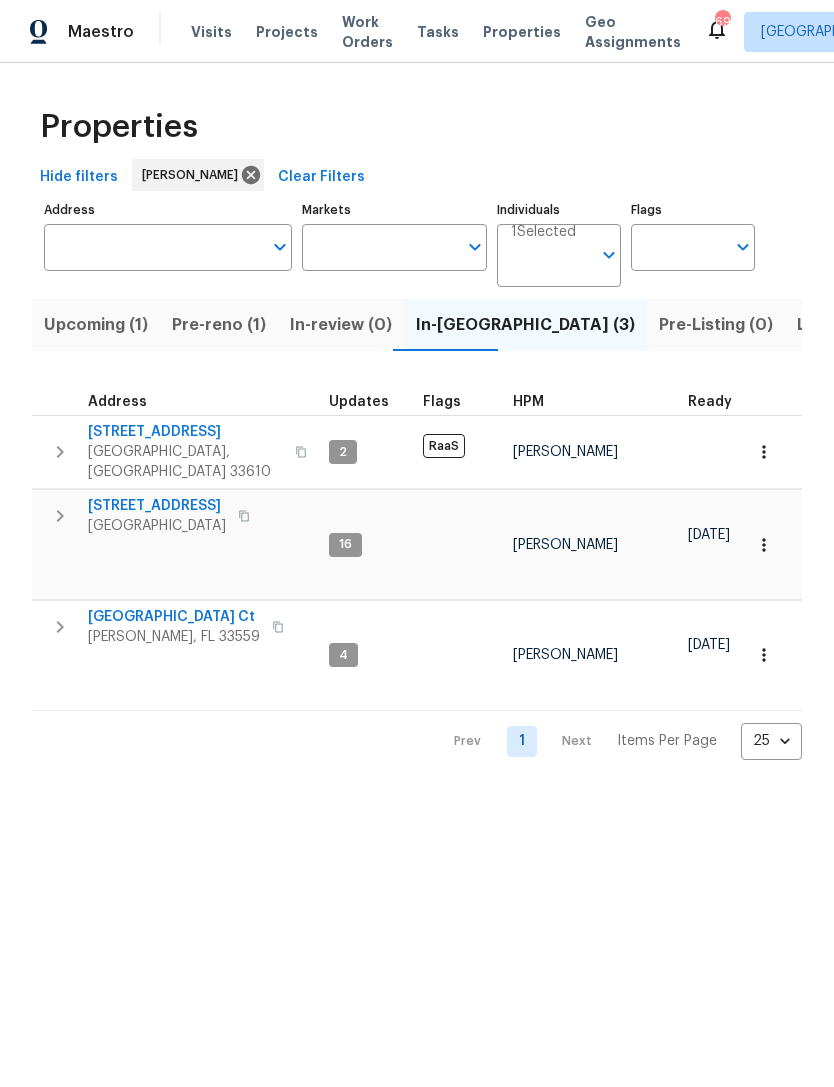 click on "[STREET_ADDRESS]" at bounding box center [157, 506] 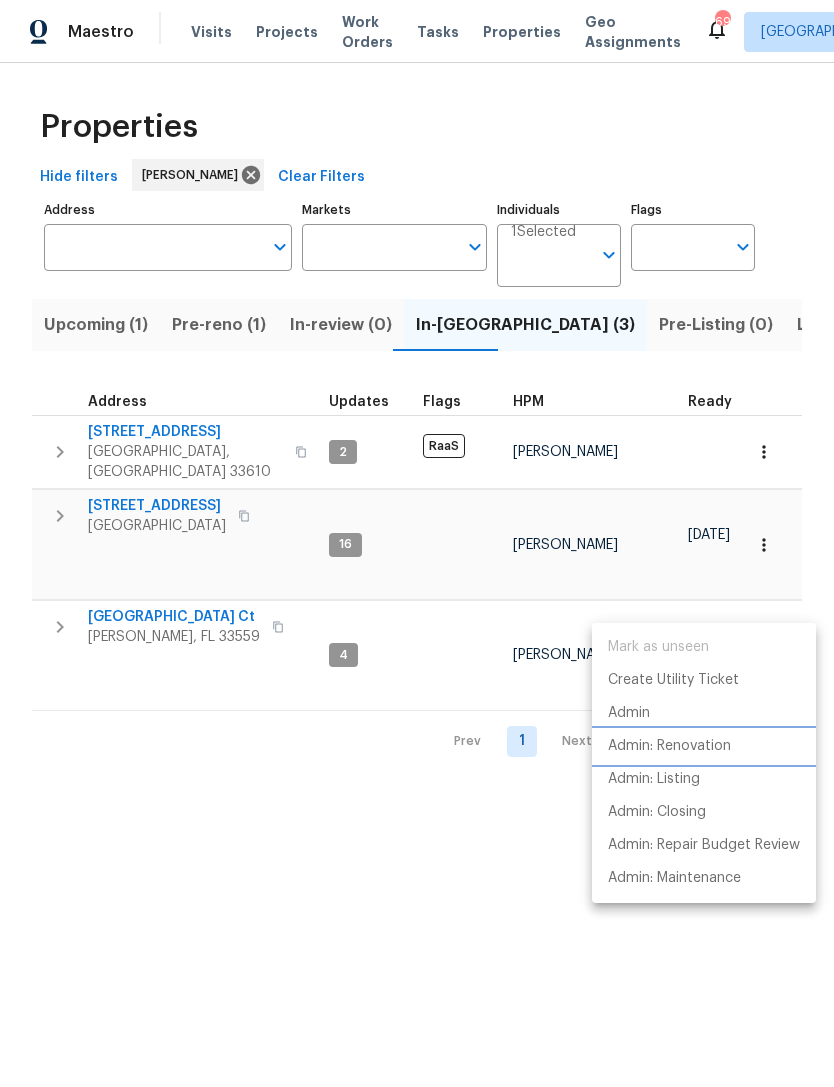 click on "Admin: Renovation" at bounding box center [669, 746] 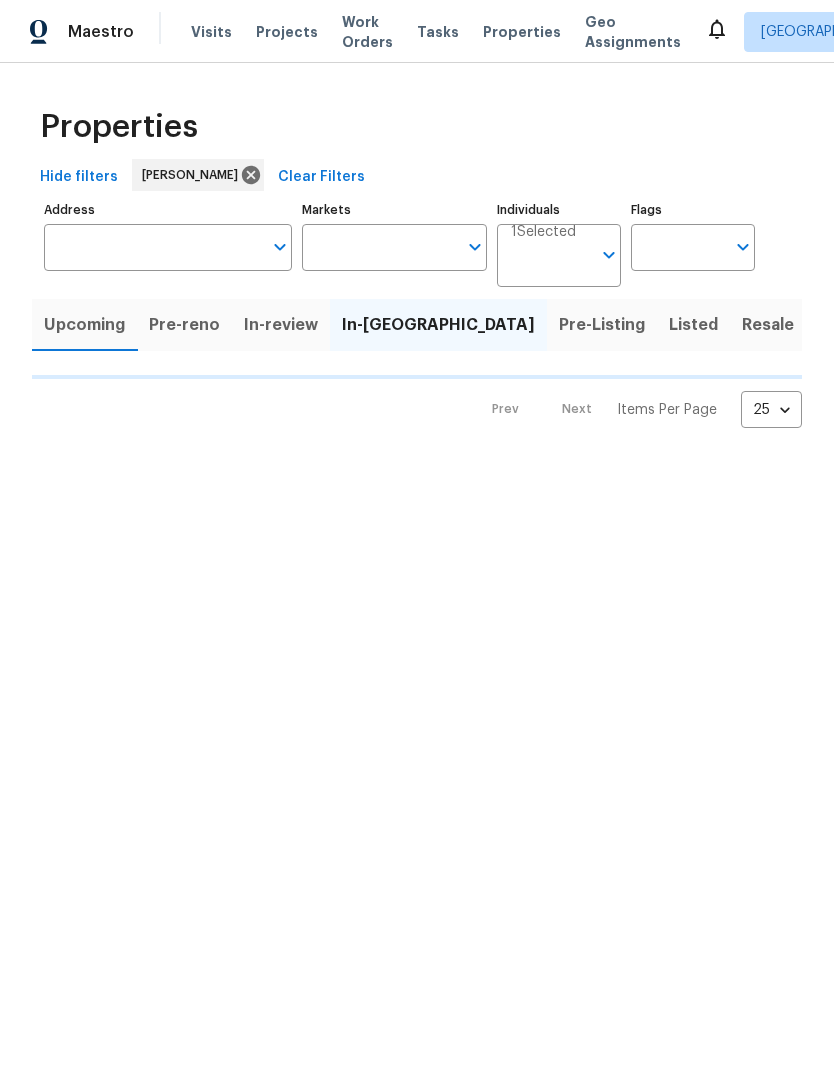 scroll, scrollTop: 0, scrollLeft: 0, axis: both 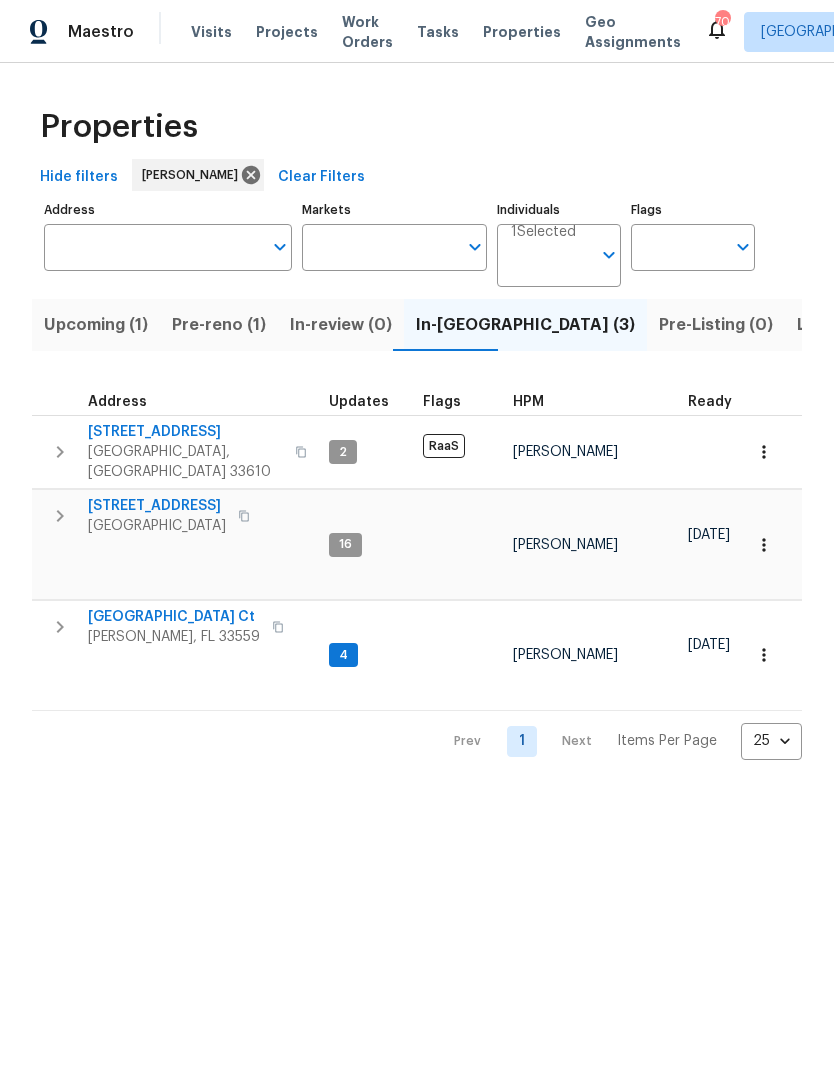 click on "Pre-reno (1)" at bounding box center [219, 325] 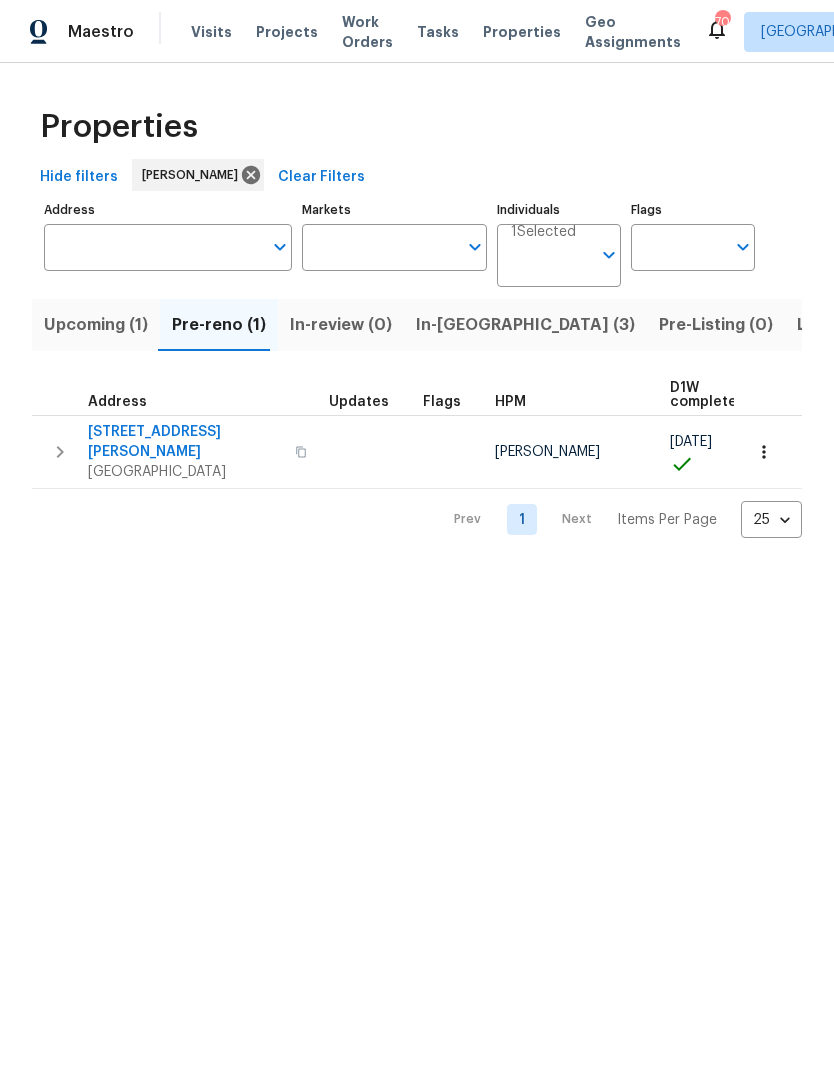 click 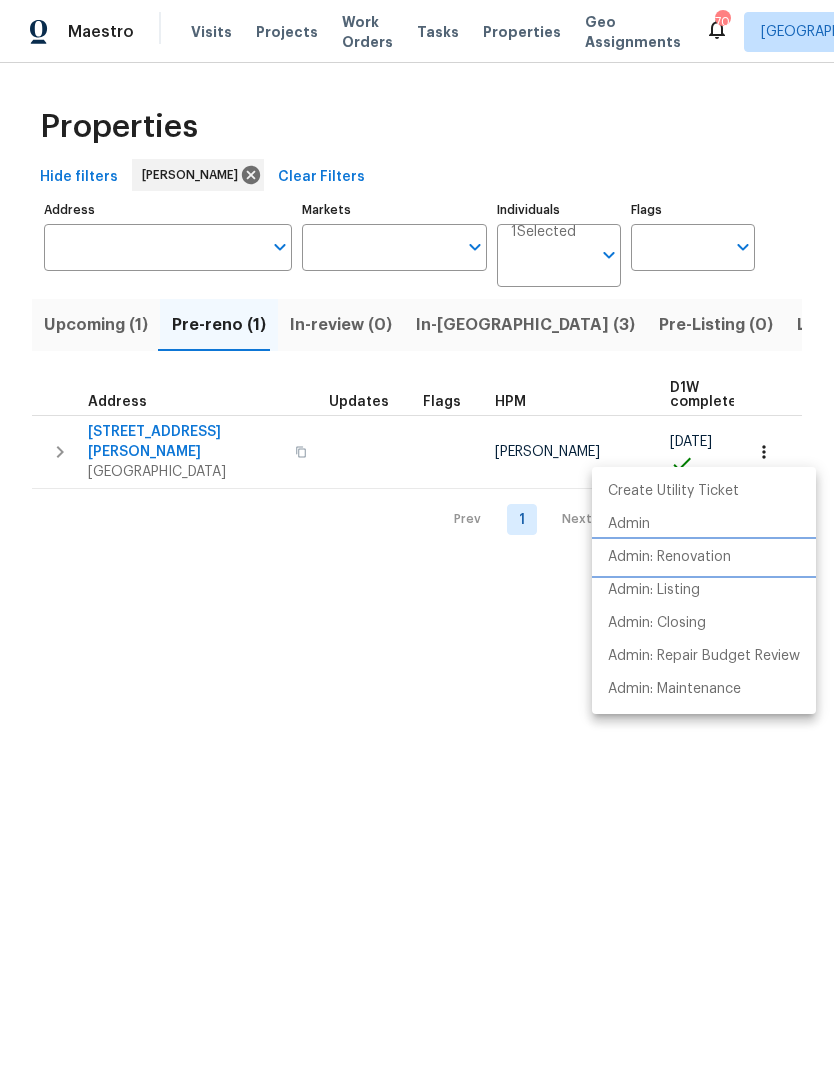 click on "Admin: Renovation" at bounding box center (704, 557) 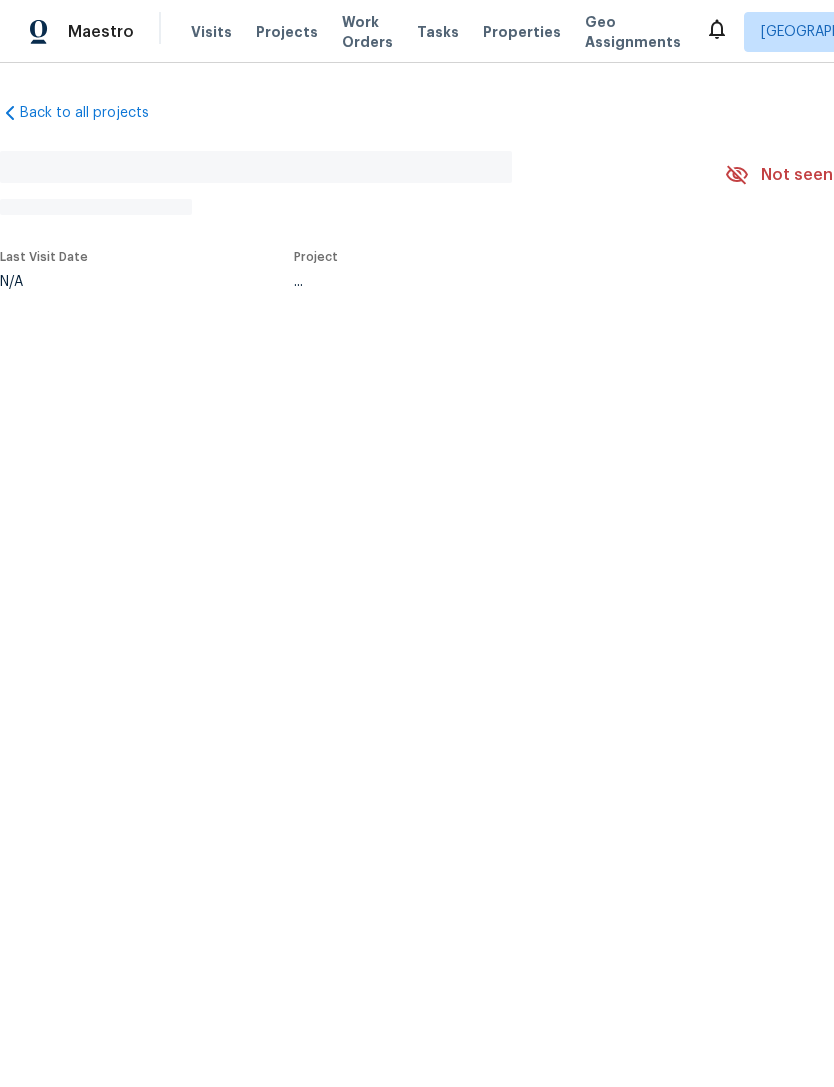 scroll, scrollTop: 0, scrollLeft: 0, axis: both 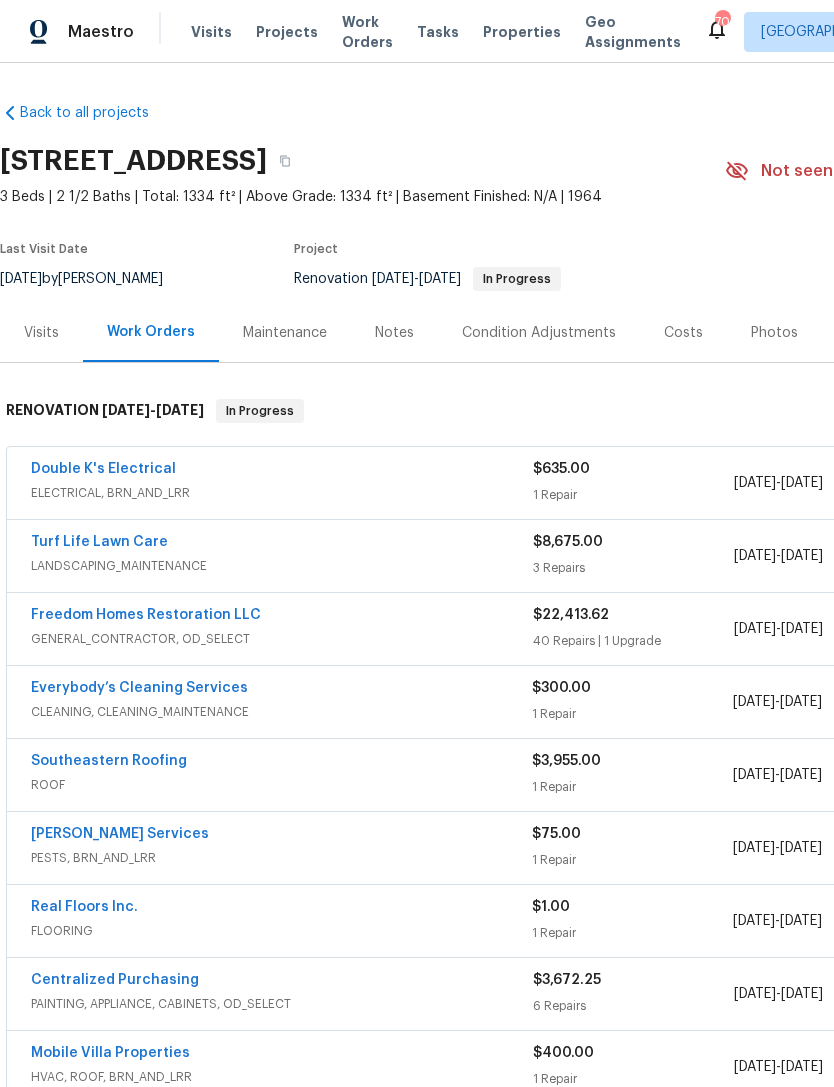 click on "[PERSON_NAME] Services" at bounding box center (120, 834) 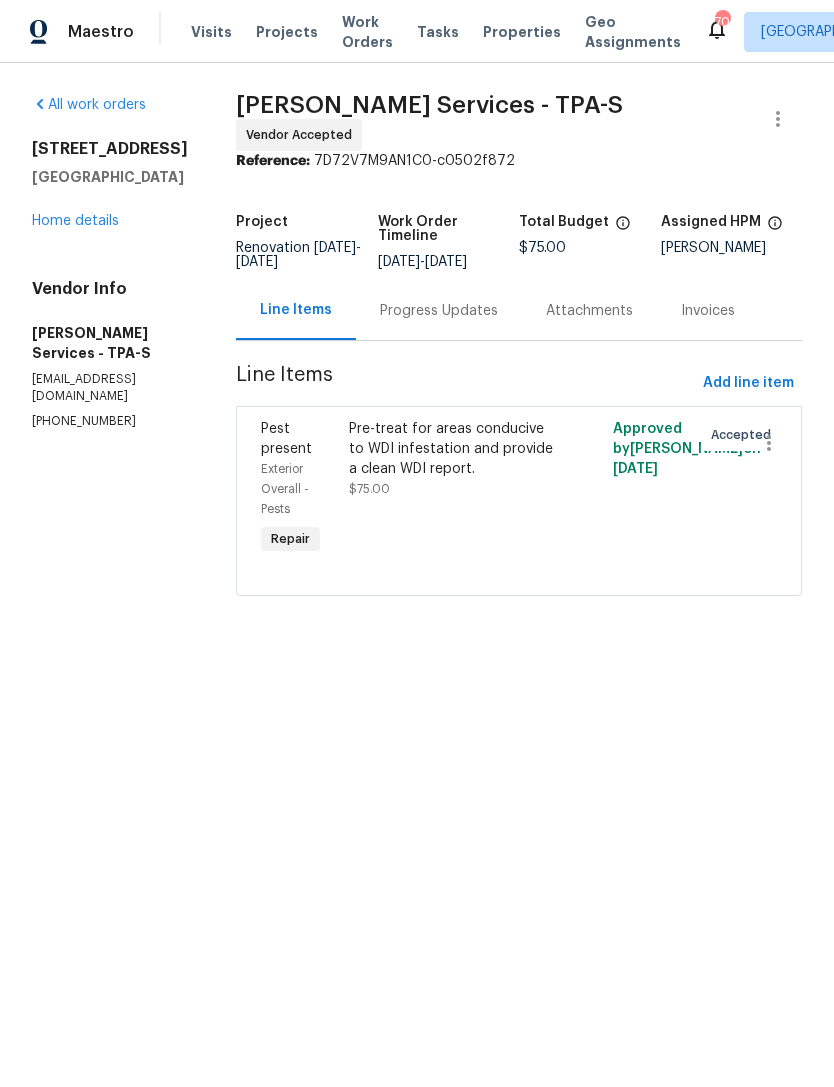 click on "Home details" at bounding box center (75, 221) 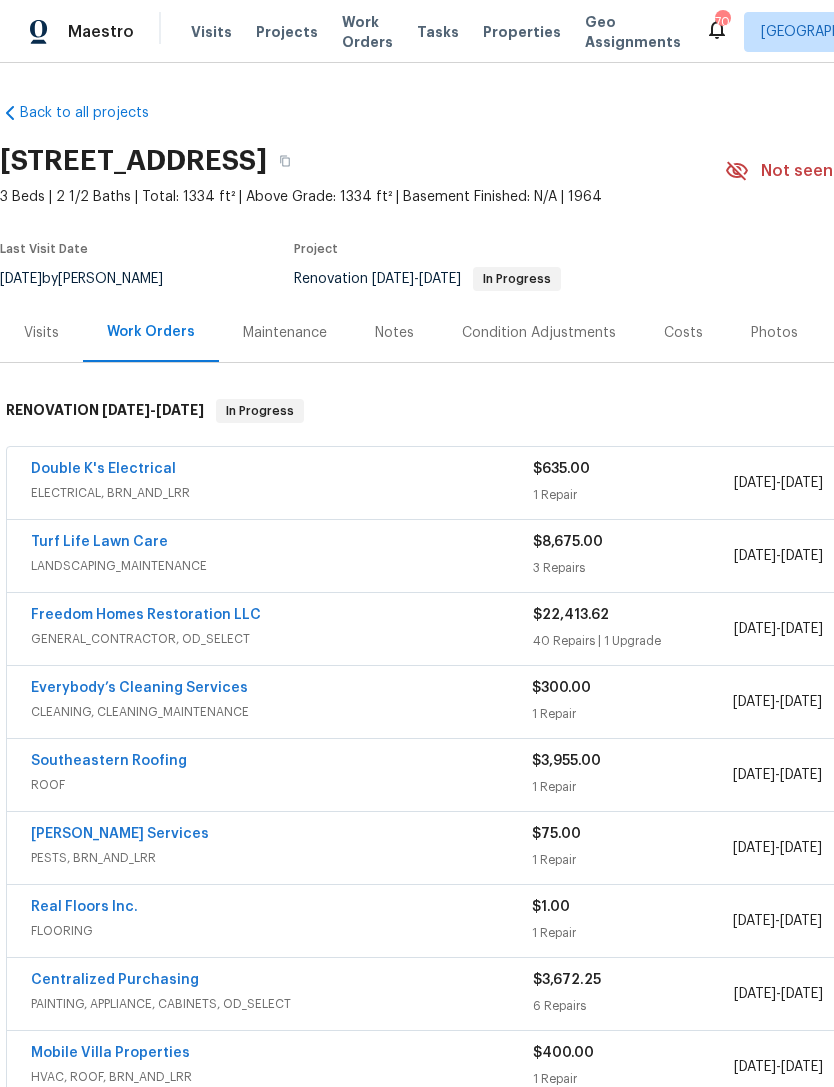 click on "Freedom Homes Restoration LLC" at bounding box center [146, 615] 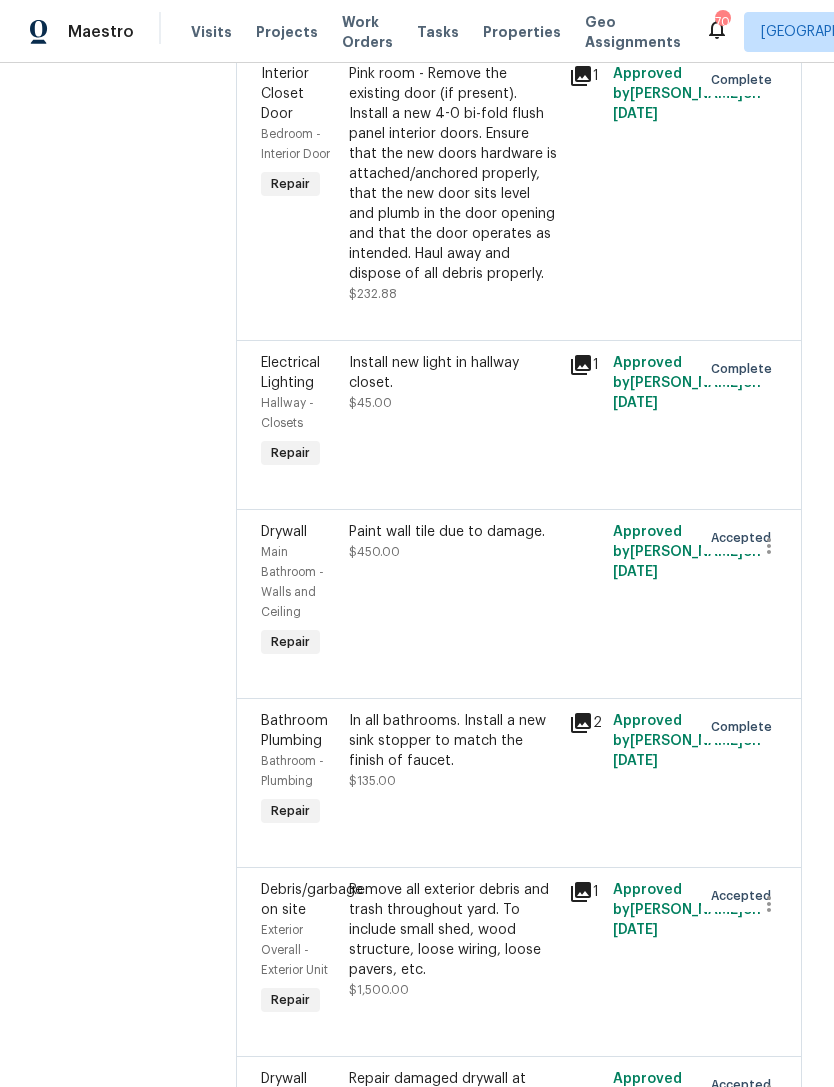 scroll, scrollTop: 8769, scrollLeft: 0, axis: vertical 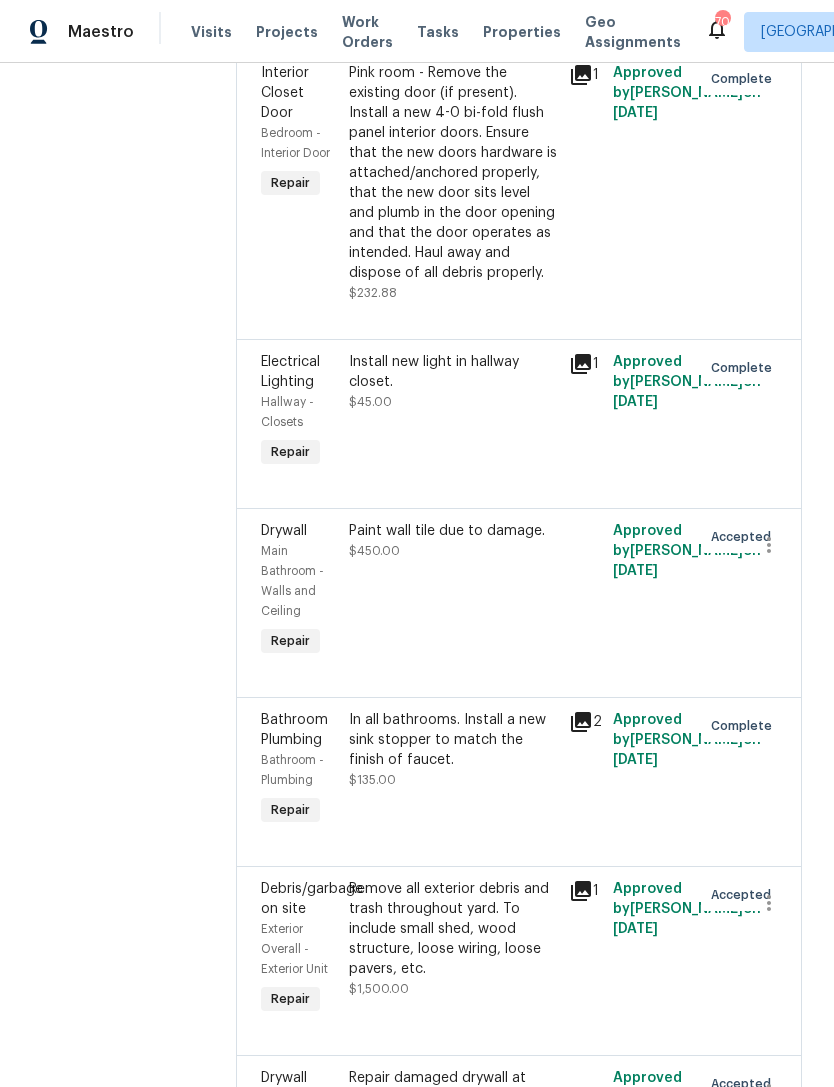 click on "Paint wall tile due to damage. $450.00" at bounding box center [453, 591] 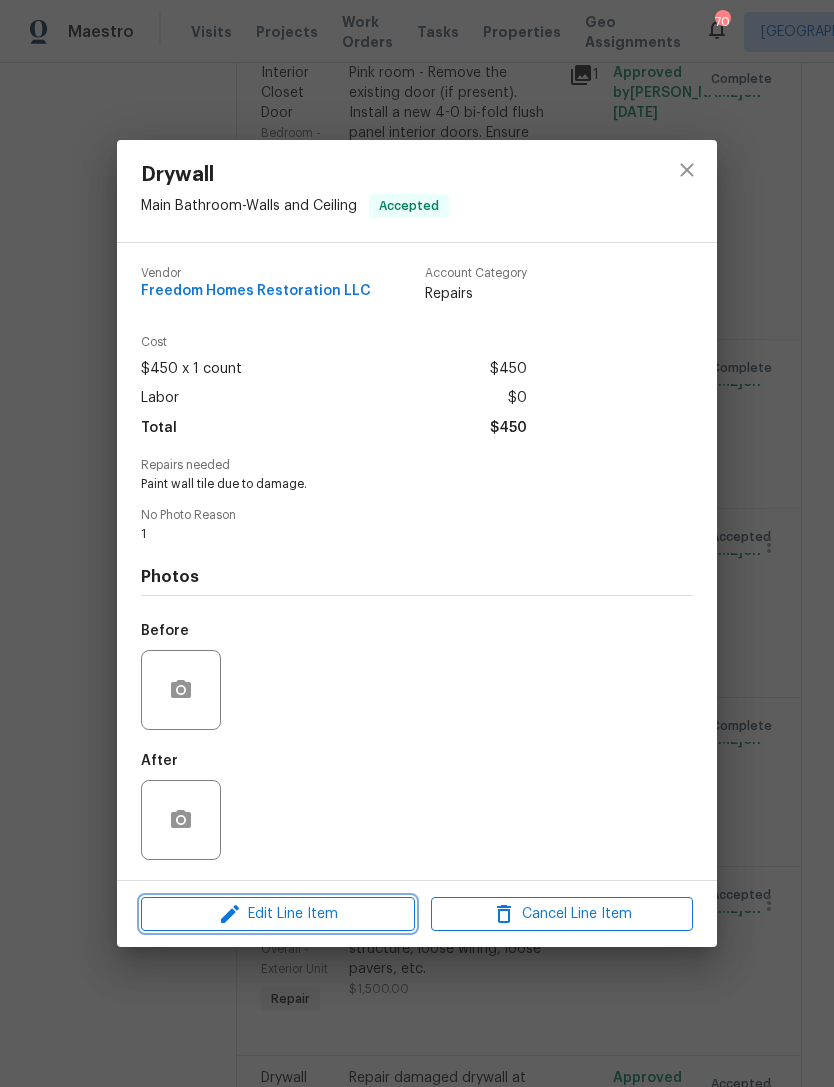 click on "Edit Line Item" at bounding box center [278, 914] 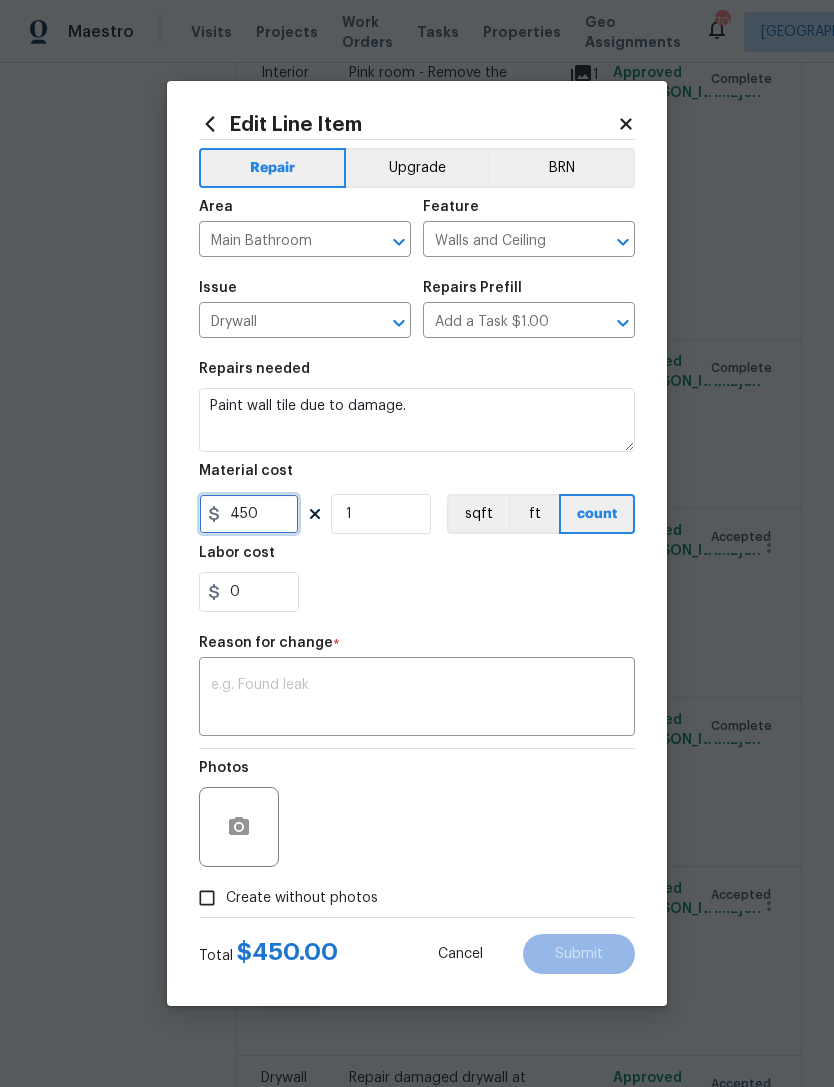 click on "450" at bounding box center (249, 514) 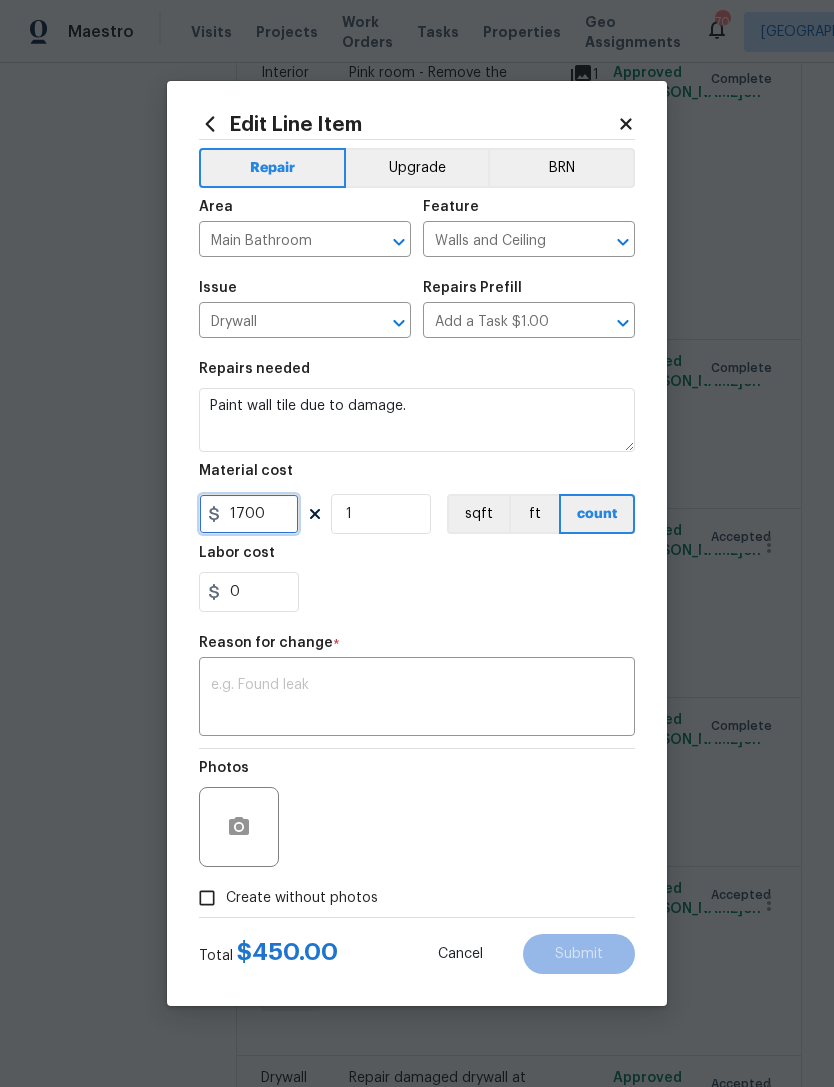 type on "1700" 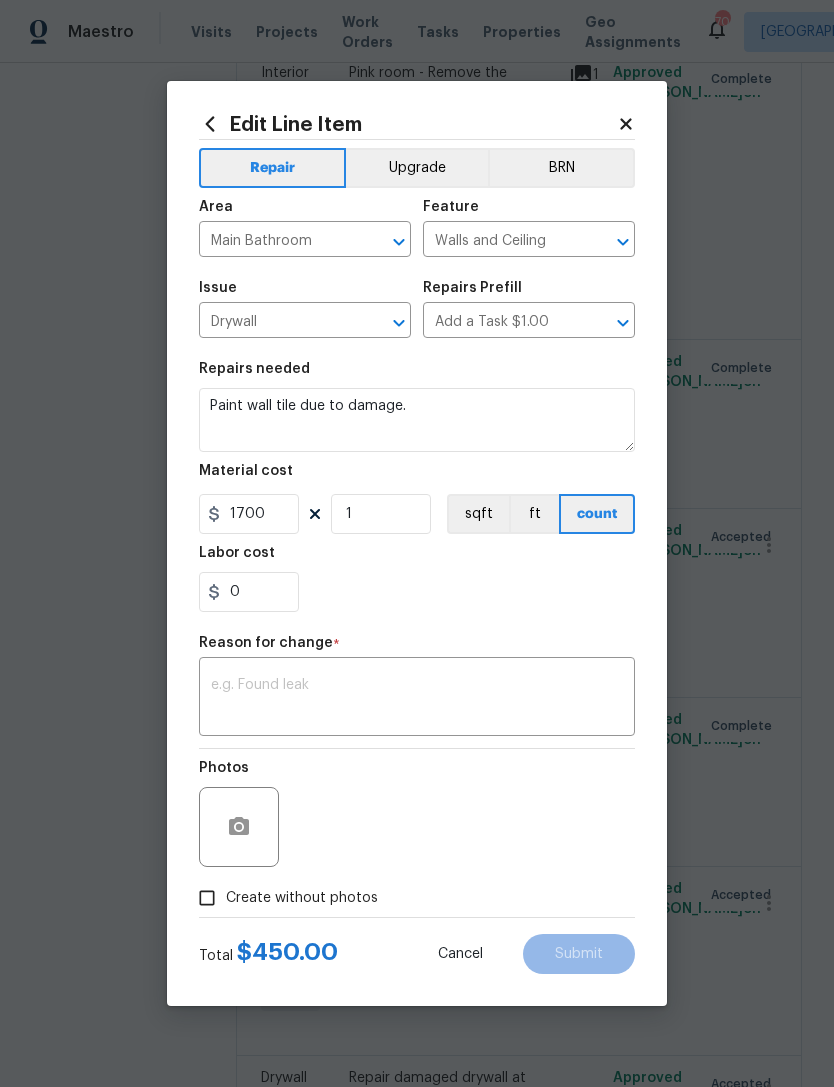 click on "Paint wall tile due to damage." at bounding box center (417, 420) 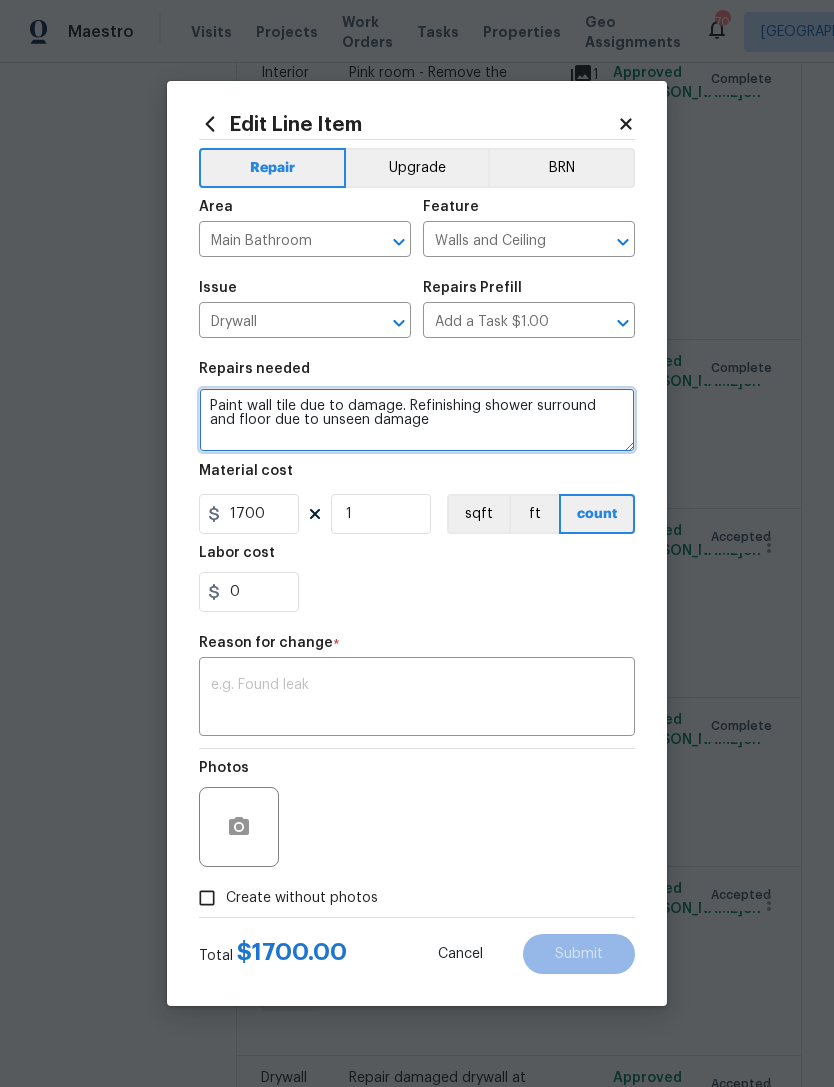 type on "Paint wall tile due to damage. Refinishing shower surround and floor due to unseen damage" 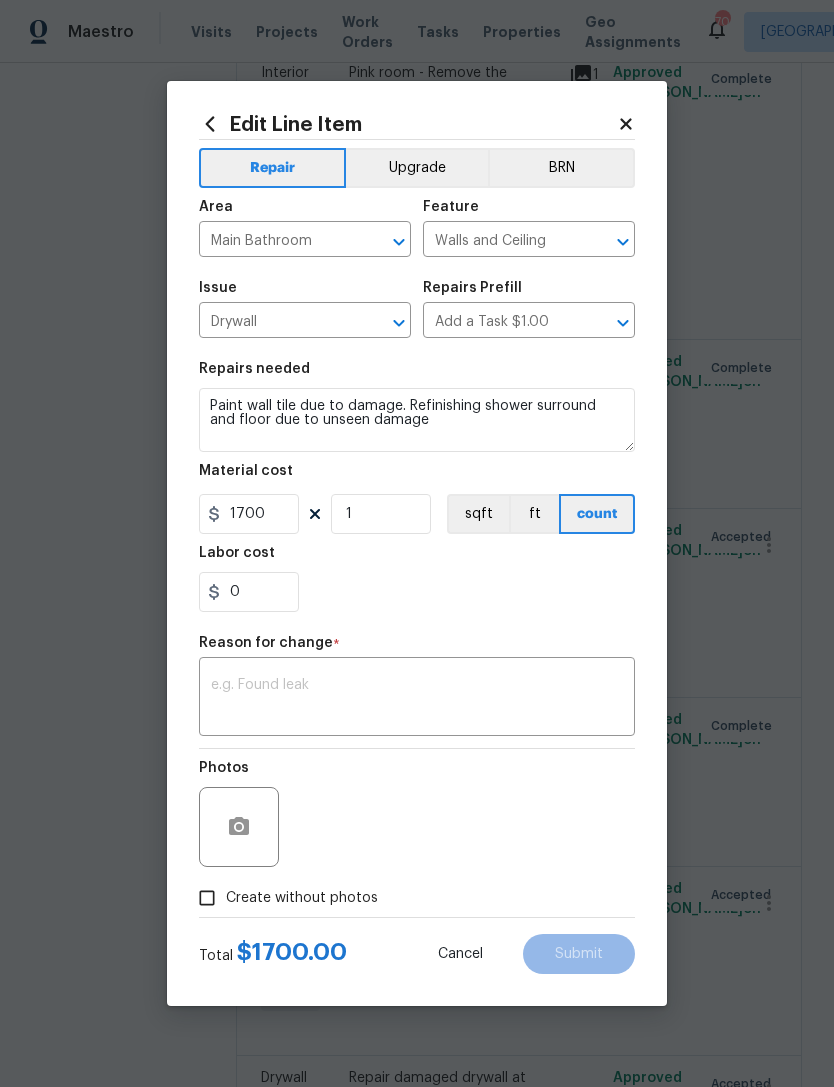 click at bounding box center (417, 699) 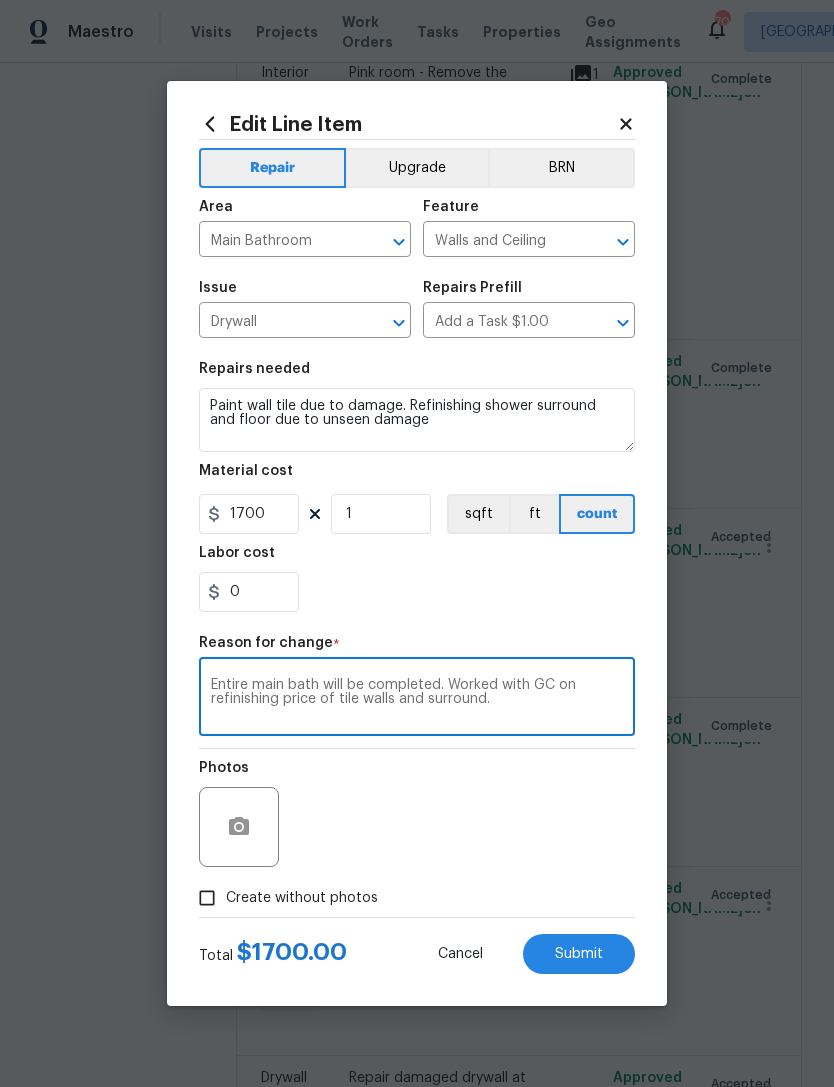 type on "Entire main bath will be completed. Worked with GC on refinishing price of tile walls and surround." 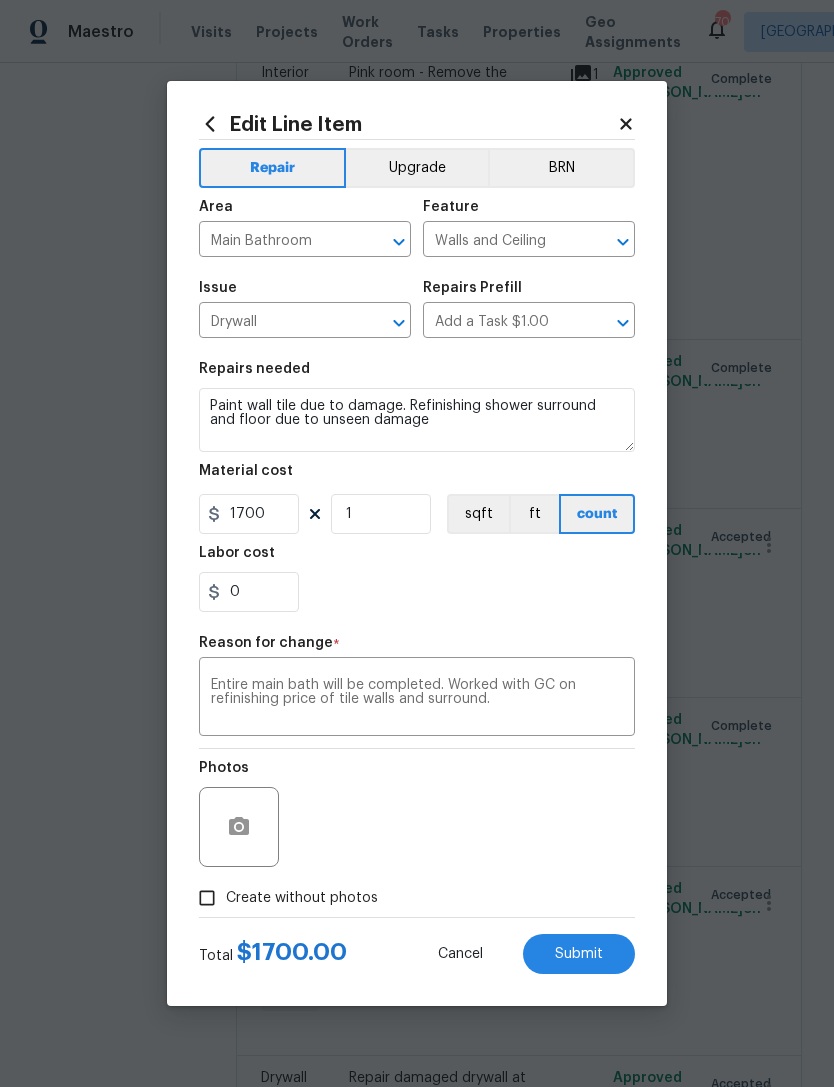 click on "Create without photos" at bounding box center [207, 898] 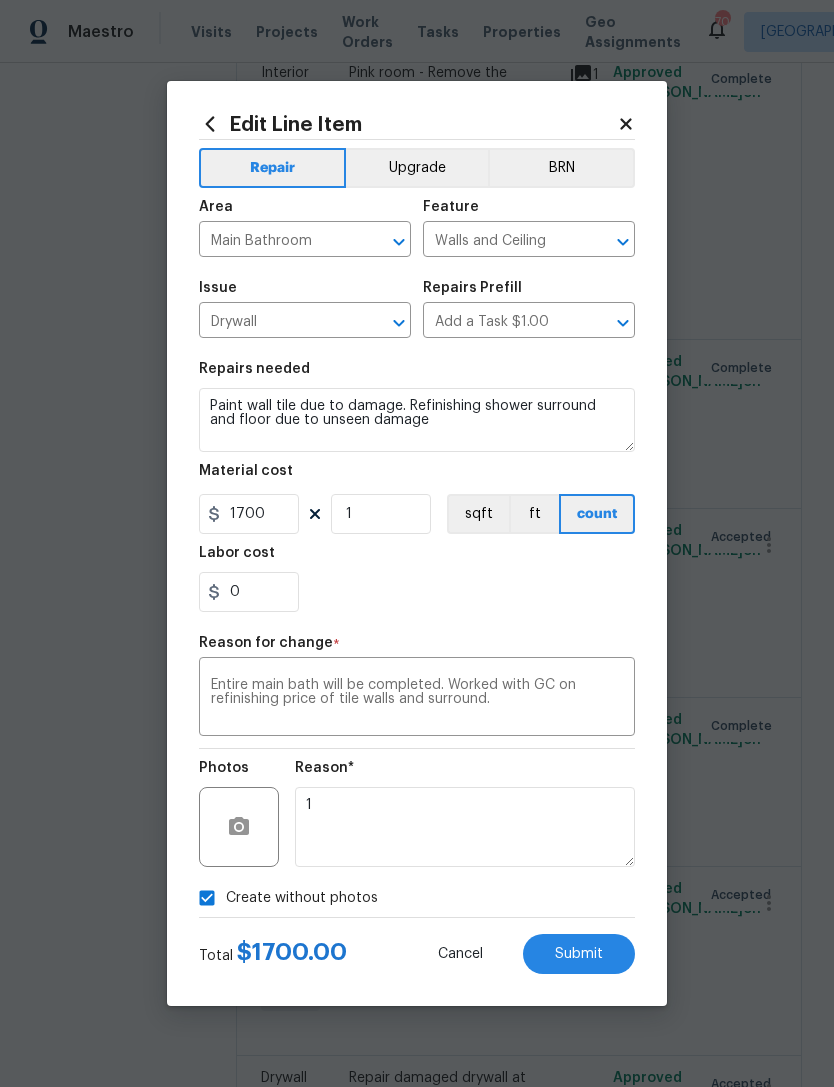 click on "Submit" at bounding box center [579, 954] 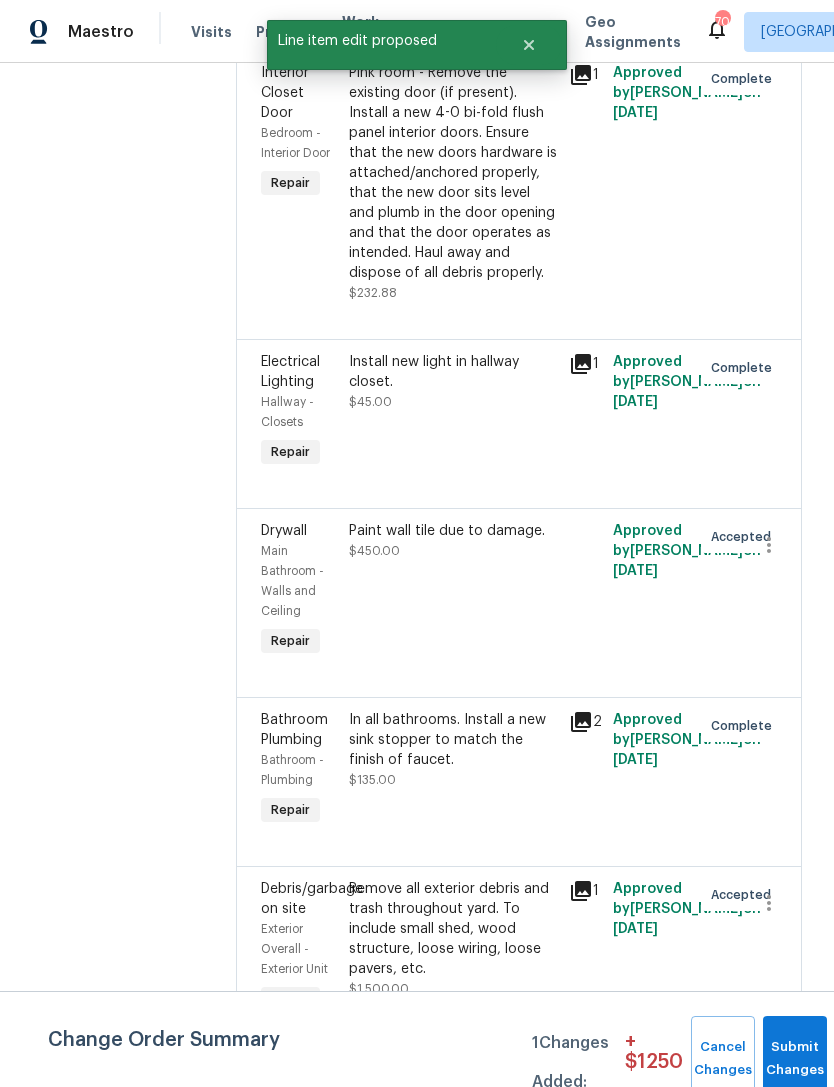 scroll, scrollTop: 0, scrollLeft: 0, axis: both 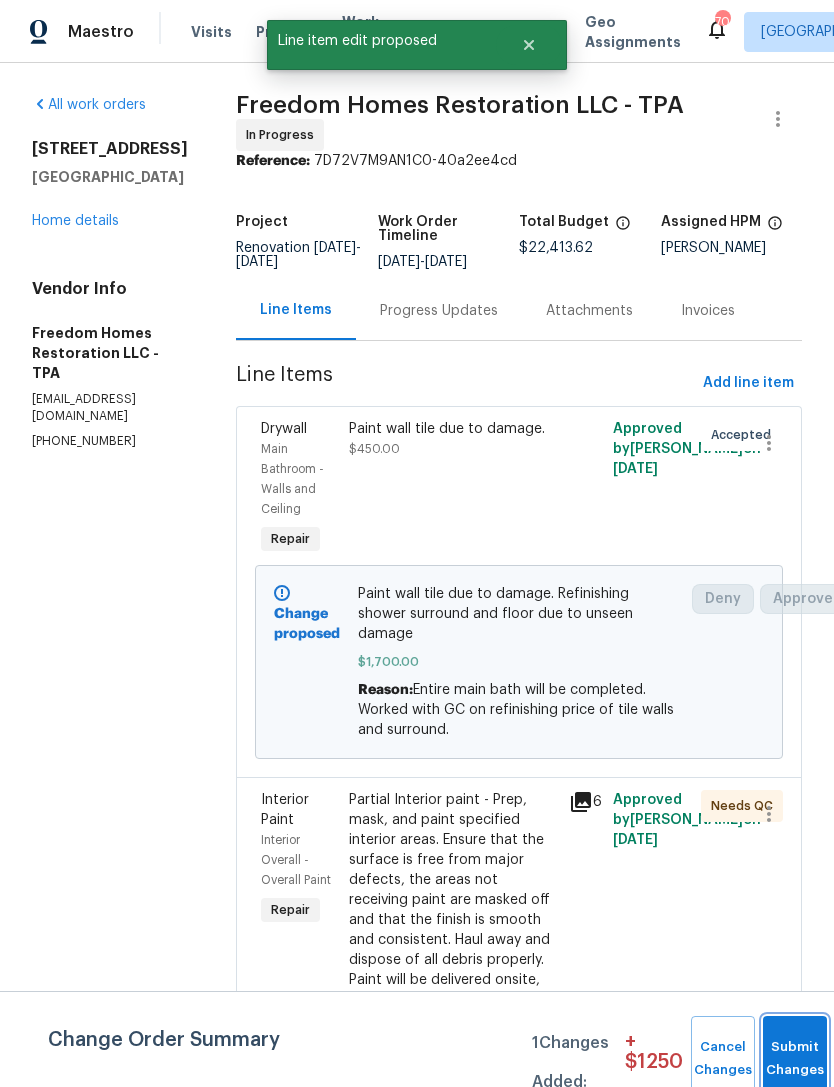 click on "Submit Changes" at bounding box center (795, 1059) 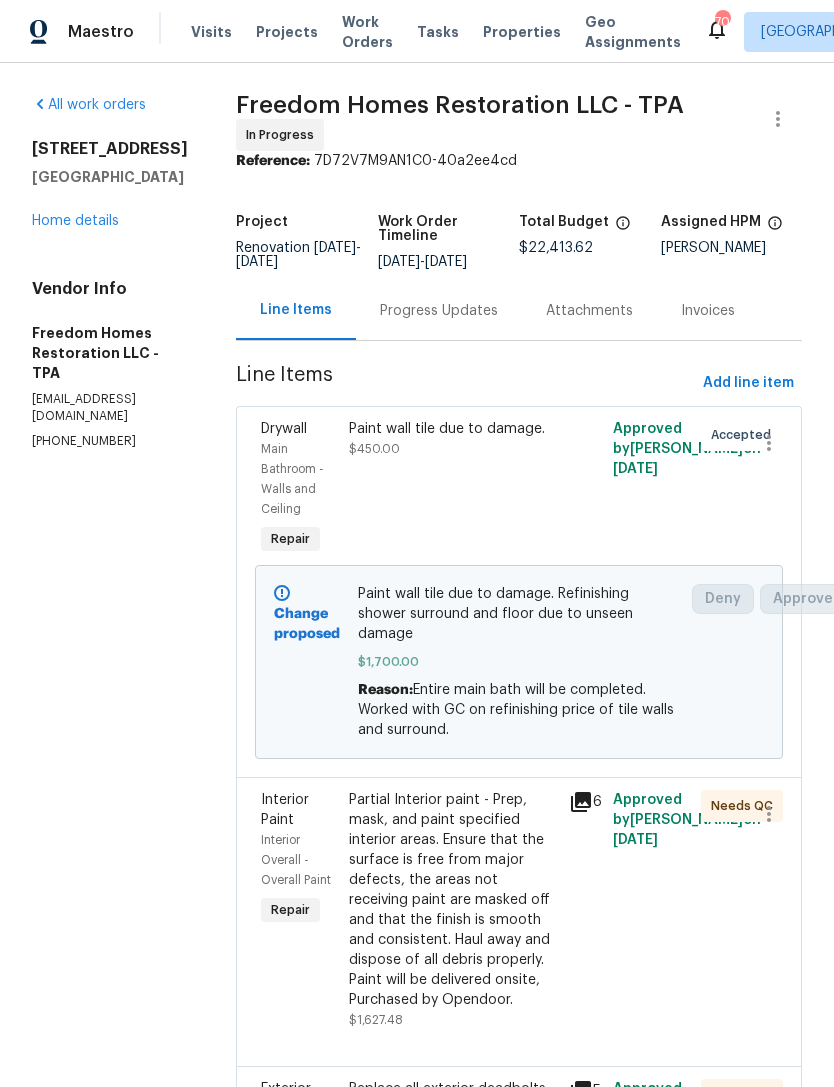 click on "Home details" at bounding box center [75, 221] 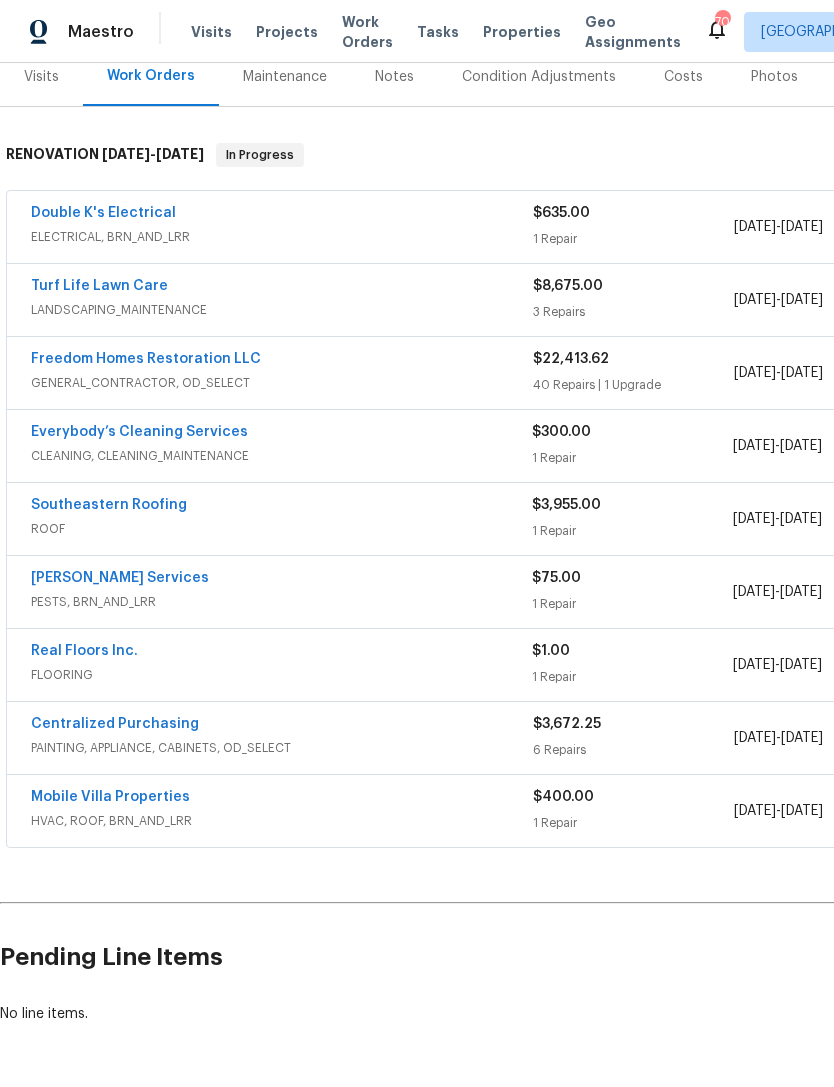 scroll, scrollTop: 257, scrollLeft: 0, axis: vertical 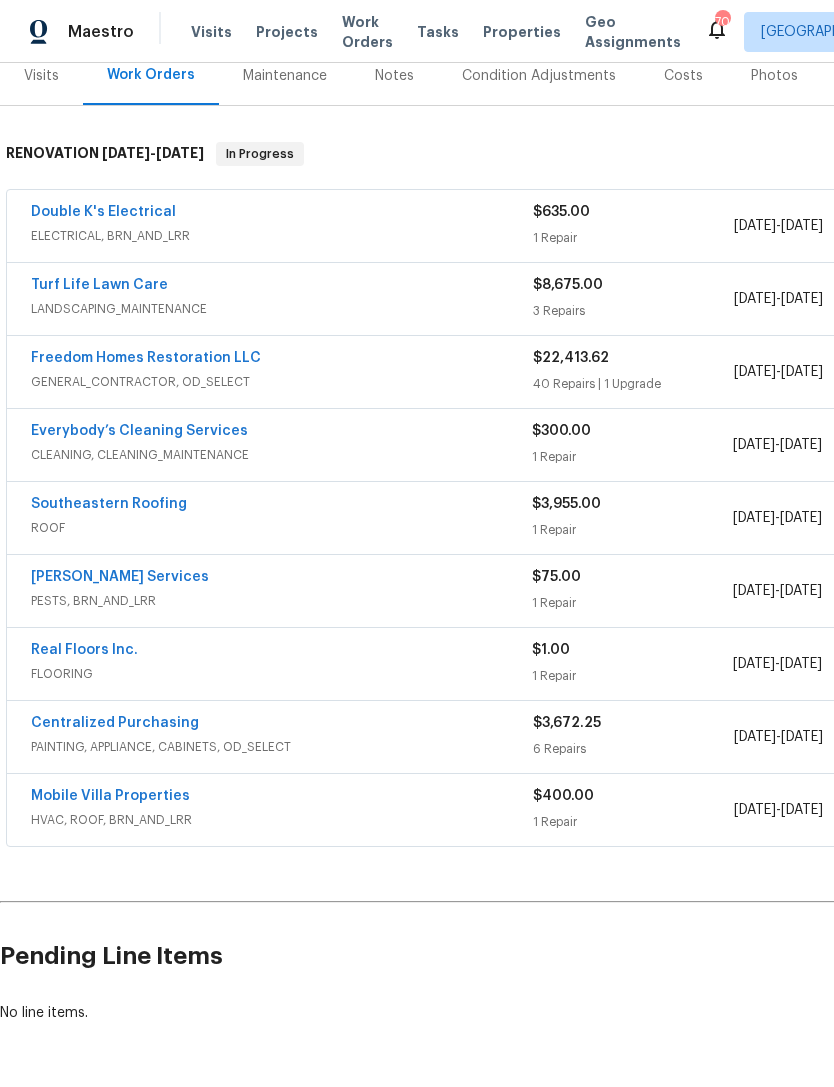 click on "Real Floors Inc." at bounding box center (84, 650) 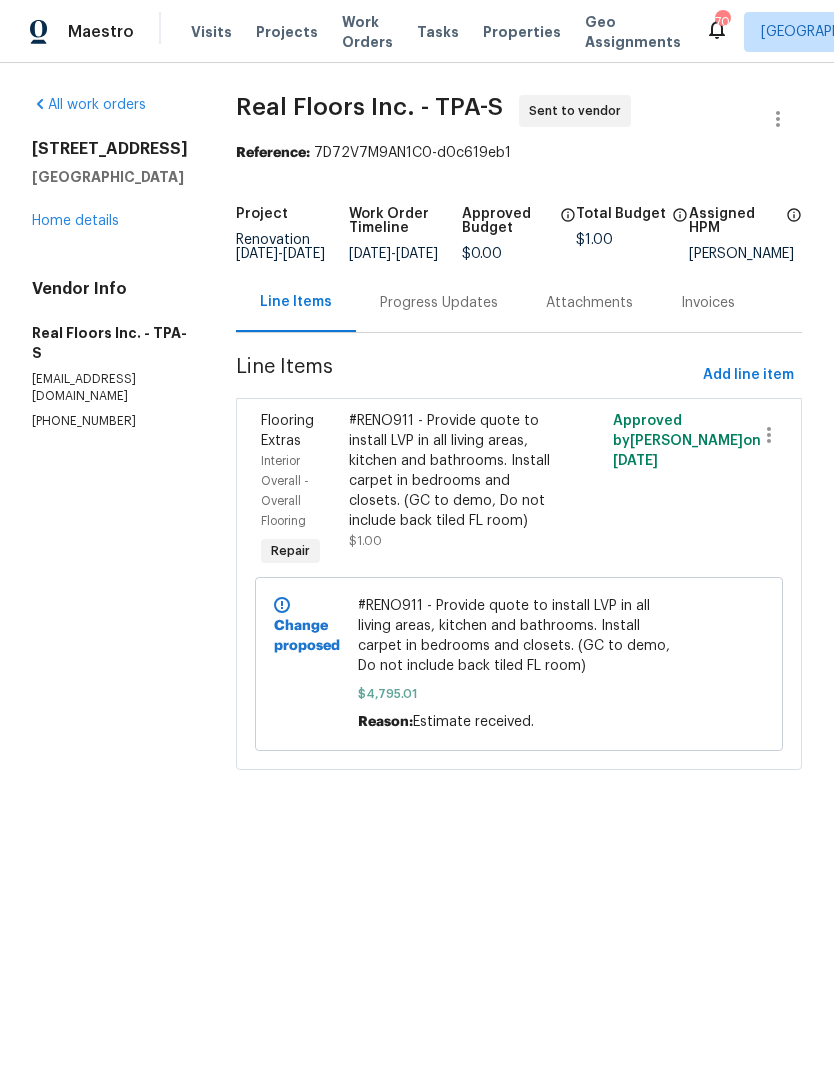 click on "Home details" at bounding box center [75, 221] 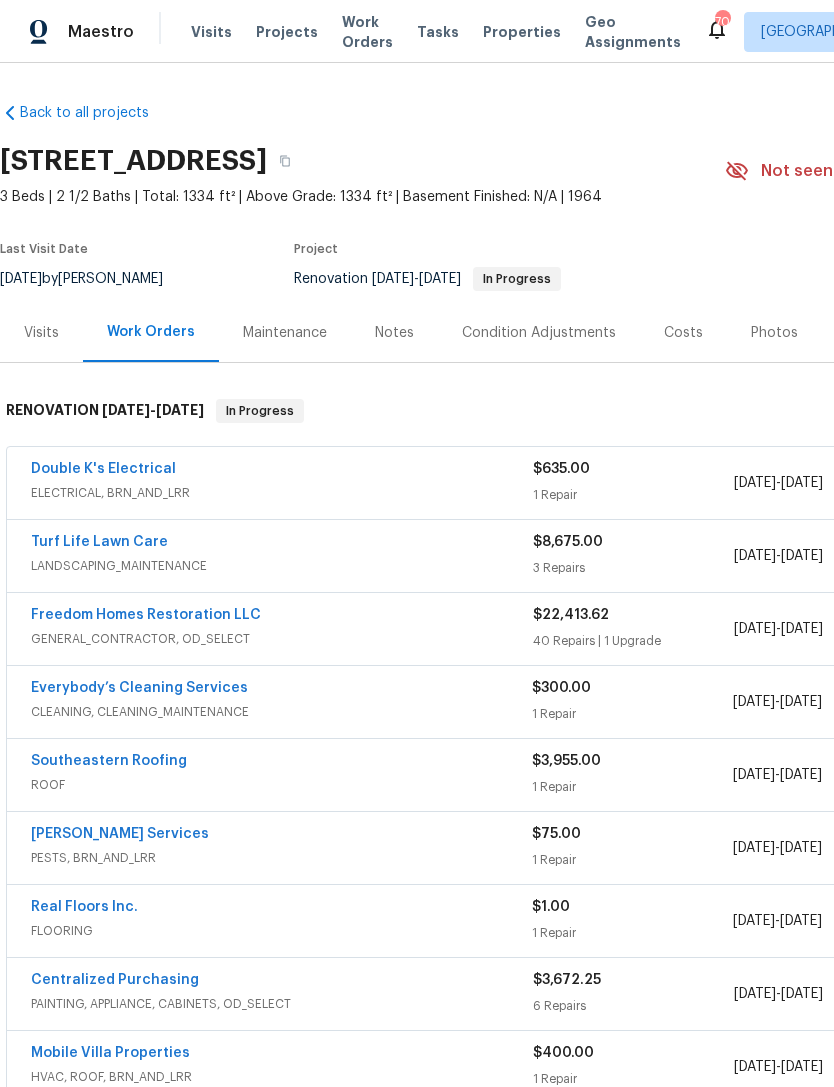 scroll, scrollTop: 0, scrollLeft: 0, axis: both 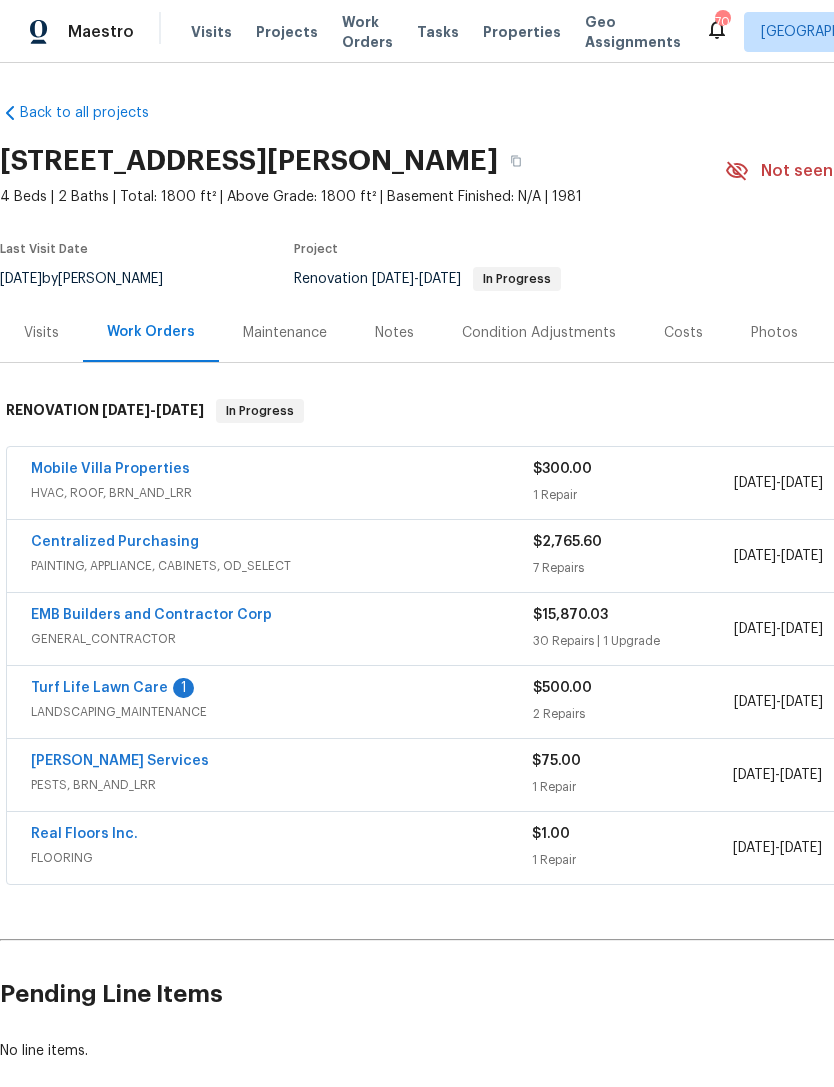 click on "Turf Life Lawn Care" at bounding box center (99, 688) 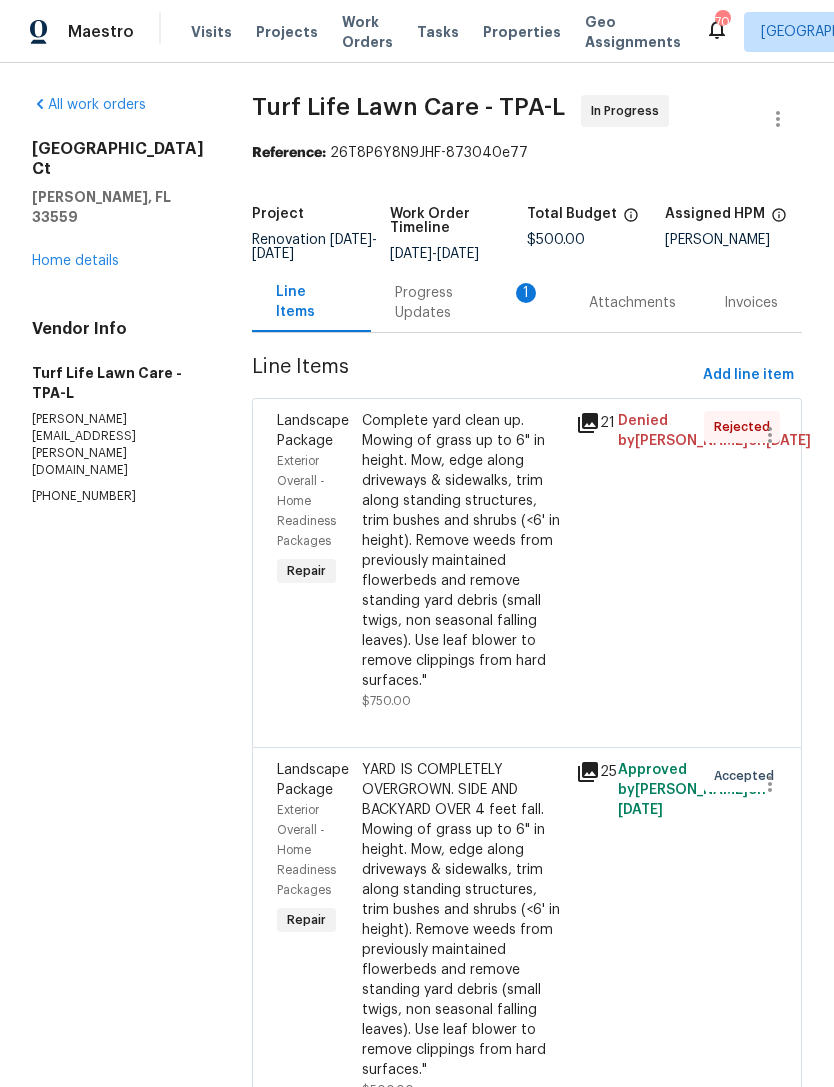 click on "Progress Updates 1" at bounding box center [468, 303] 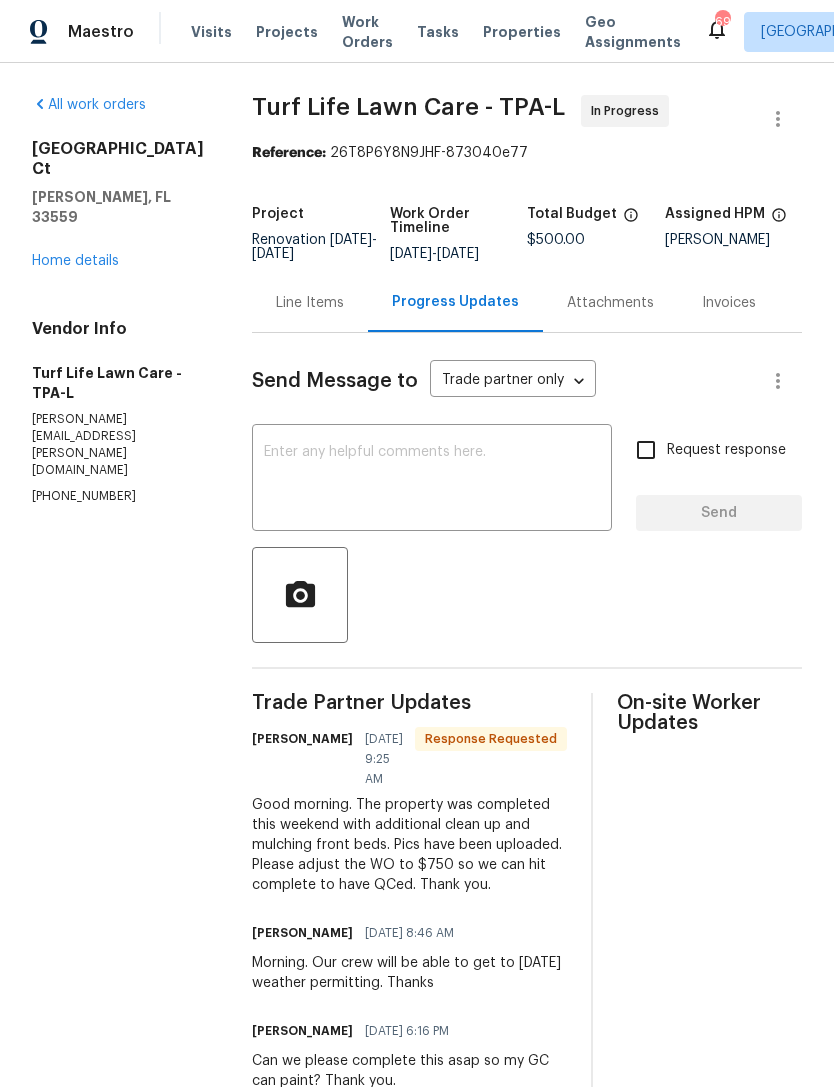 click on "Home details" at bounding box center (75, 261) 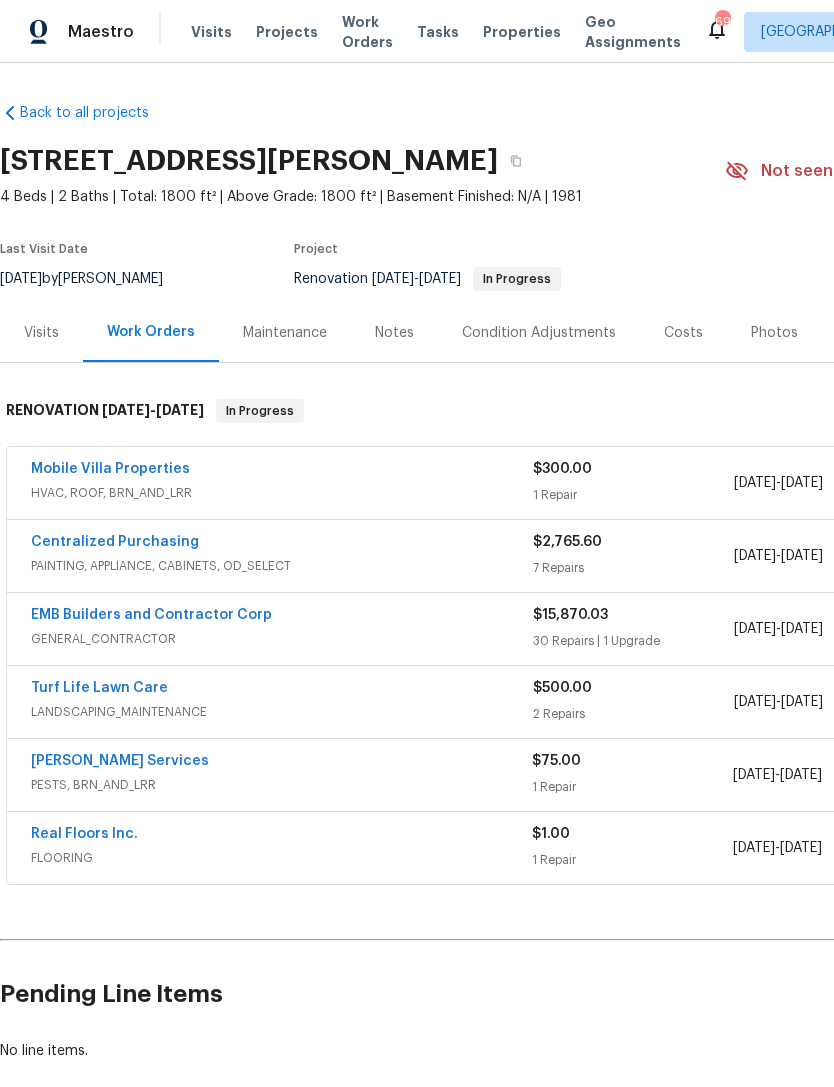 click on "[PERSON_NAME] Services" at bounding box center (120, 761) 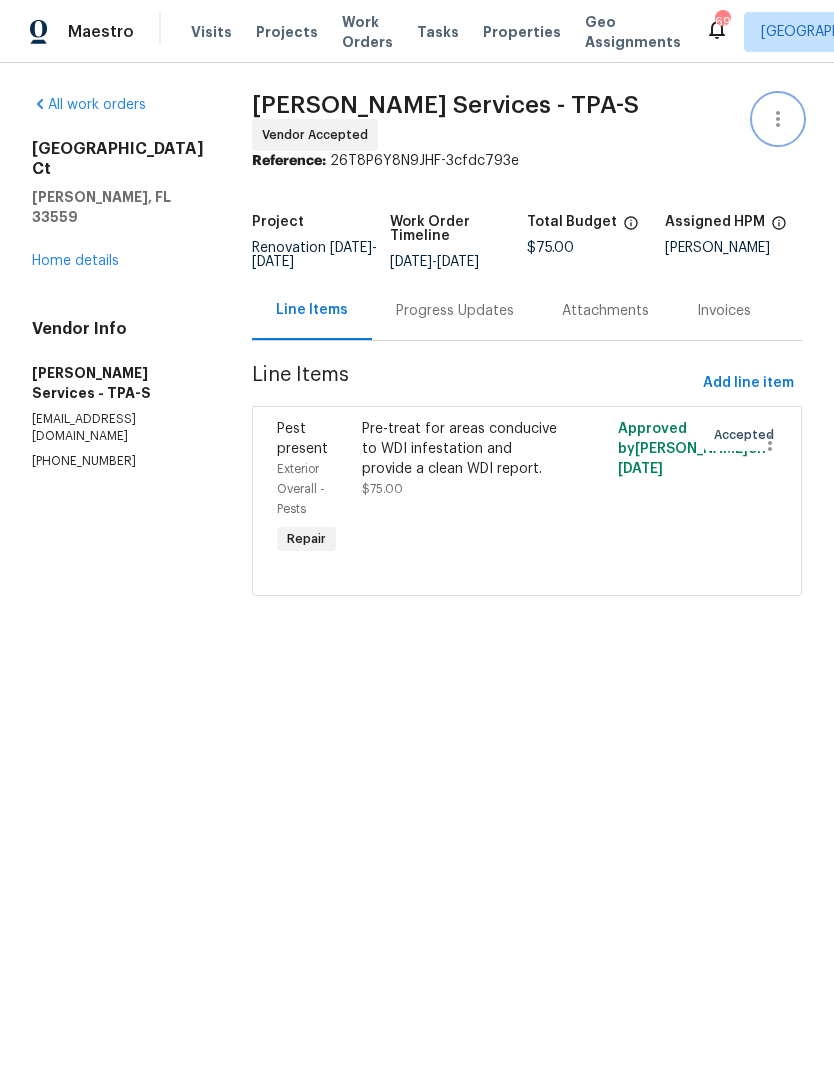 click 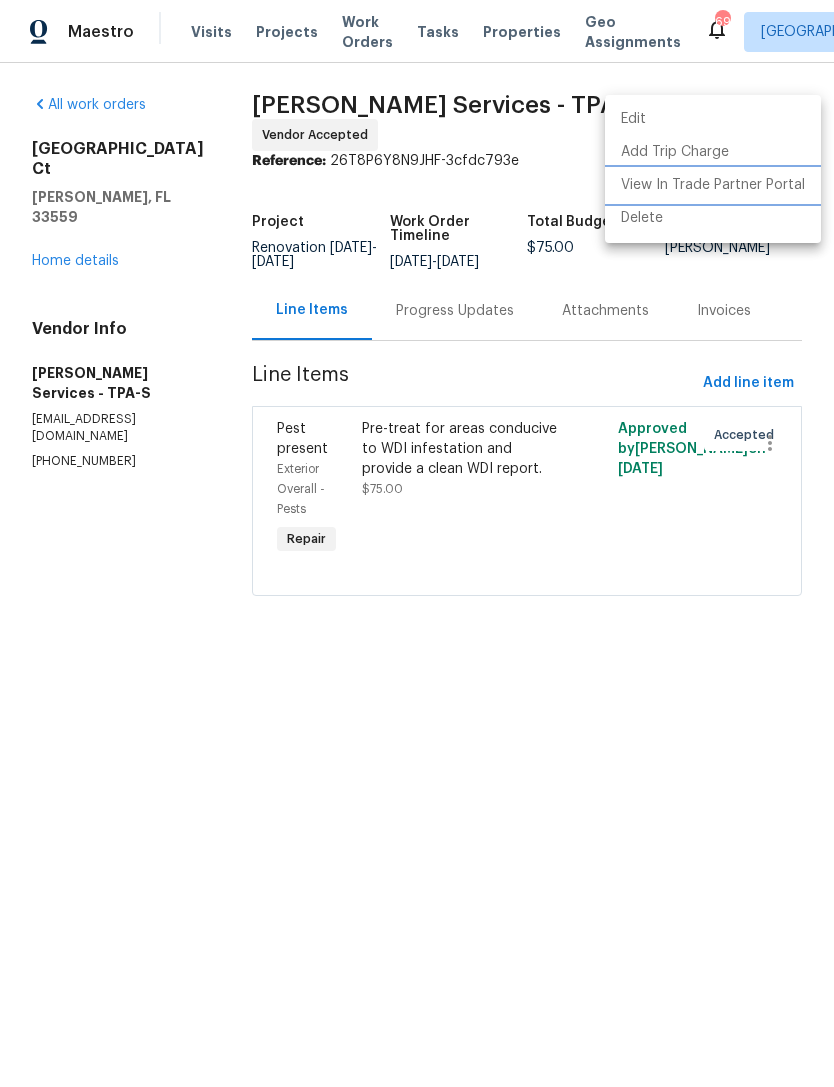 click on "View In Trade Partner Portal" at bounding box center (713, 185) 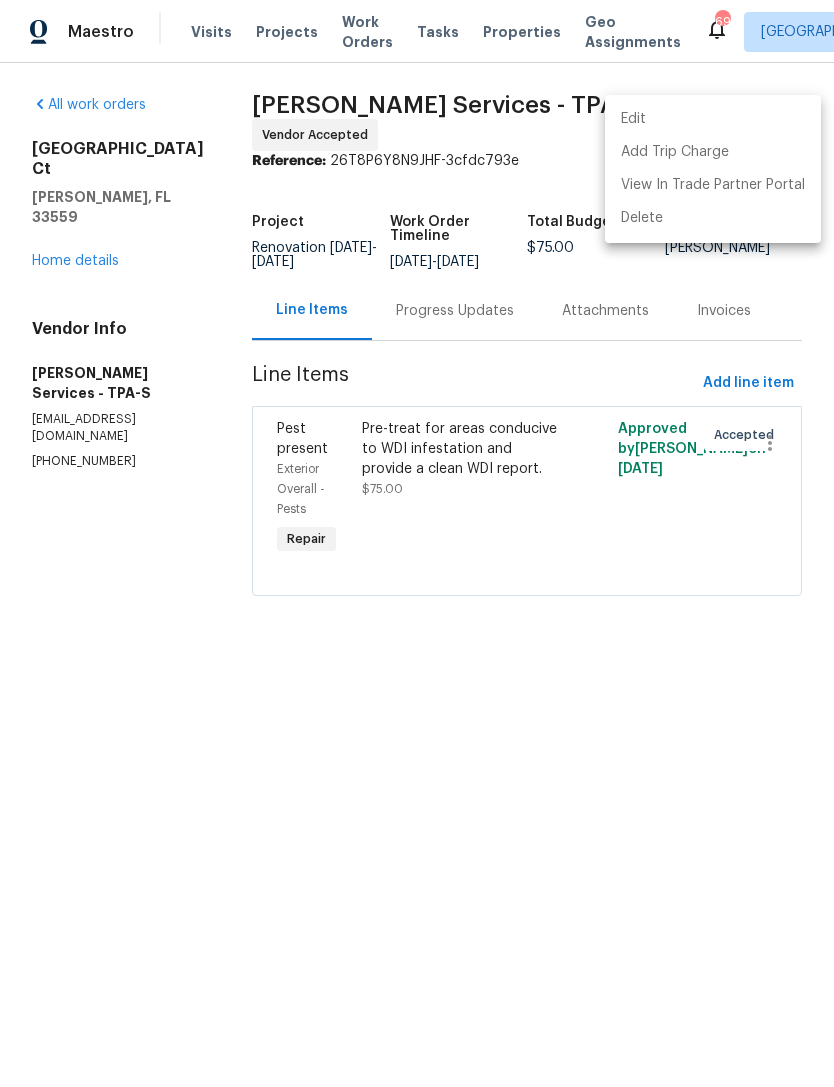click at bounding box center [417, 543] 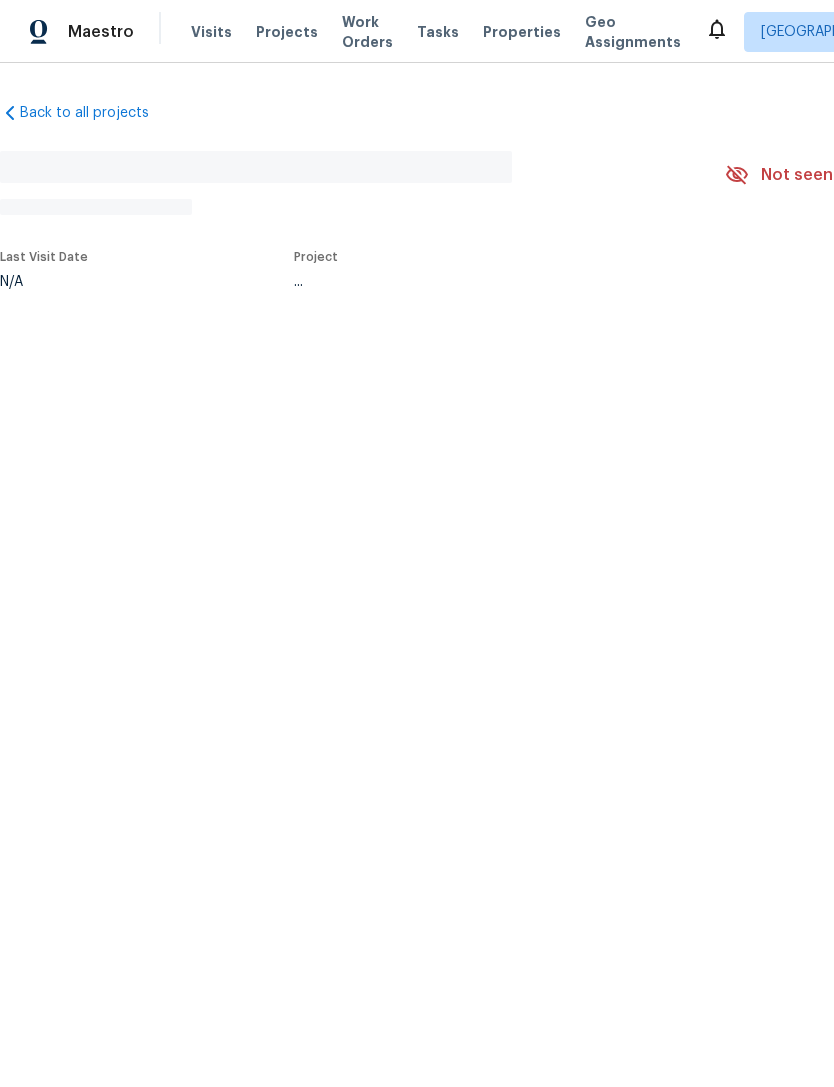 scroll, scrollTop: 0, scrollLeft: 0, axis: both 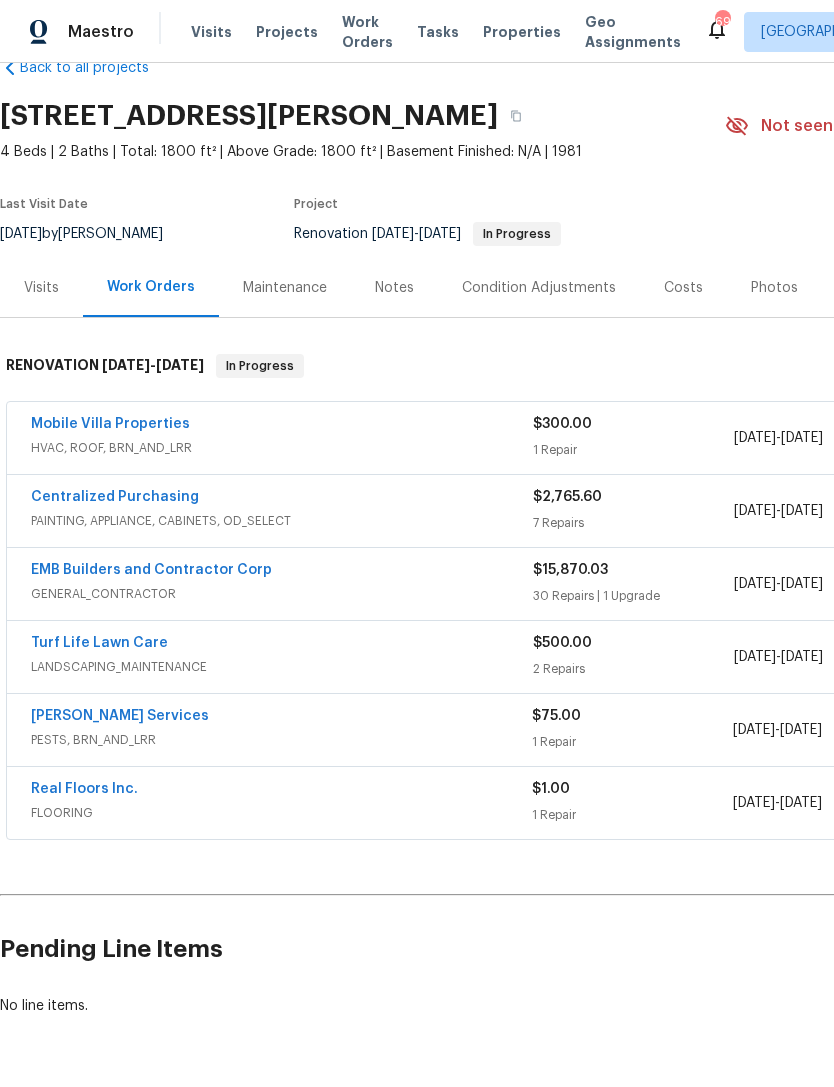 click on "Mobile Villa Properties" at bounding box center (110, 424) 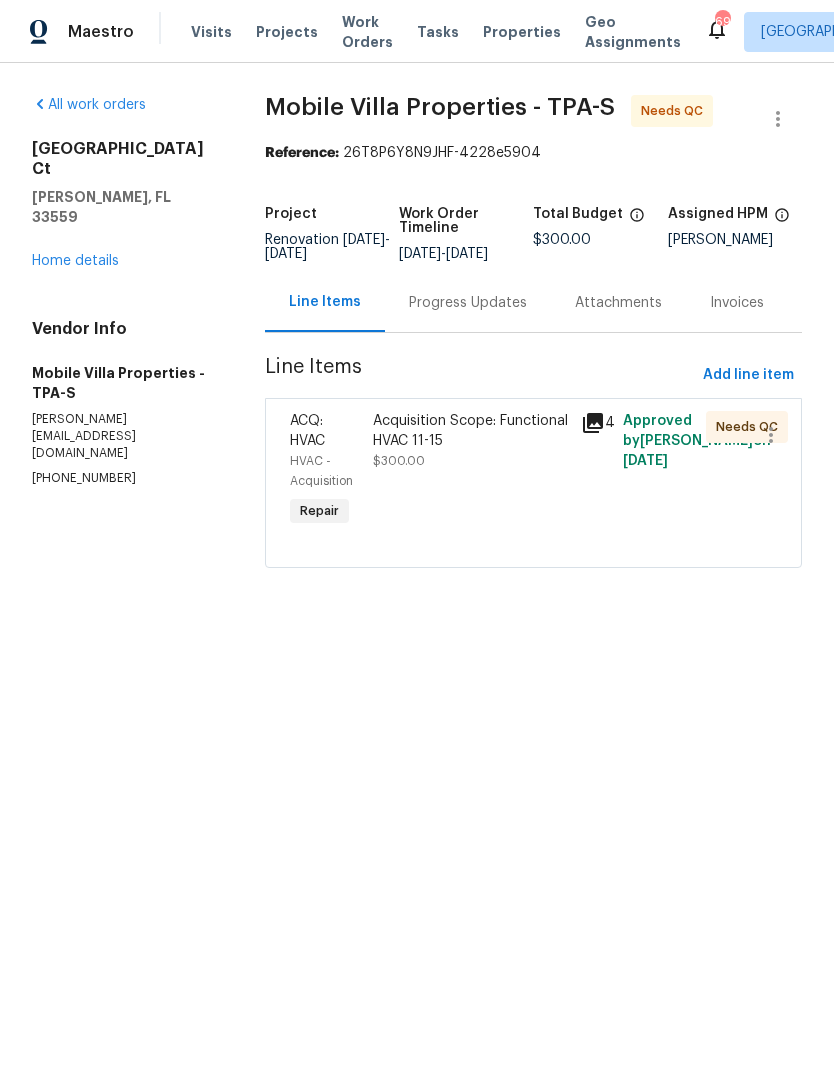 click on "Acquisition Scope: Functional HVAC 11-15 $300.00" at bounding box center (471, 471) 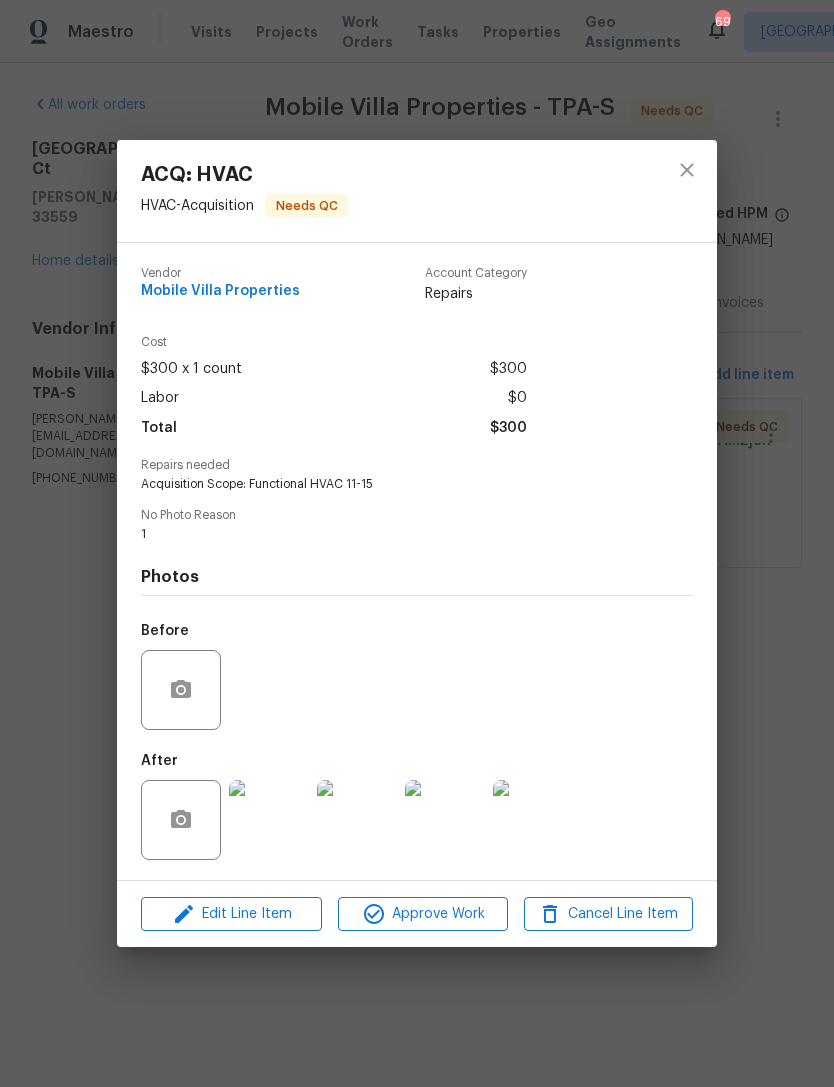 click on "ACQ: HVAC HVAC  -  Acquisition Needs QC Vendor Mobile Villa Properties Account Category Repairs Cost $300 x 1 count $300 Labor $0 Total $300 Repairs needed Acquisition Scope: Functional HVAC 11-15 No Photo Reason 1 Photos Before After  Edit Line Item  Approve Work  Cancel Line Item" at bounding box center [417, 543] 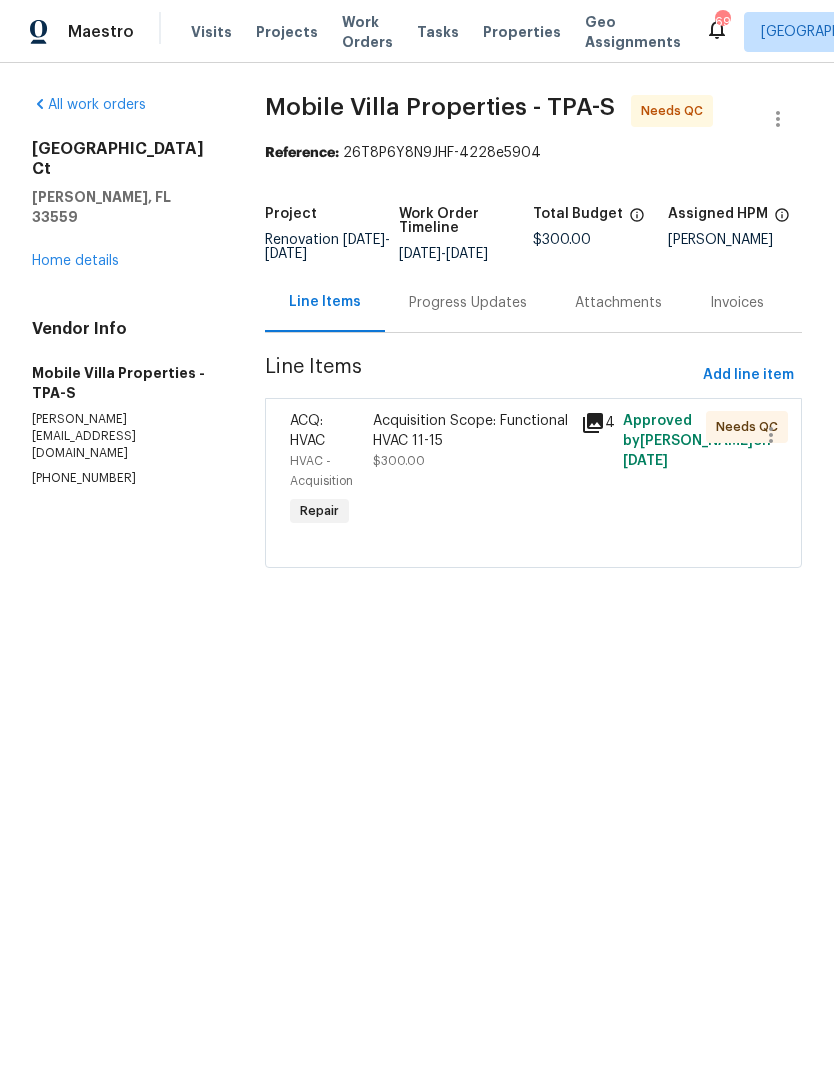 click on "Progress Updates" at bounding box center [468, 302] 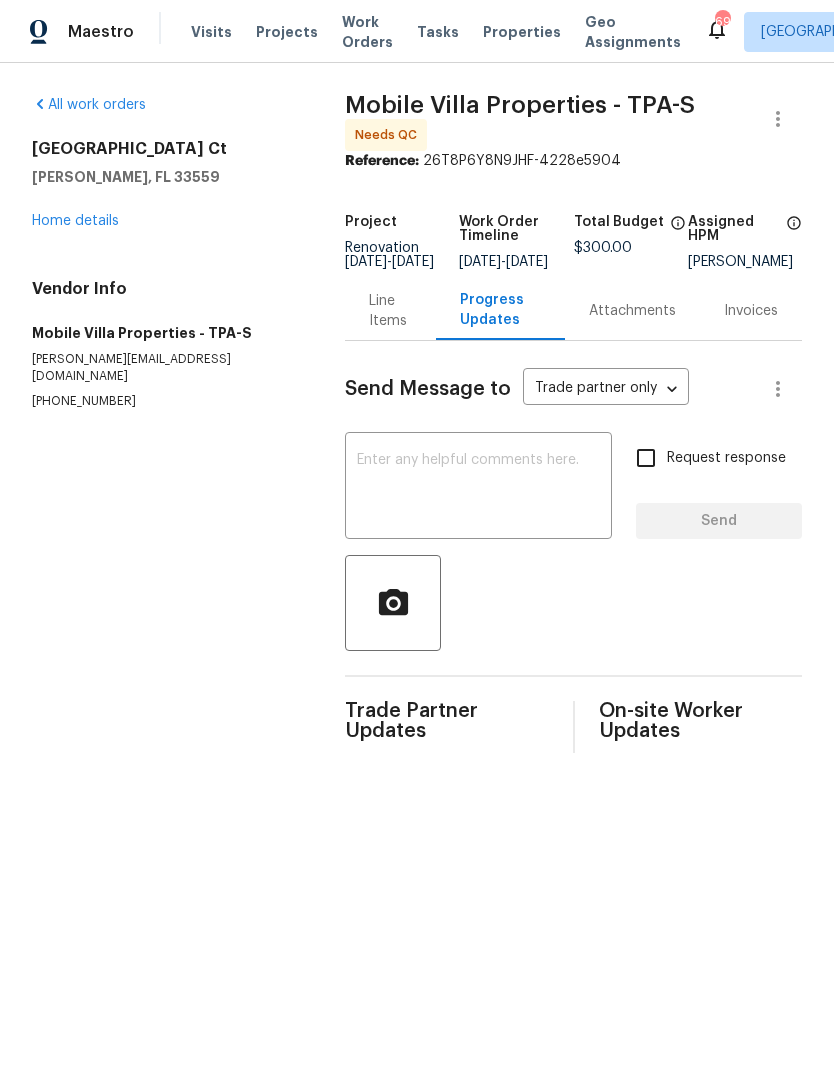 click on "Line Items" at bounding box center [390, 311] 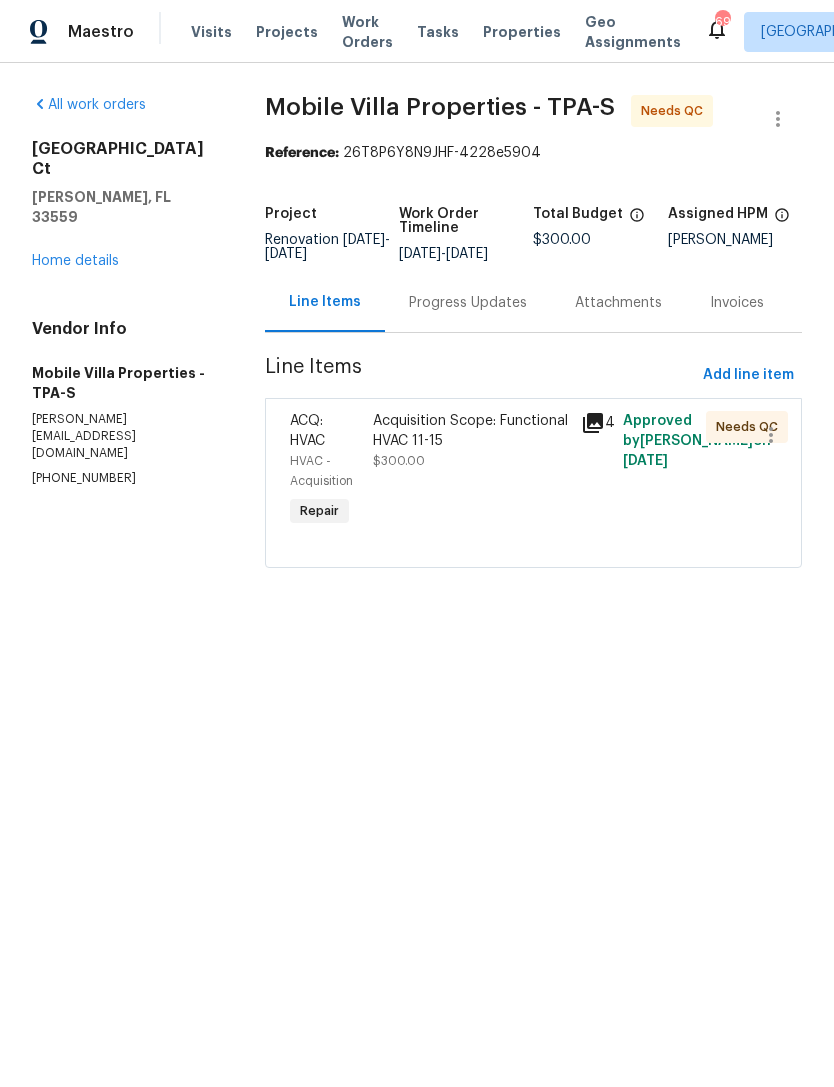 click on "Acquisition Scope: Functional HVAC 11-15 $300.00" at bounding box center [471, 441] 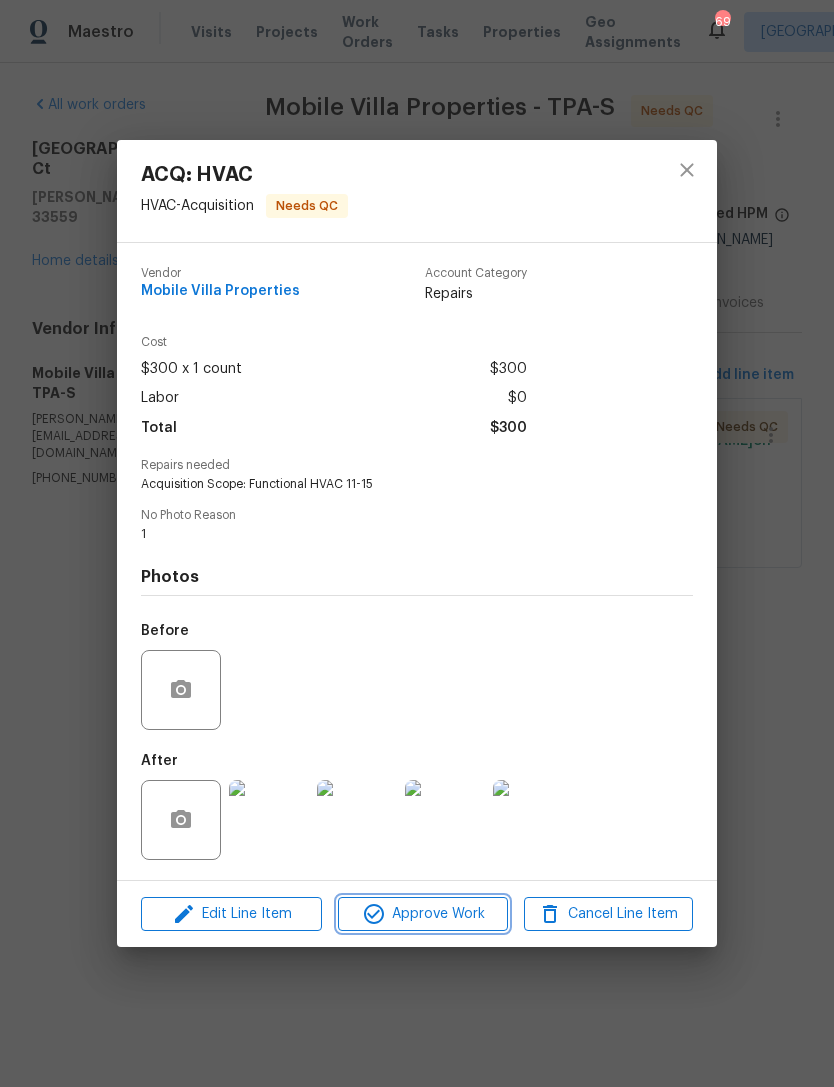 click 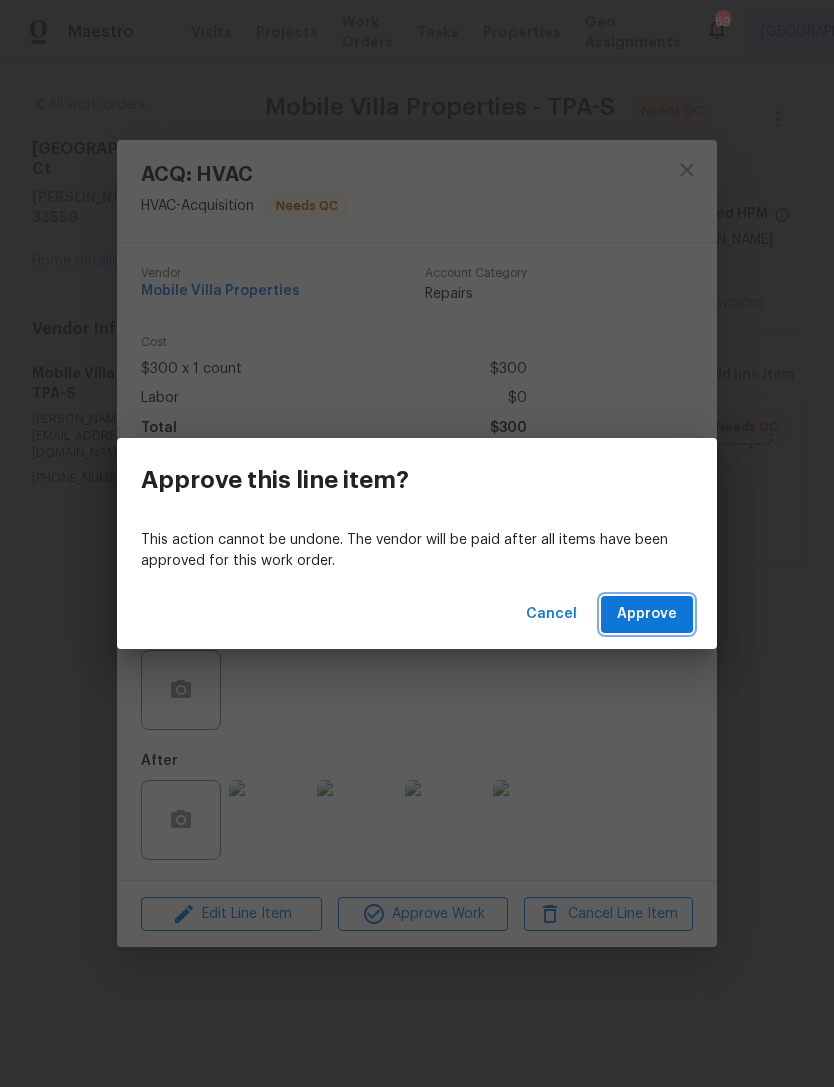 click on "Approve" at bounding box center [647, 614] 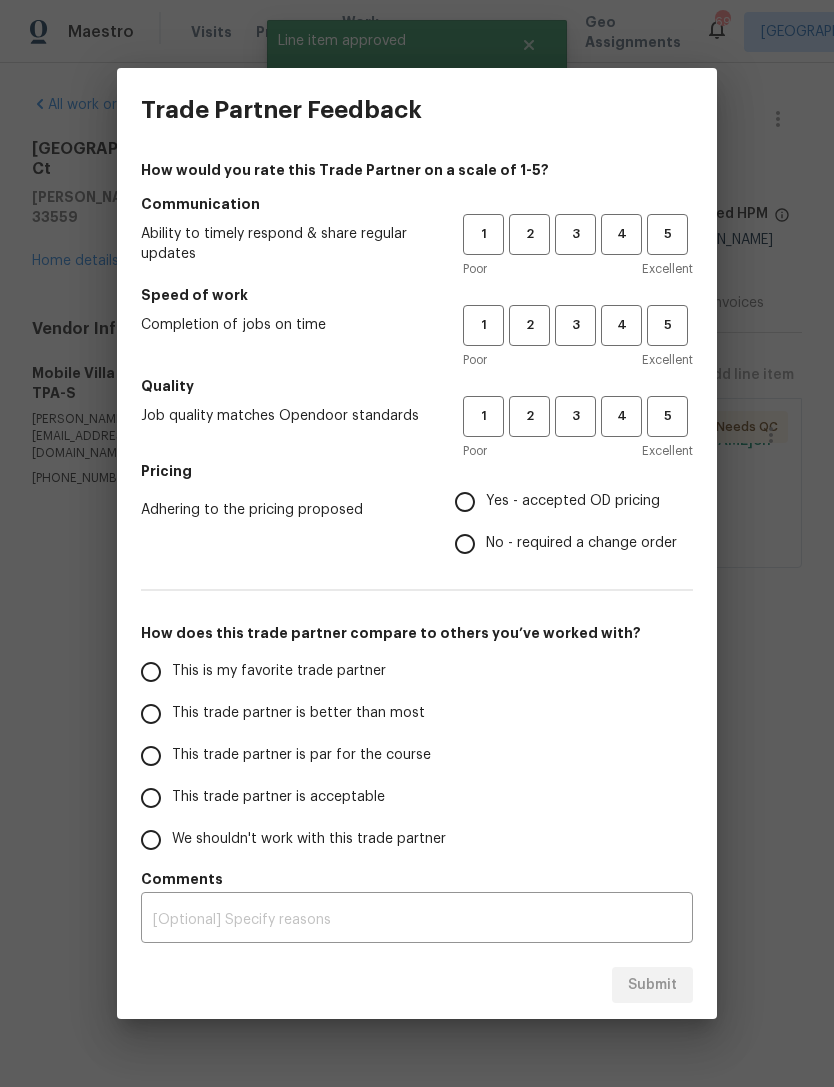 click on "Trade Partner Feedback How would you rate this Trade Partner on a scale of 1-5? Communication Ability to timely respond & share regular updates 1 2 3 4 5 Poor Excellent Speed of work Completion of jobs on time 1 2 3 4 5 Poor Excellent Quality Job quality matches Opendoor standards 1 2 3 4 5 Poor Excellent Pricing Adhering to the pricing proposed Yes - accepted OD pricing No - required a change order How does this trade partner compare to others you’ve worked with? This is my favorite trade partner This trade partner is better than most This trade partner is par for the course This trade partner is acceptable We shouldn't work with this trade partner Comments x ​ Submit" at bounding box center (417, 543) 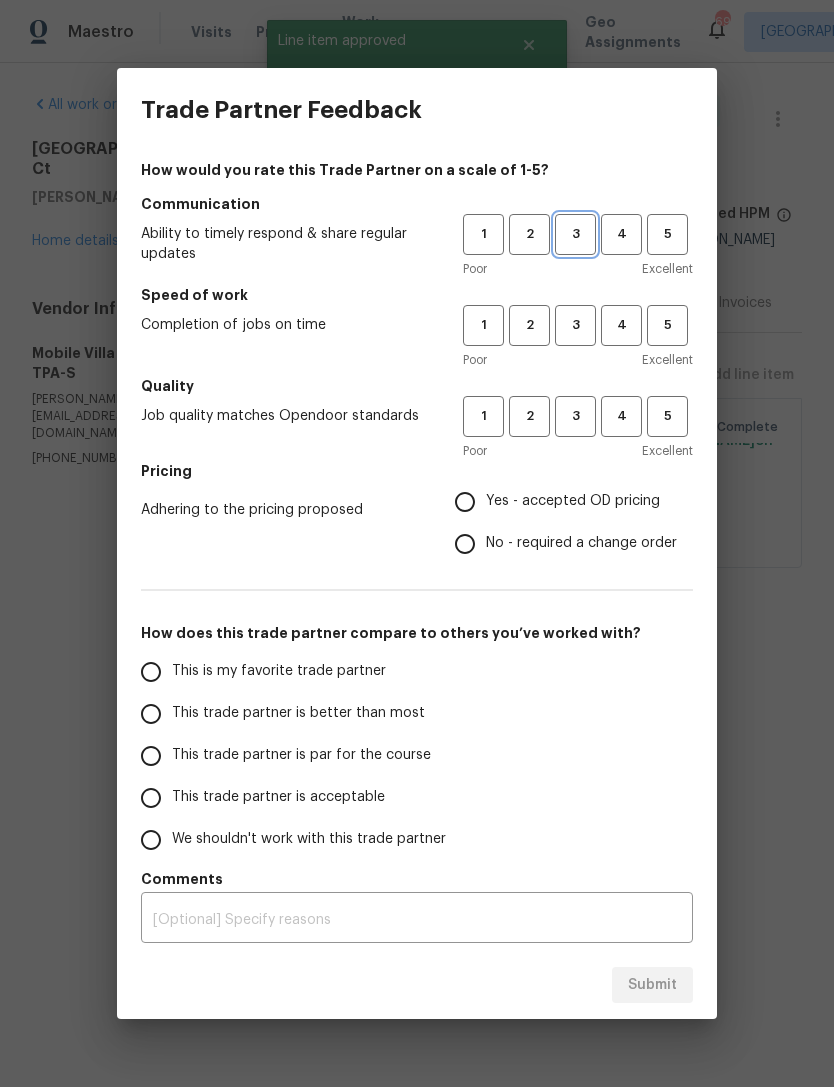 click on "3" at bounding box center (575, 234) 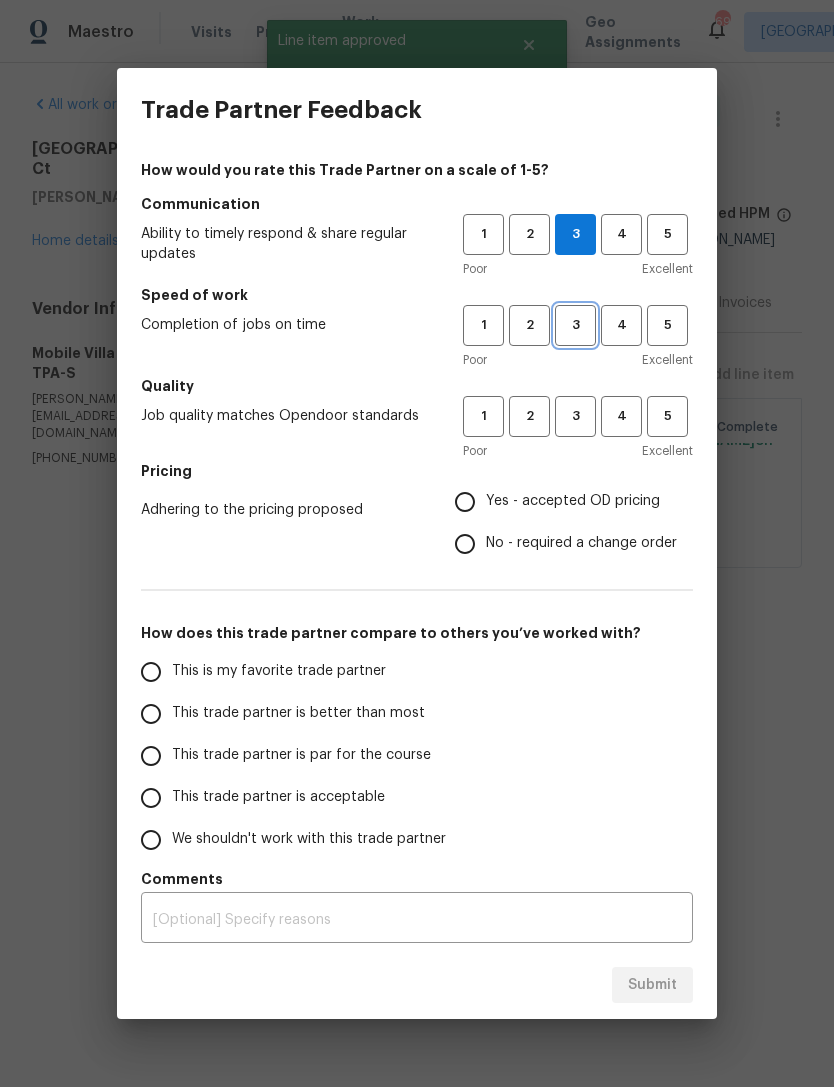 click on "3" at bounding box center [575, 325] 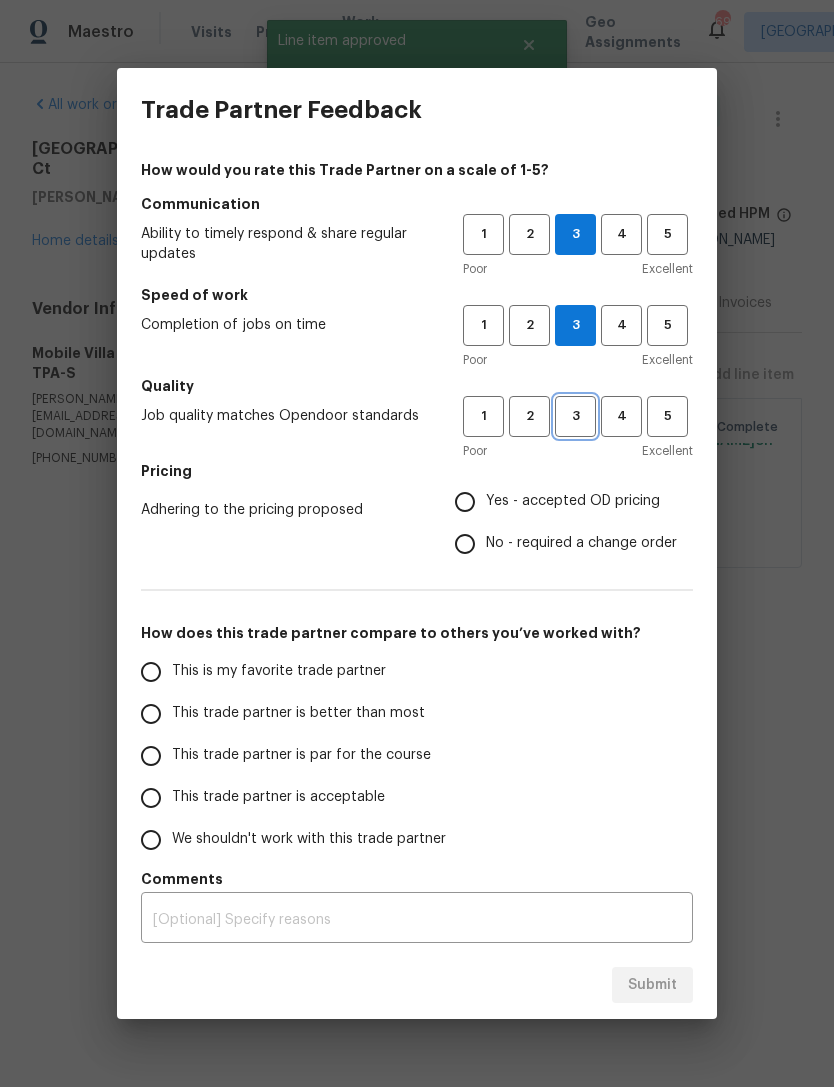 click on "3" at bounding box center (575, 416) 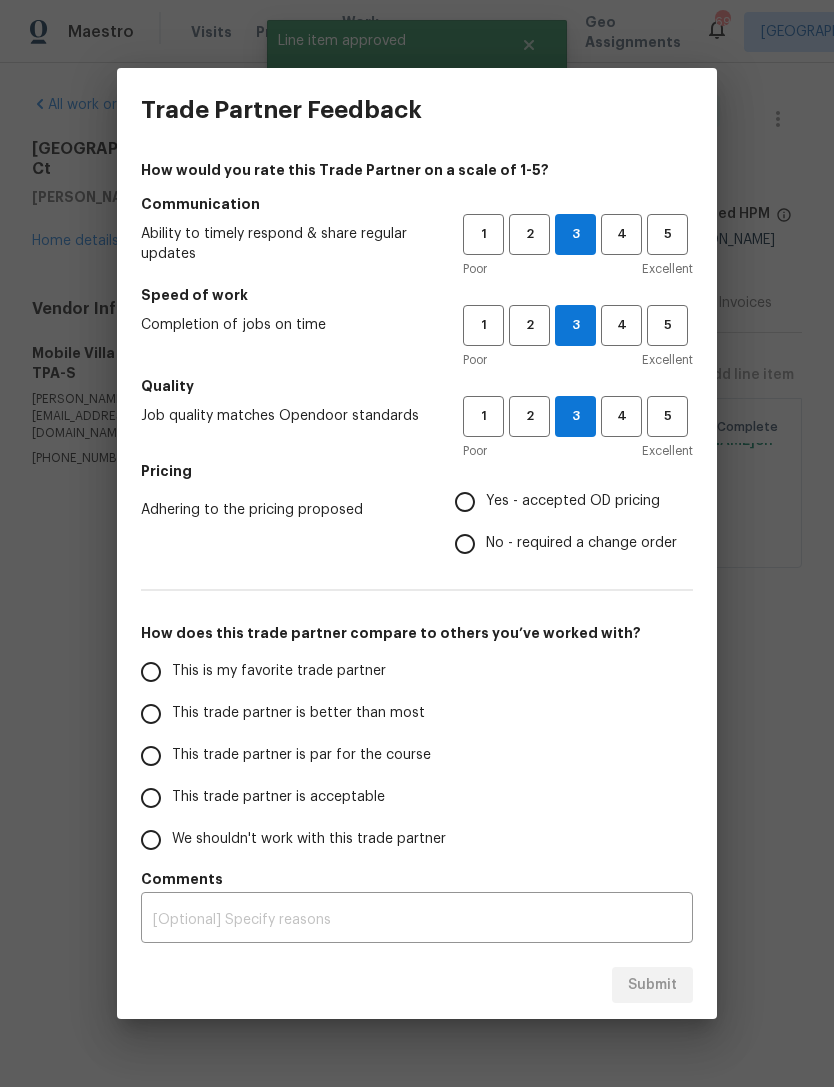 click on "Yes - accepted OD pricing" at bounding box center [573, 501] 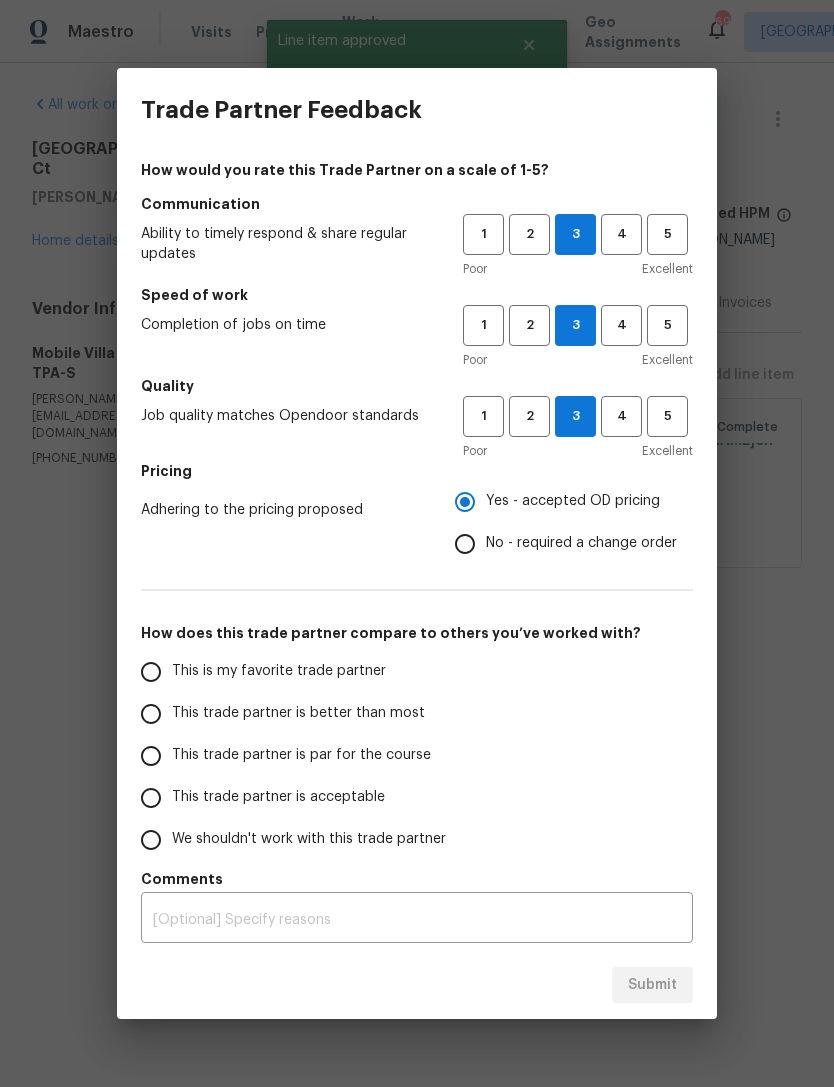click on "This trade partner is par for the course" at bounding box center (151, 756) 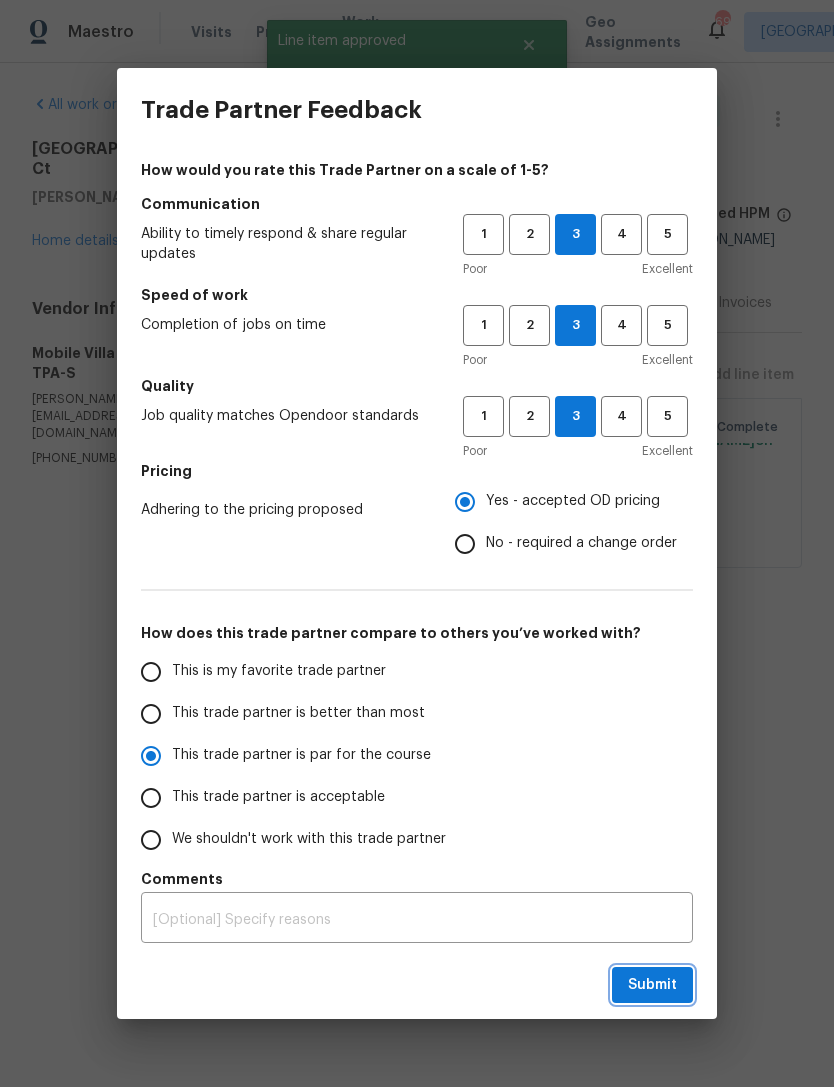 click on "Submit" at bounding box center [652, 985] 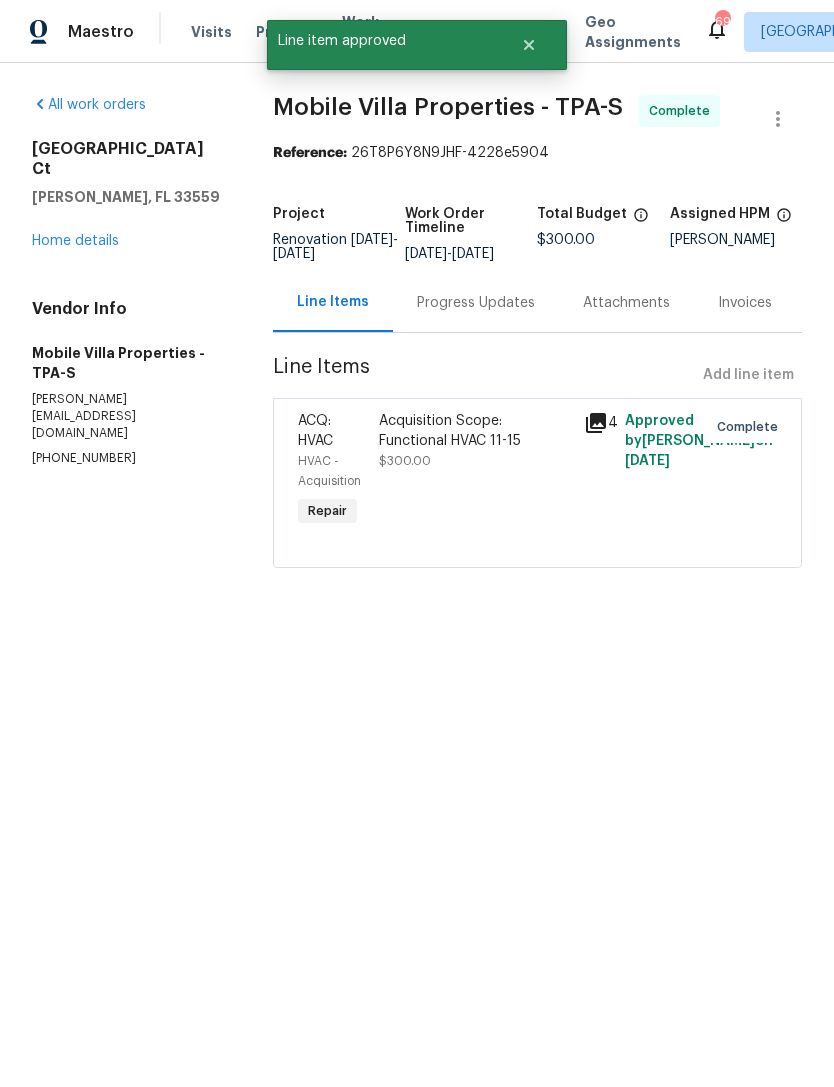 click on "Home details" at bounding box center (75, 241) 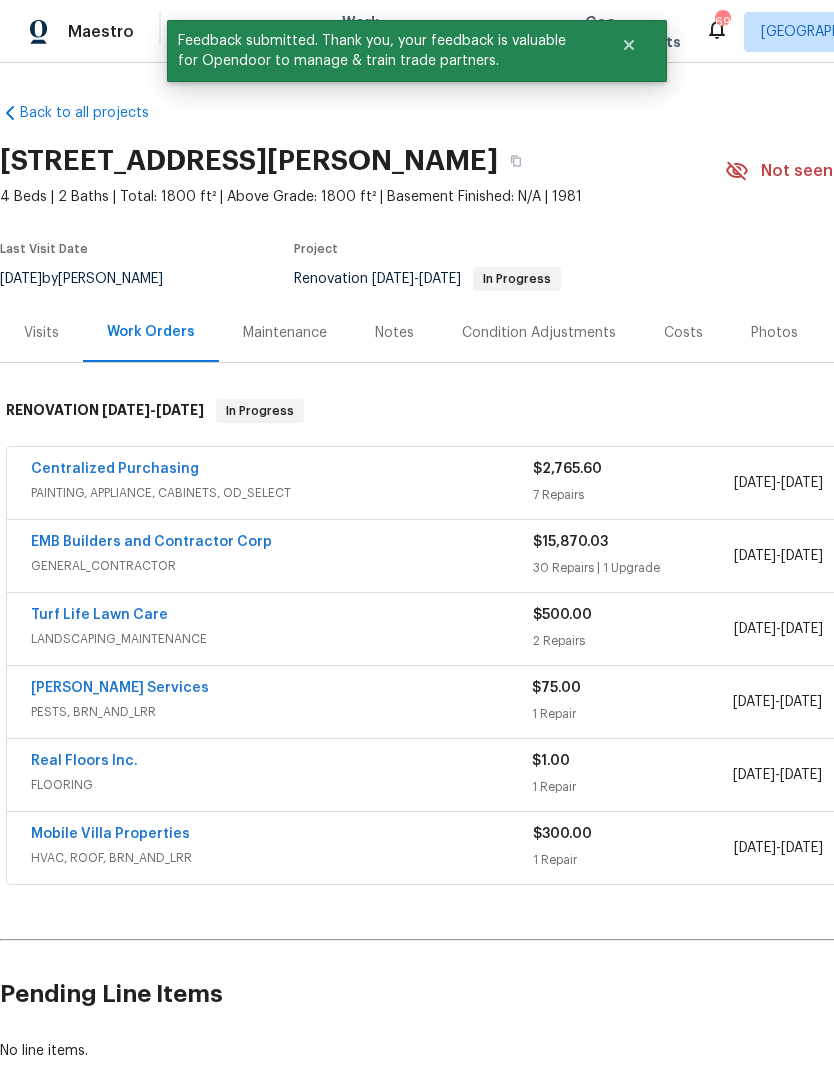 click on "EMB Builders and Contractor Corp" at bounding box center (151, 542) 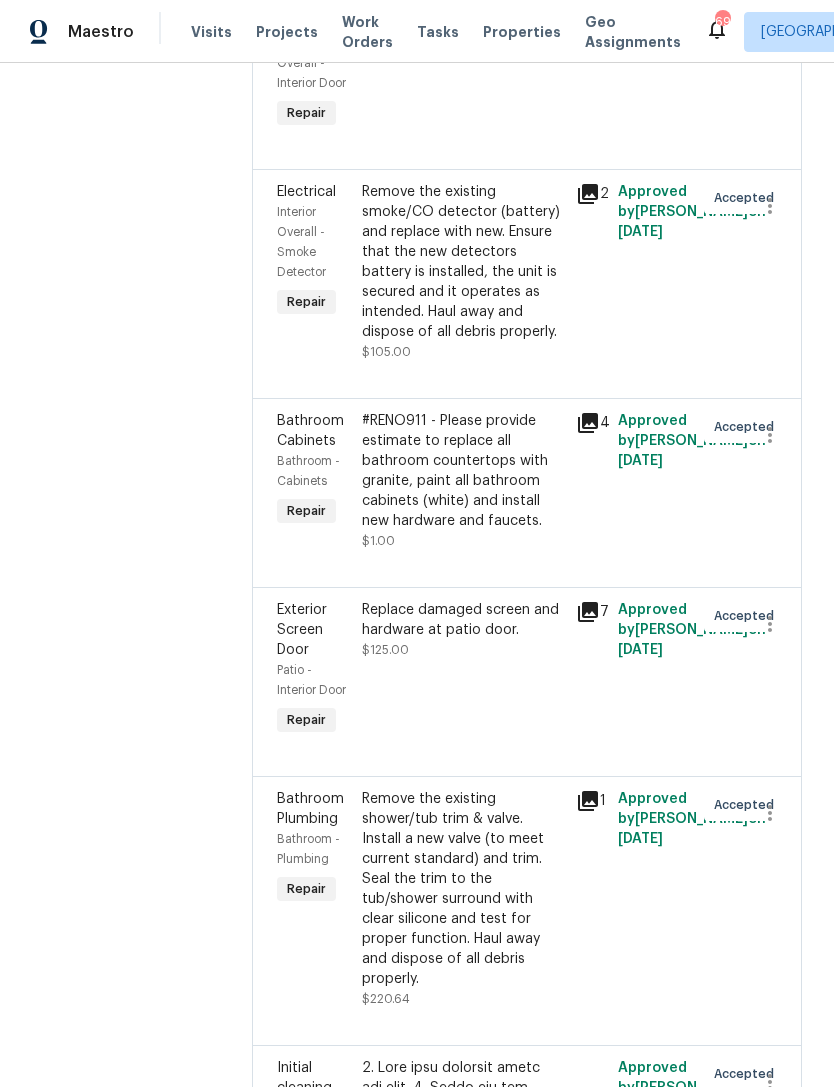 scroll, scrollTop: 757, scrollLeft: 0, axis: vertical 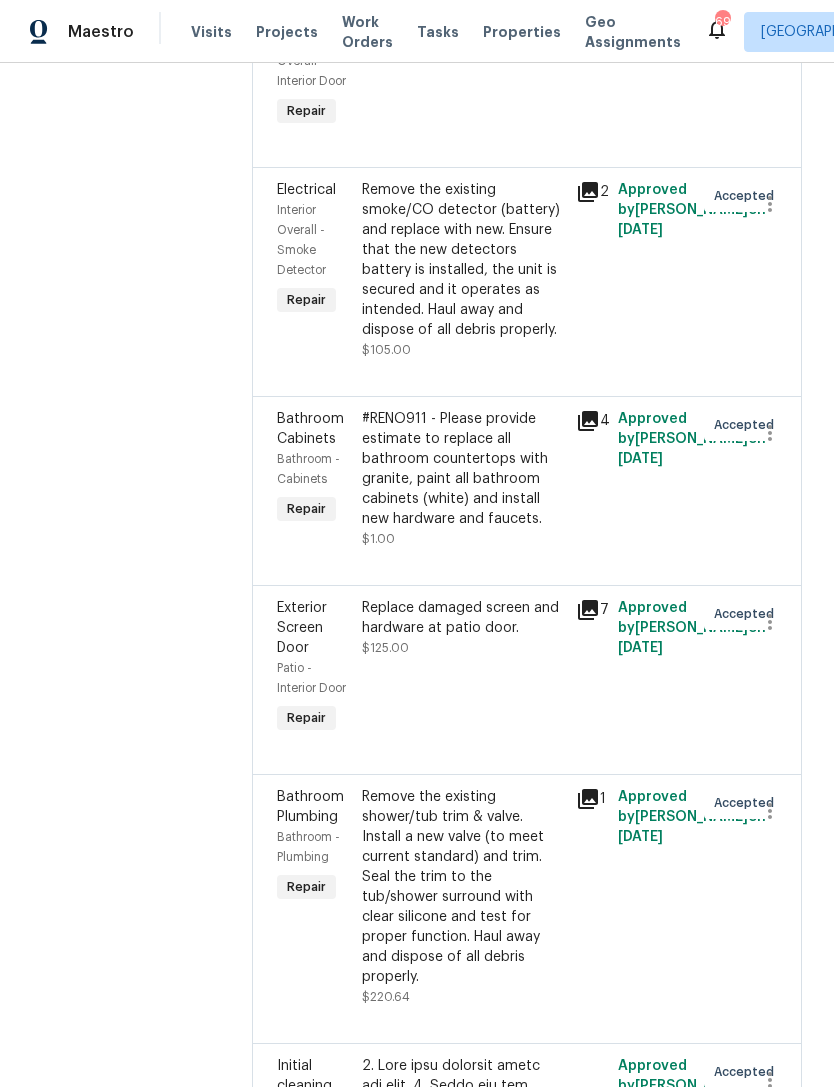 click on "#RENO911 - Please provide estimate to replace all bathroom countertops with granite, paint all bathroom cabinets (white) and install new hardware and faucets." at bounding box center [462, 469] 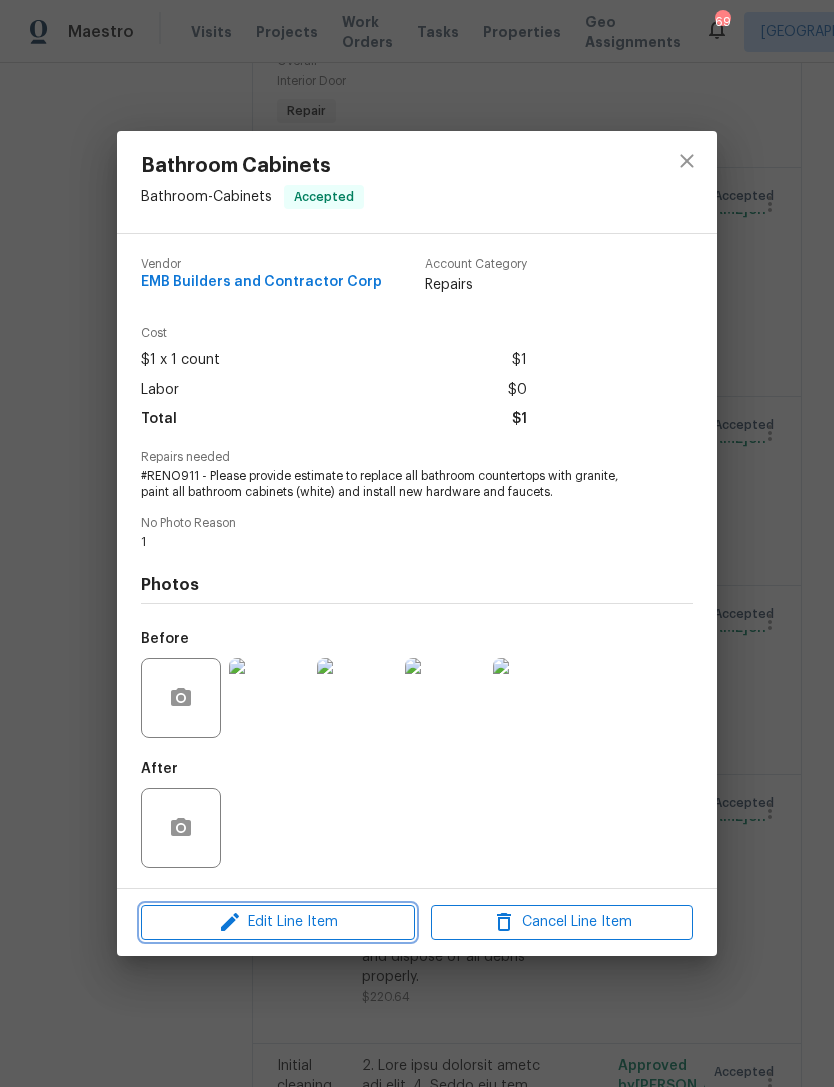 click on "Edit Line Item" at bounding box center (278, 922) 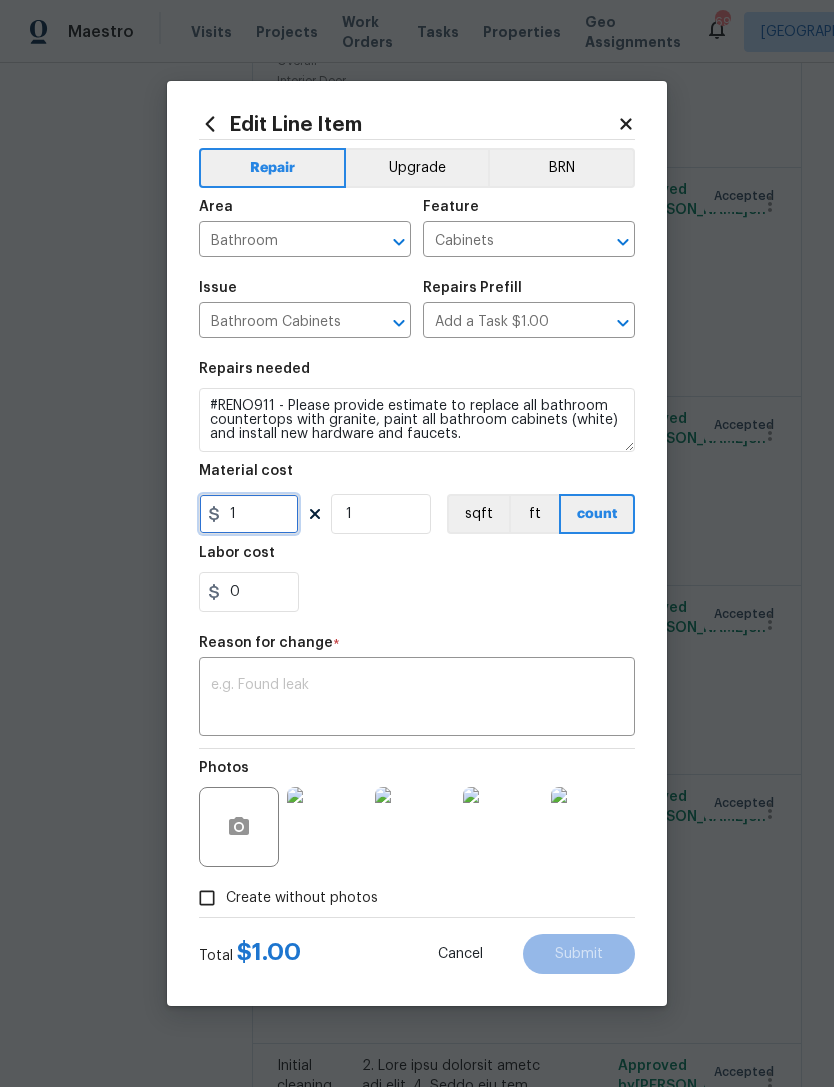 click on "1" at bounding box center (249, 514) 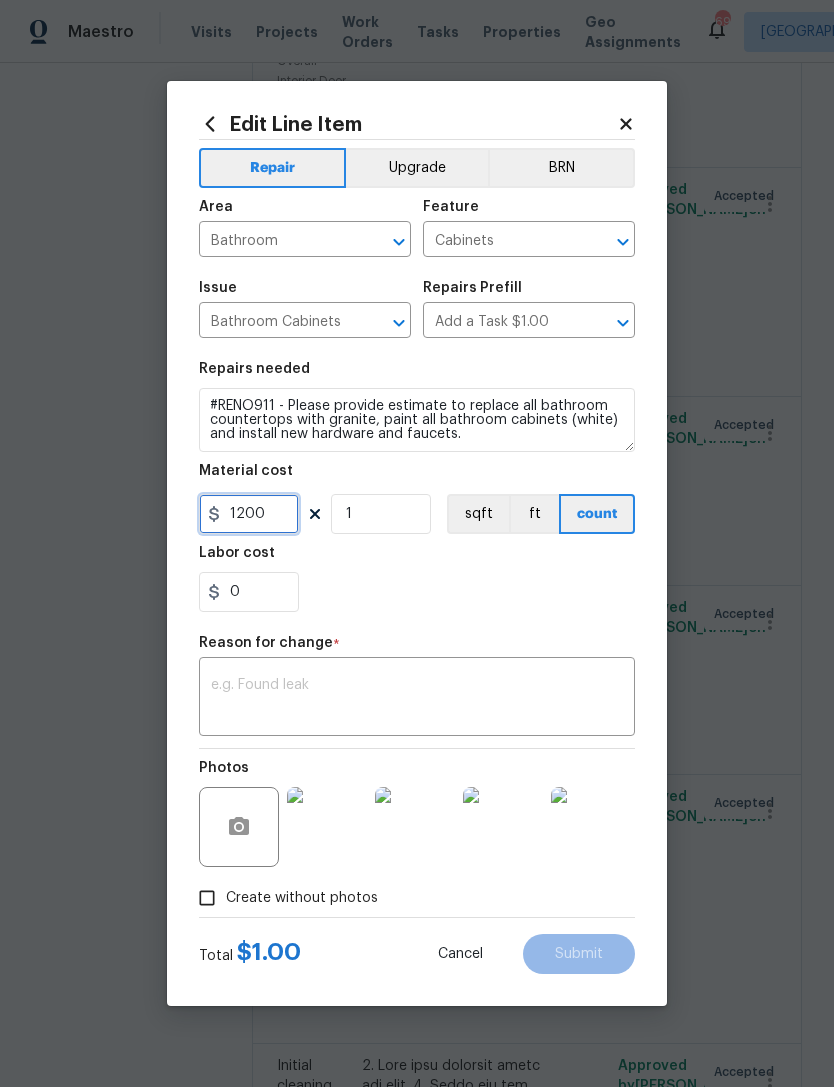 type on "1200" 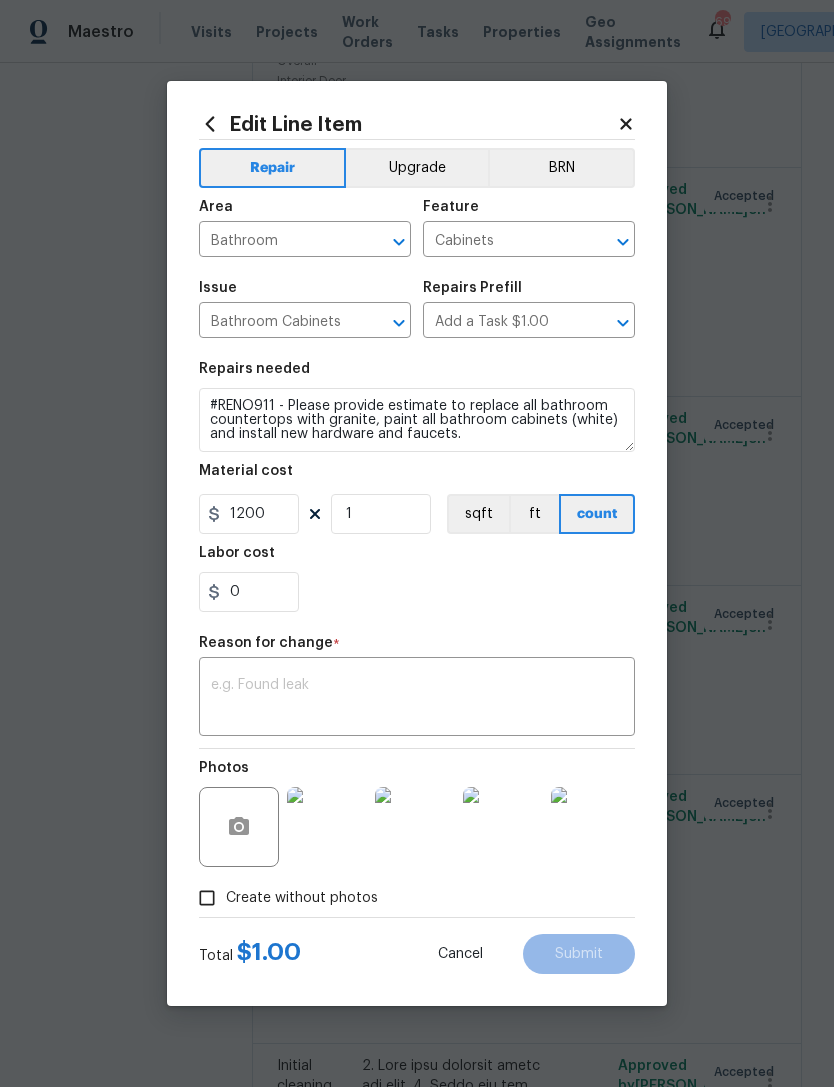 click on "Repair Upgrade BRN Area Bathroom ​ Feature Cabinets ​ Issue Bathroom Cabinets ​ Repairs Prefill Add a Task $1.00 ​ Repairs needed #RENO911 - Please provide estimate to replace all bathroom countertops with granite, paint all bathroom cabinets (white) and install new hardware and faucets. Material cost 1200 1 sqft ft count Labor cost 0 Reason for change * x ​ Photos Create without photos" at bounding box center (417, 528) 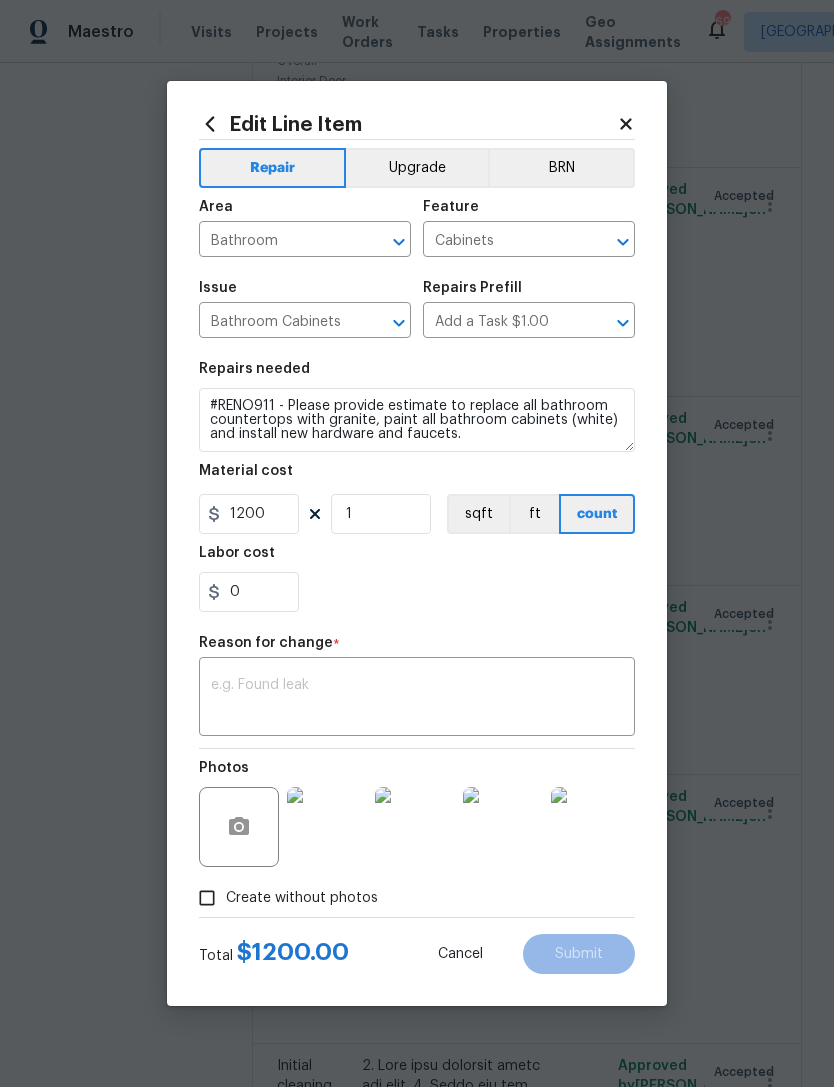 click at bounding box center (417, 699) 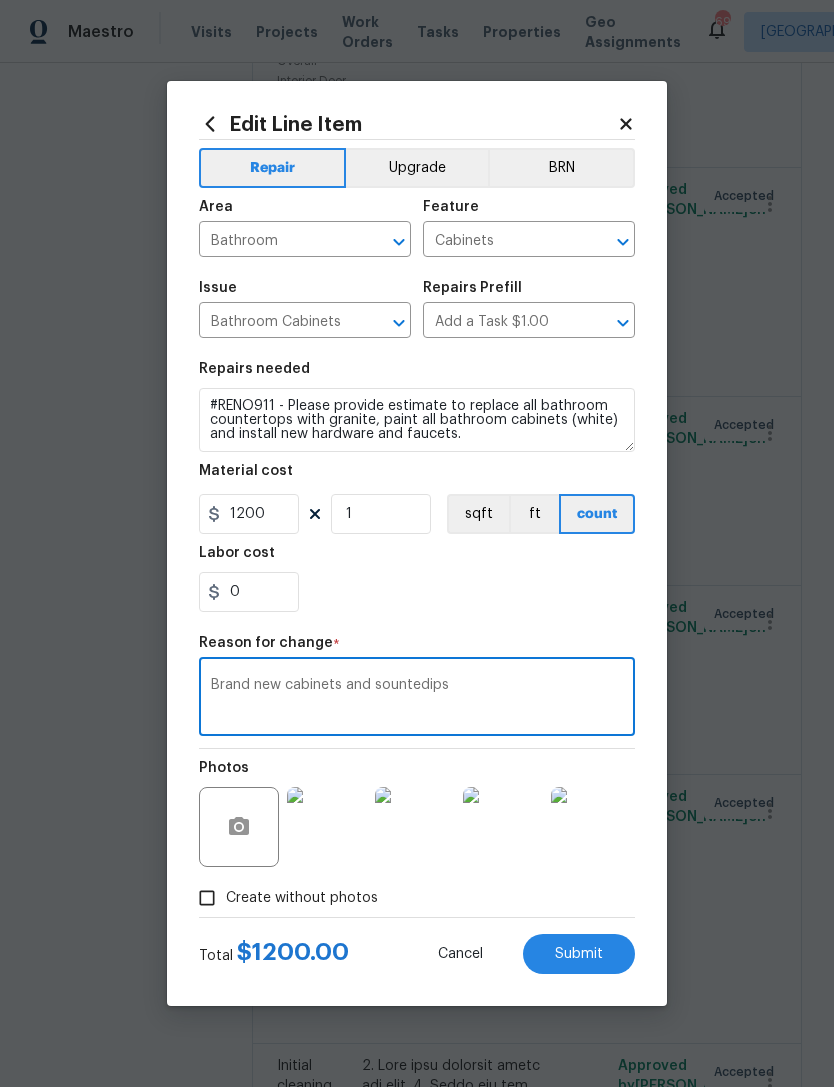 click on "Brand new cabinets and sountedips" at bounding box center [417, 699] 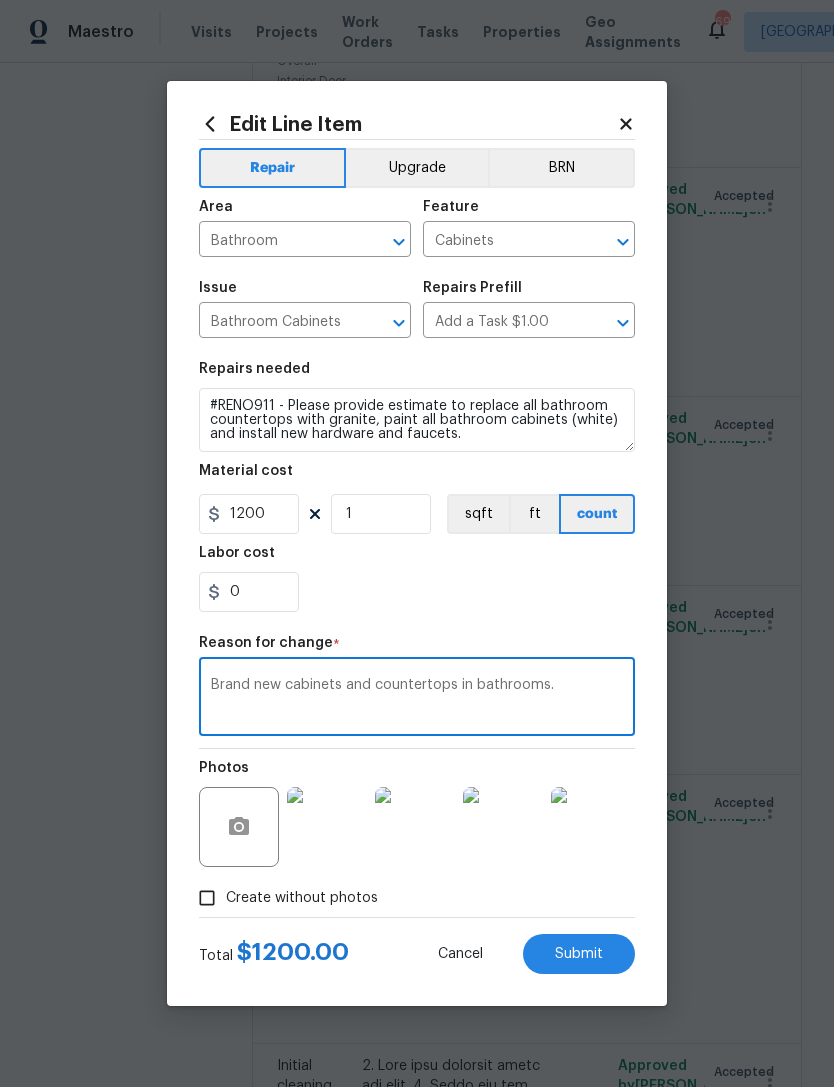 type on "Brand new cabinets and countertops in bathrooms." 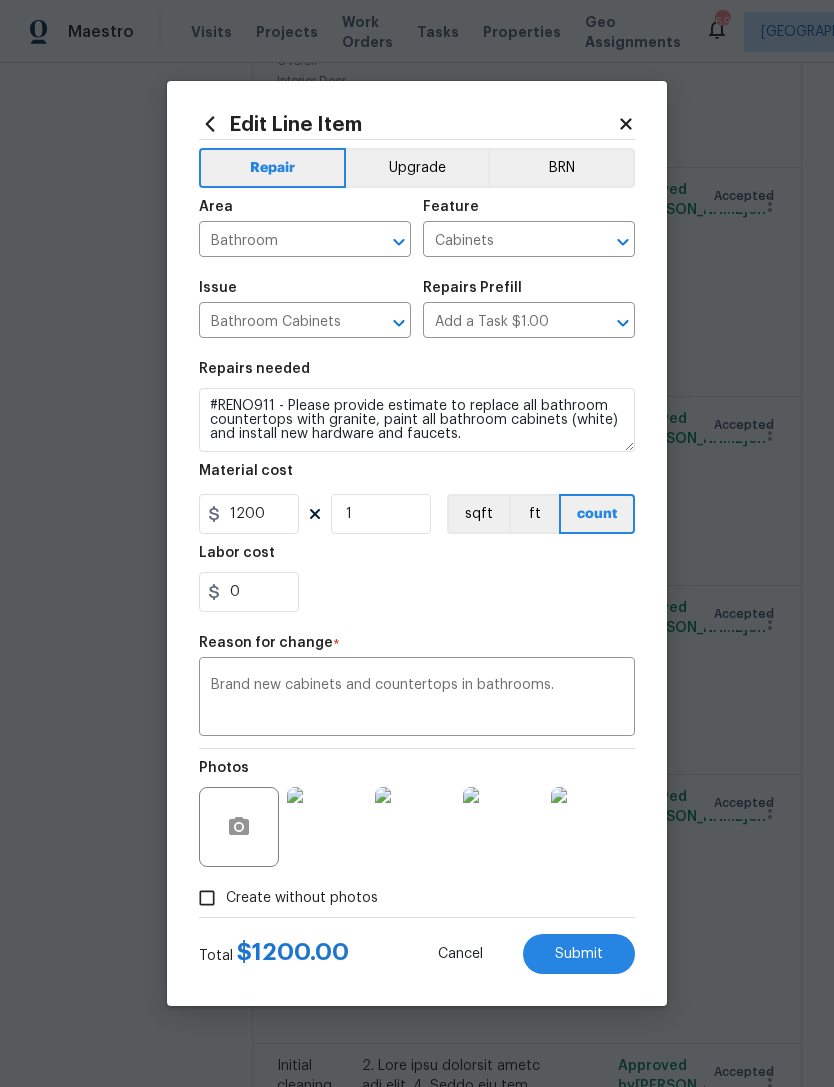 click on "Submit" at bounding box center [579, 954] 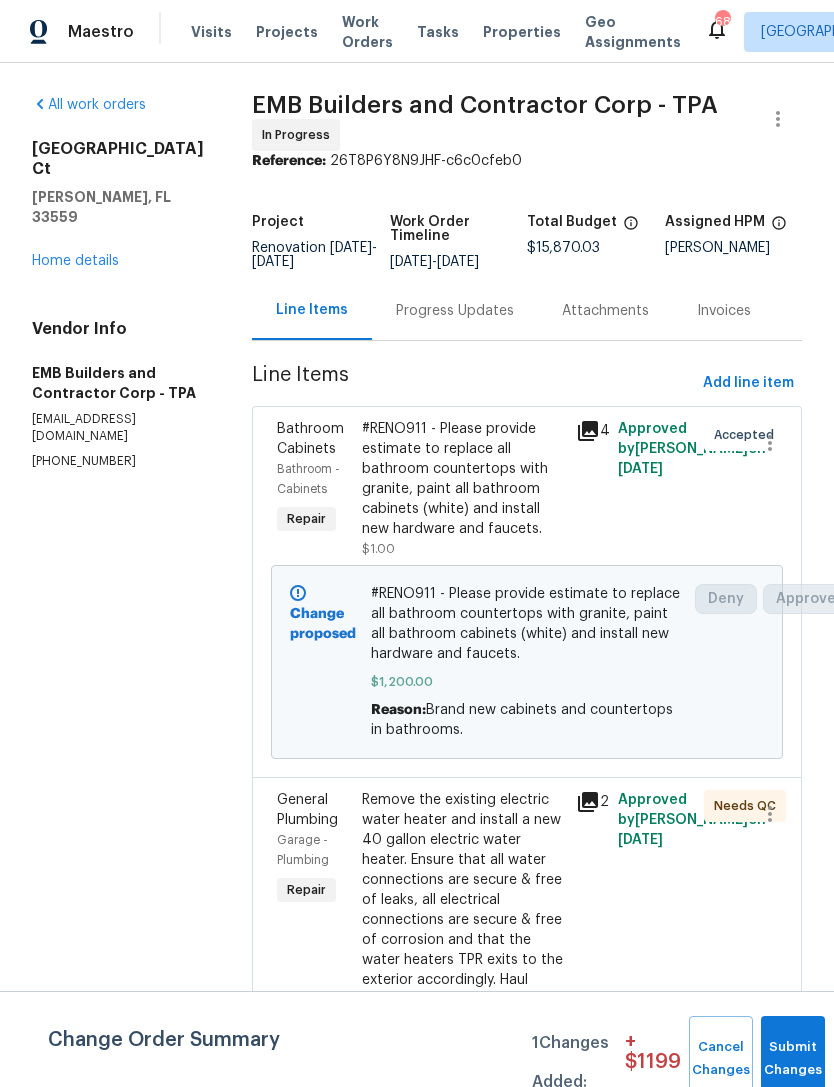 scroll, scrollTop: -1, scrollLeft: 0, axis: vertical 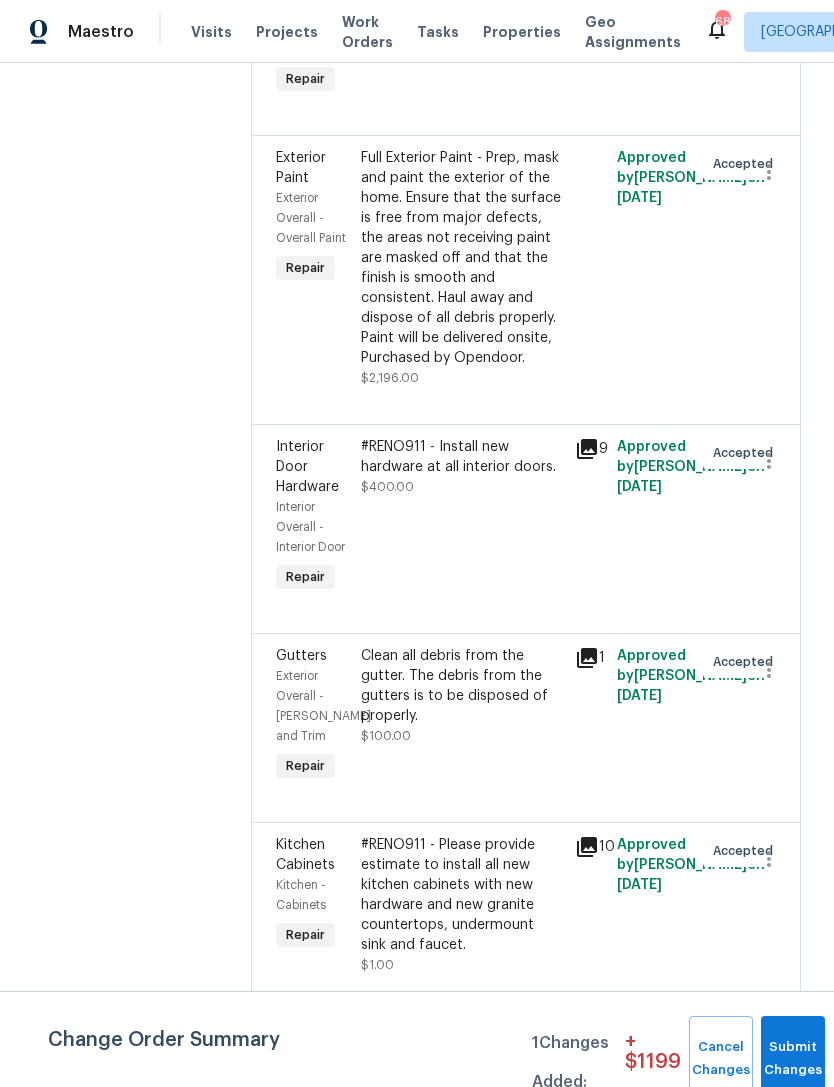 click on "#RENO911 - Please provide estimate to install all new kitchen cabinets with new hardware and new granite countertops, undermount sink and faucet." at bounding box center (461, 895) 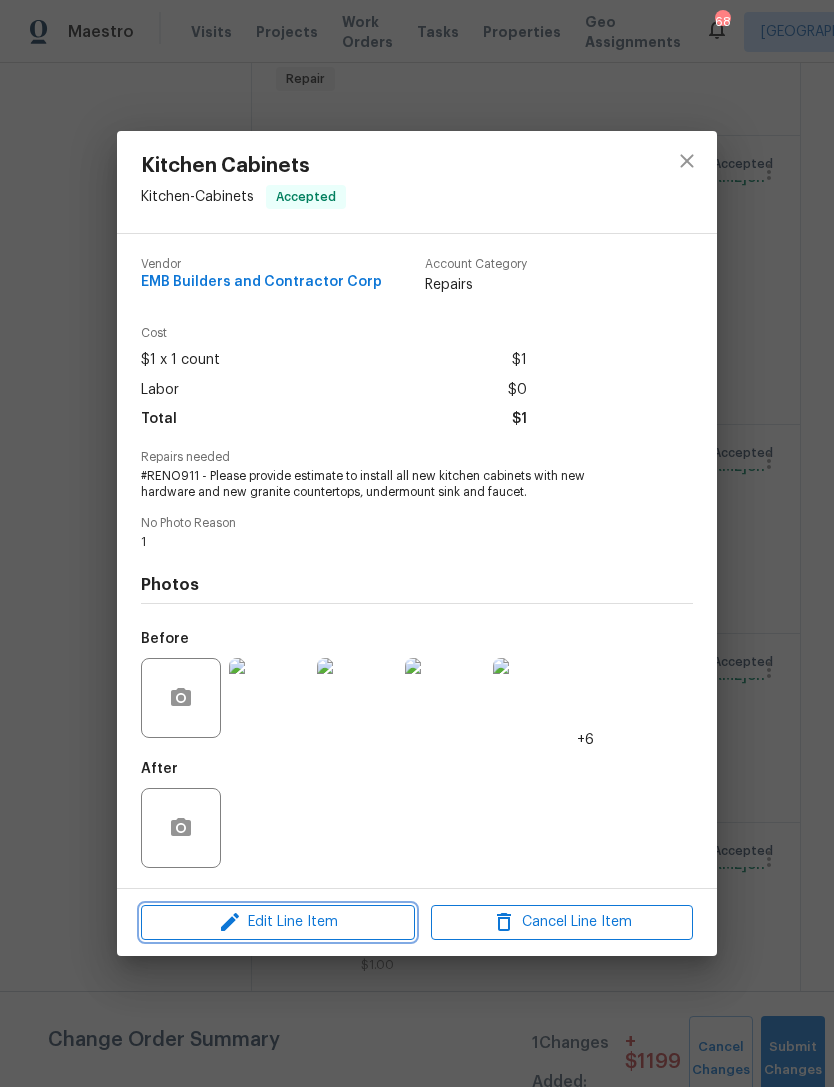click on "Edit Line Item" at bounding box center (278, 922) 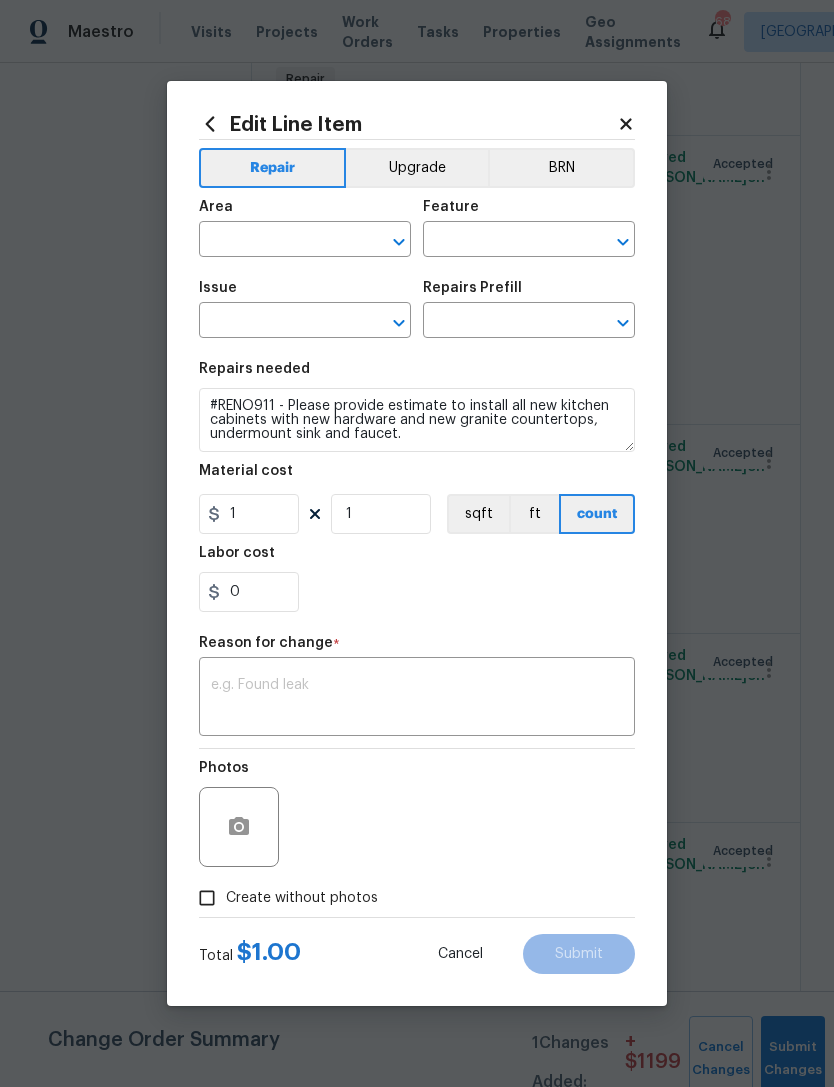 type on "Kitchen" 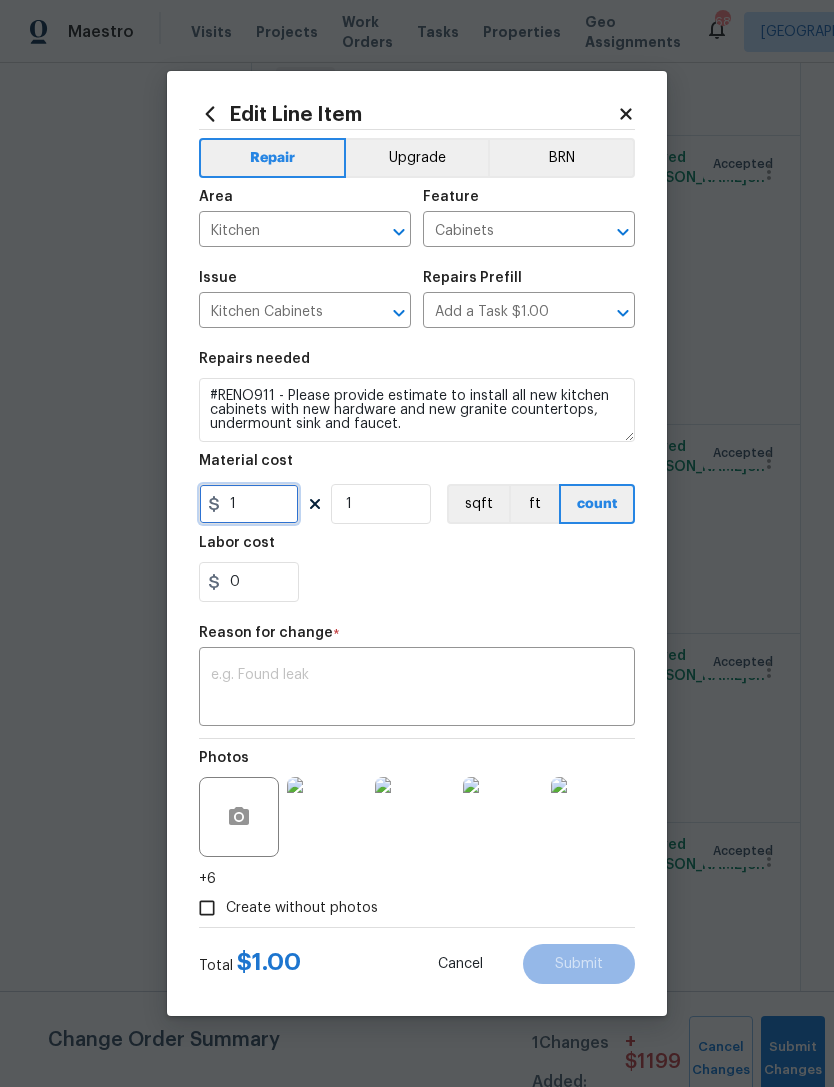 click on "1" at bounding box center (249, 504) 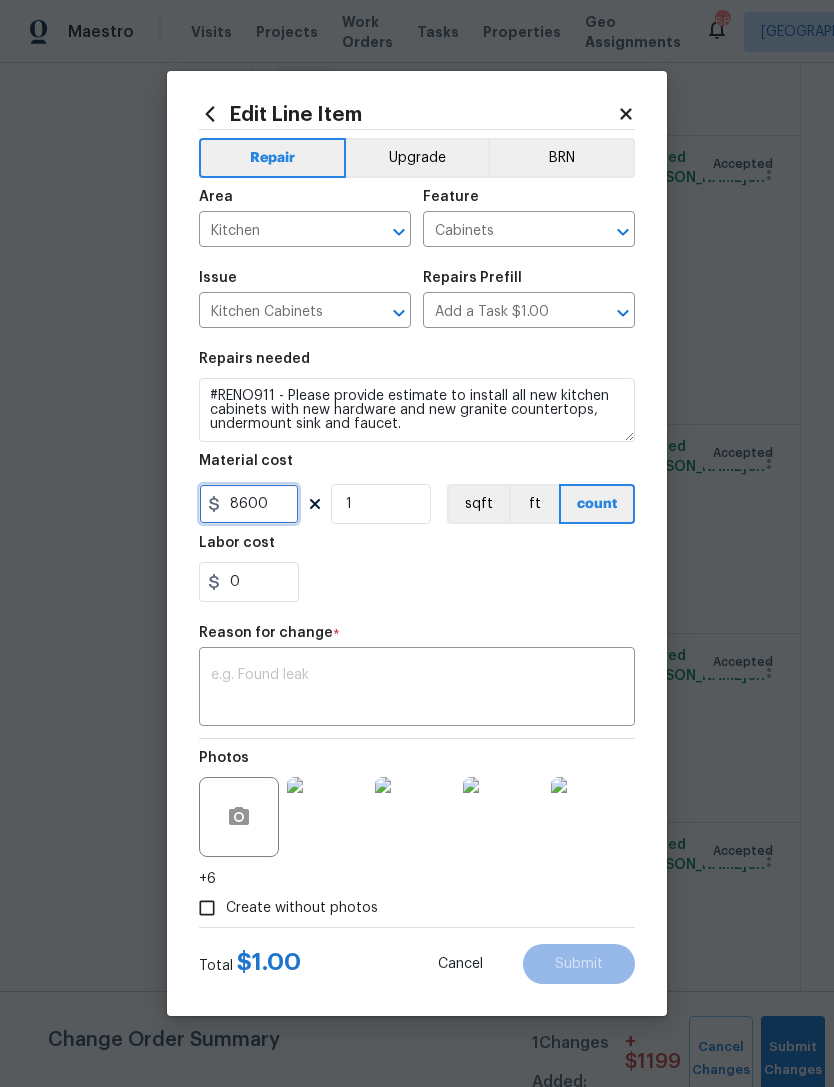 type on "8600" 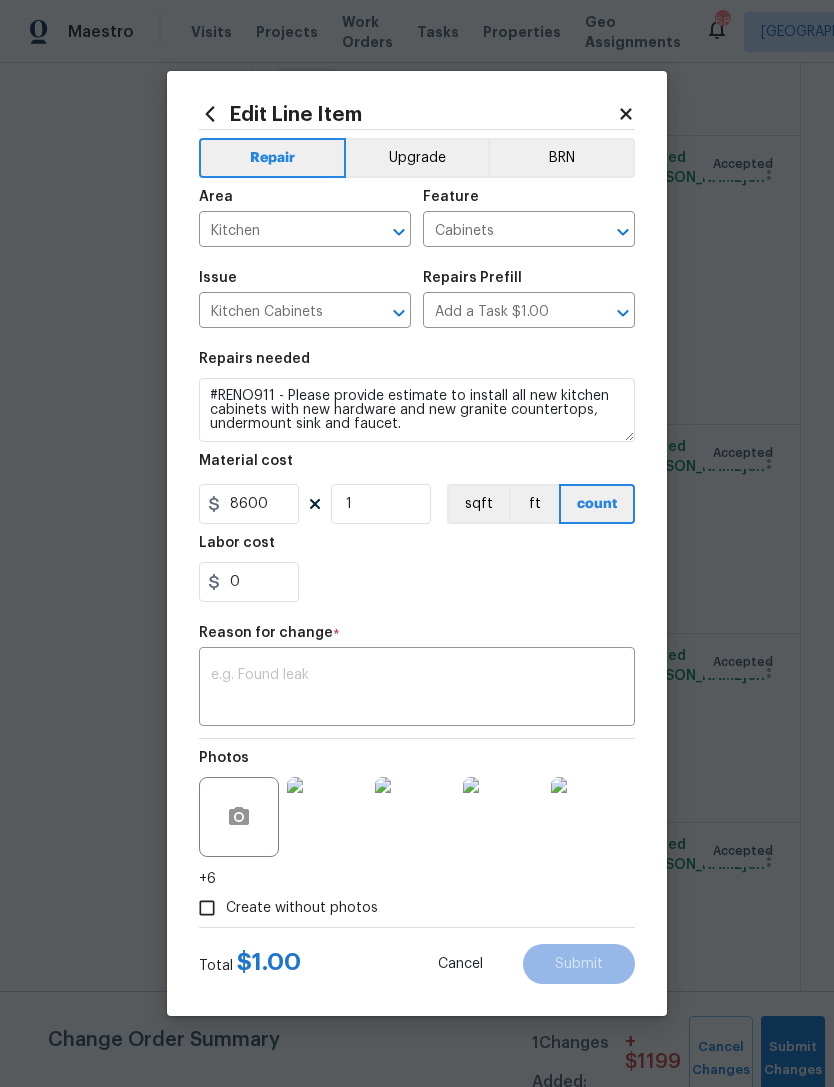 click at bounding box center (417, 689) 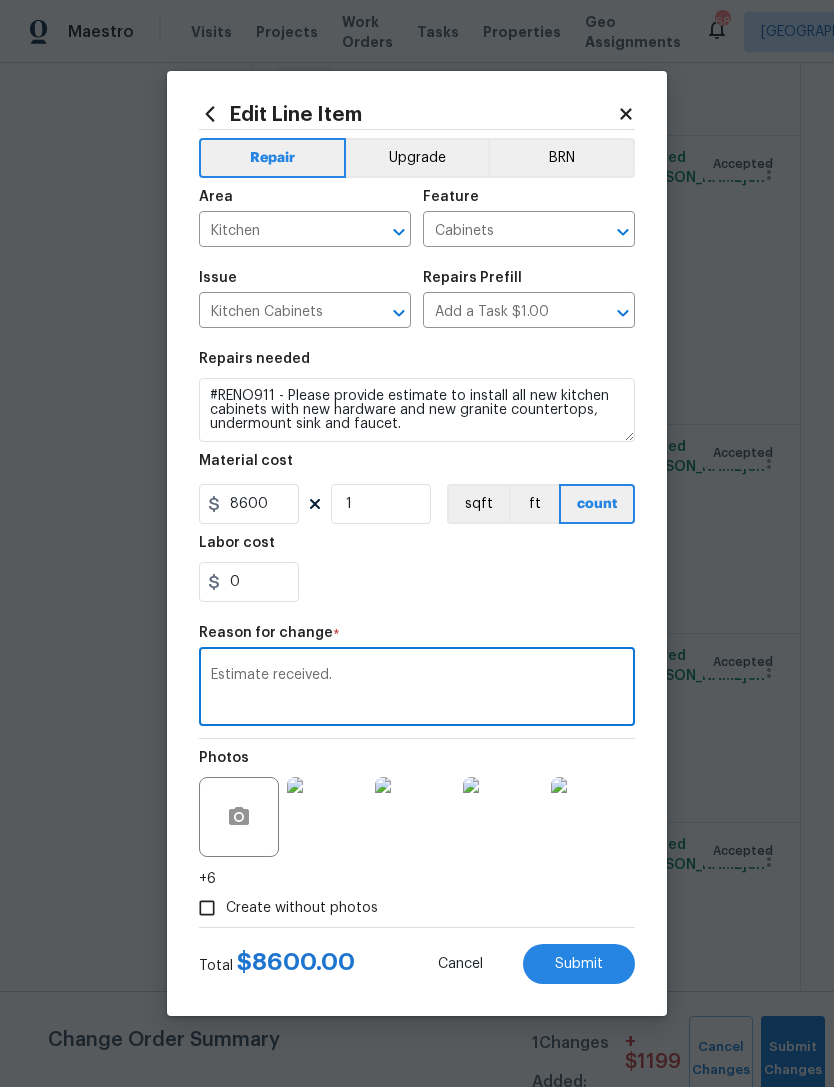 type on "Estimate received." 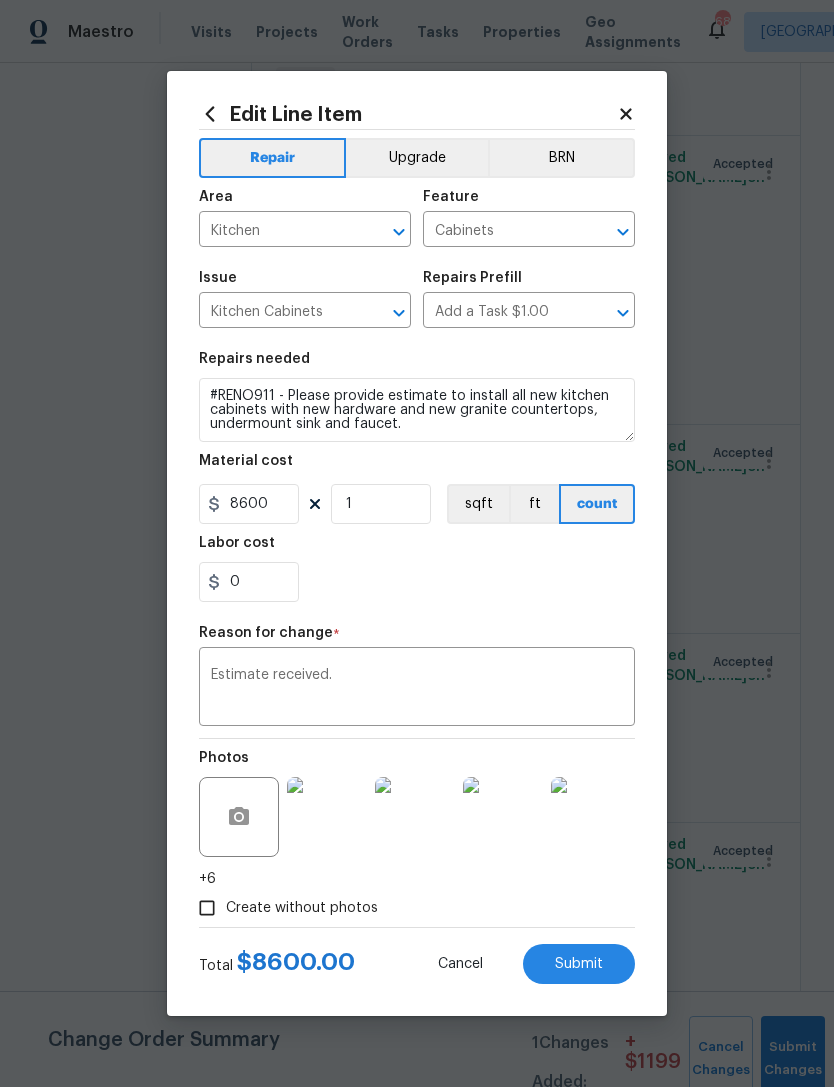 click on "Submit" at bounding box center (579, 964) 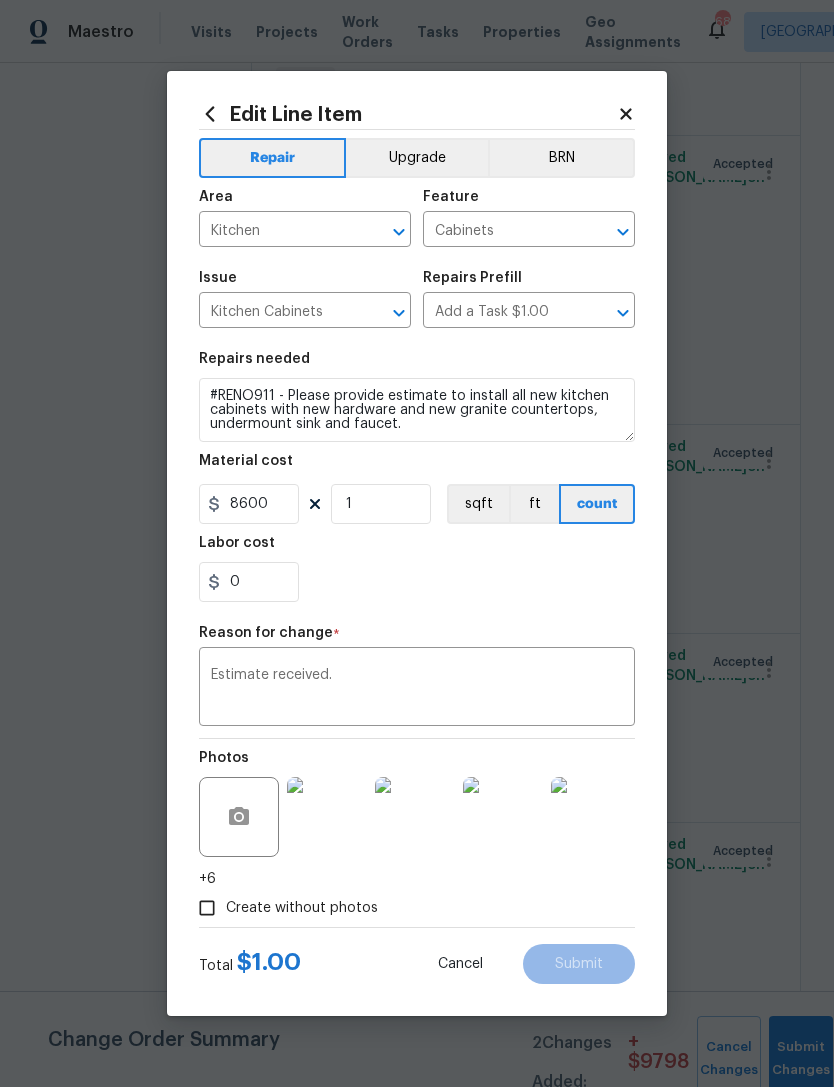 type on "1" 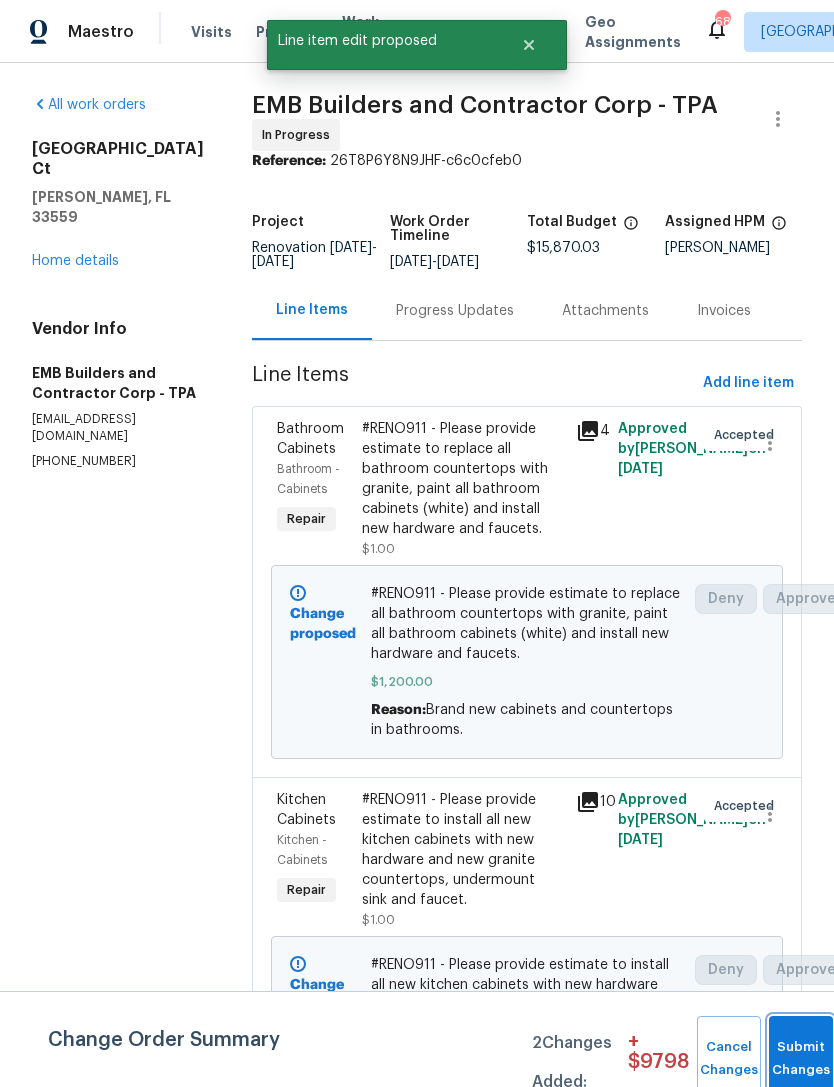 click on "Submit Changes" at bounding box center [801, 1059] 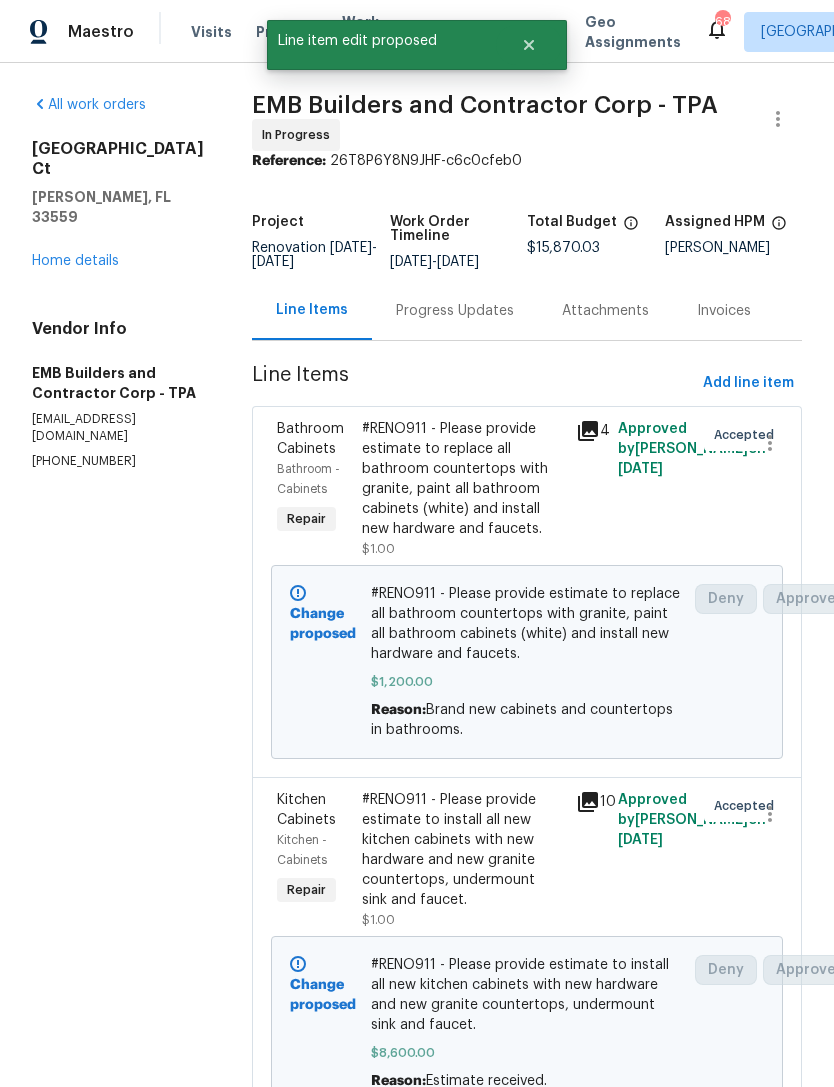 click on "Home details" at bounding box center [75, 261] 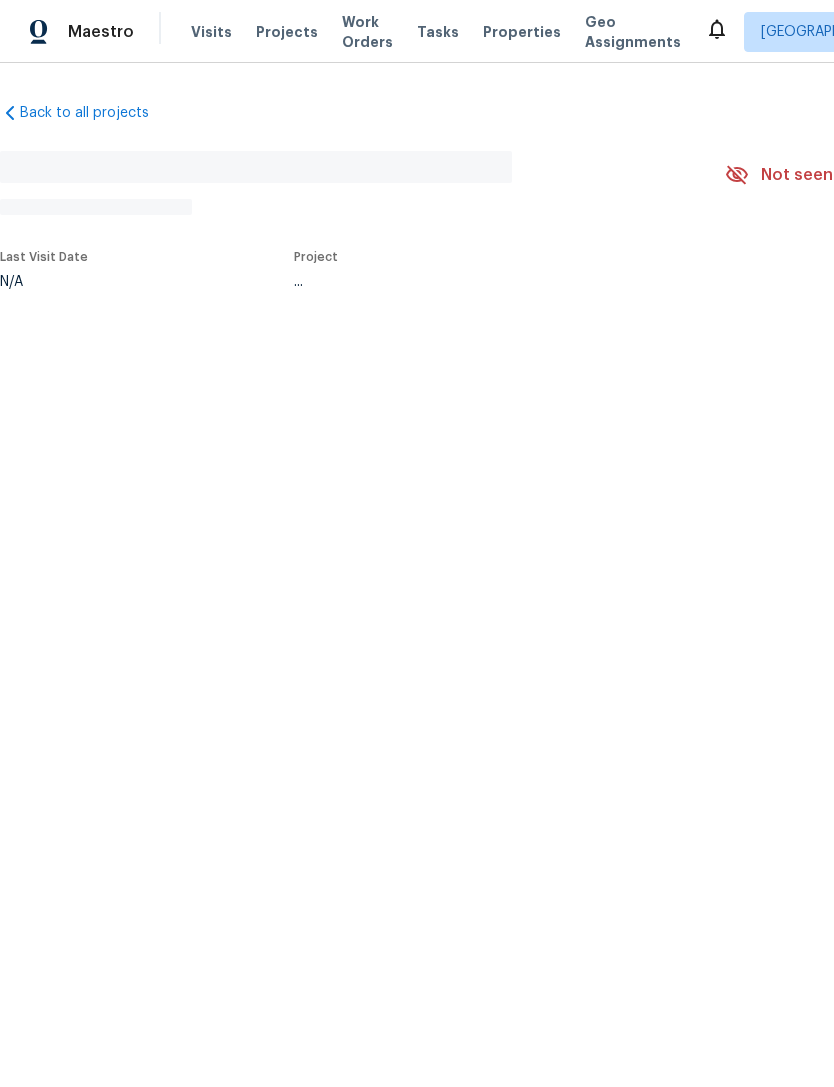 scroll, scrollTop: 0, scrollLeft: 0, axis: both 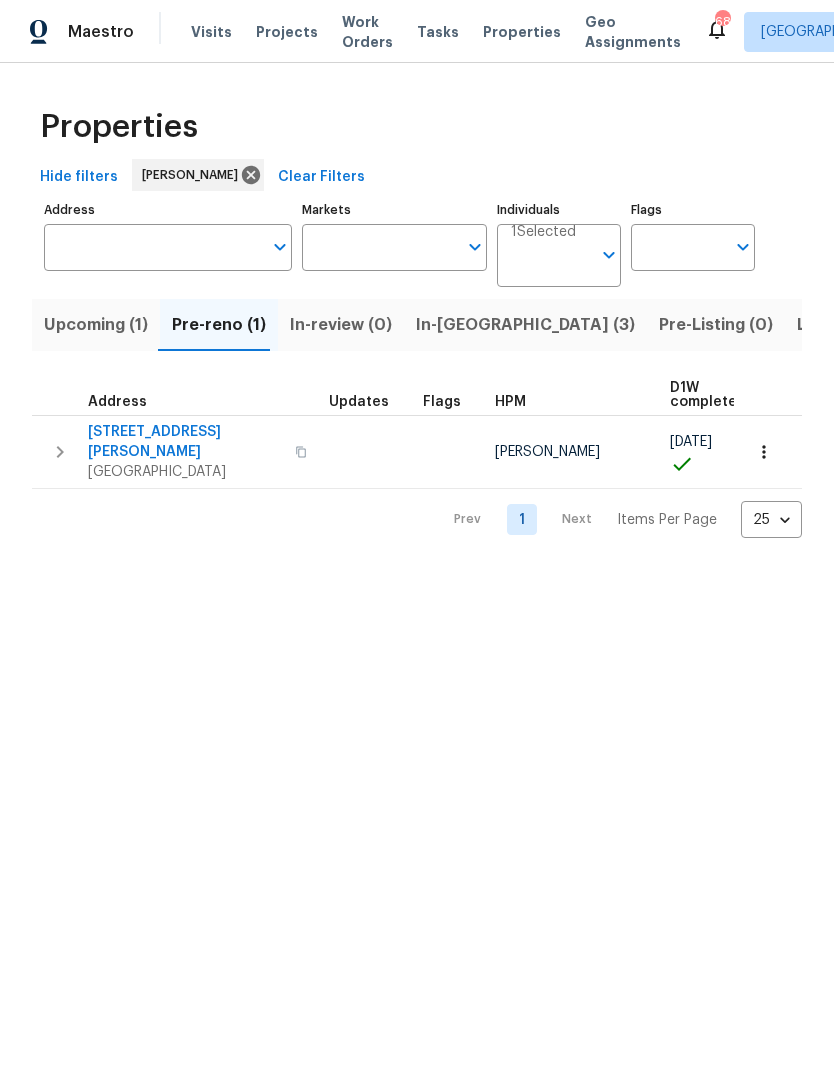 click on "In-reno (3)" at bounding box center [525, 325] 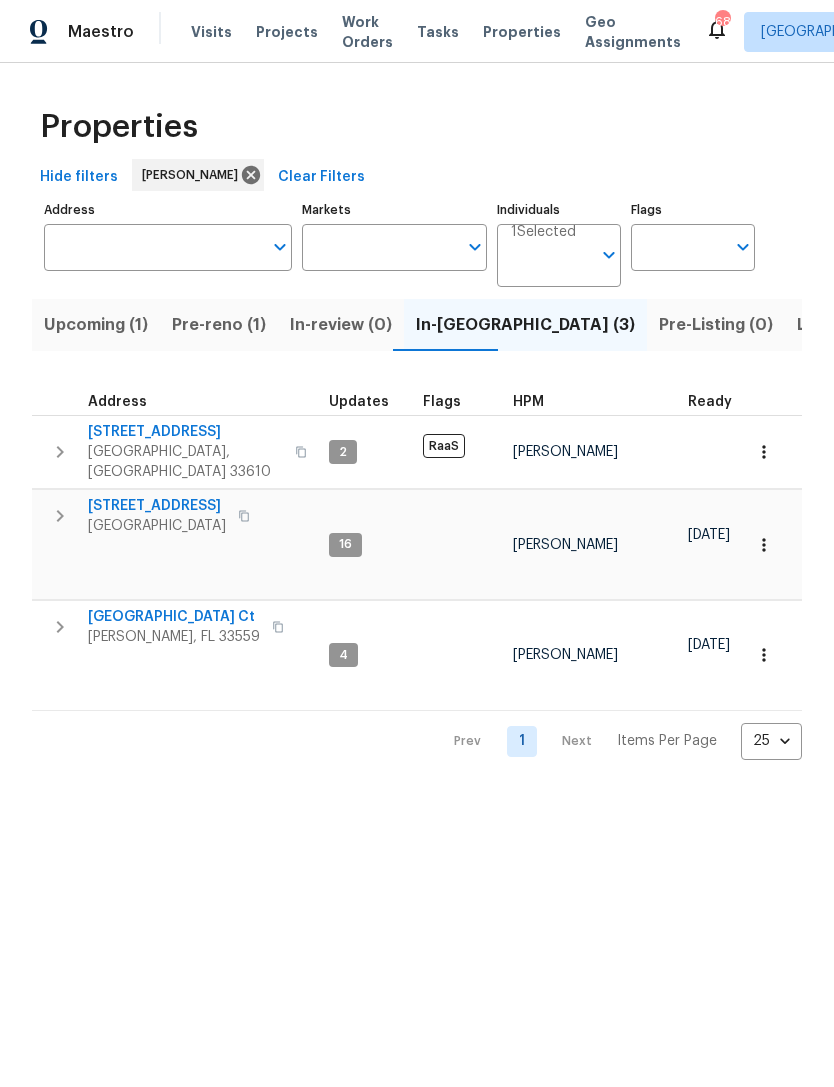 scroll, scrollTop: 16, scrollLeft: 0, axis: vertical 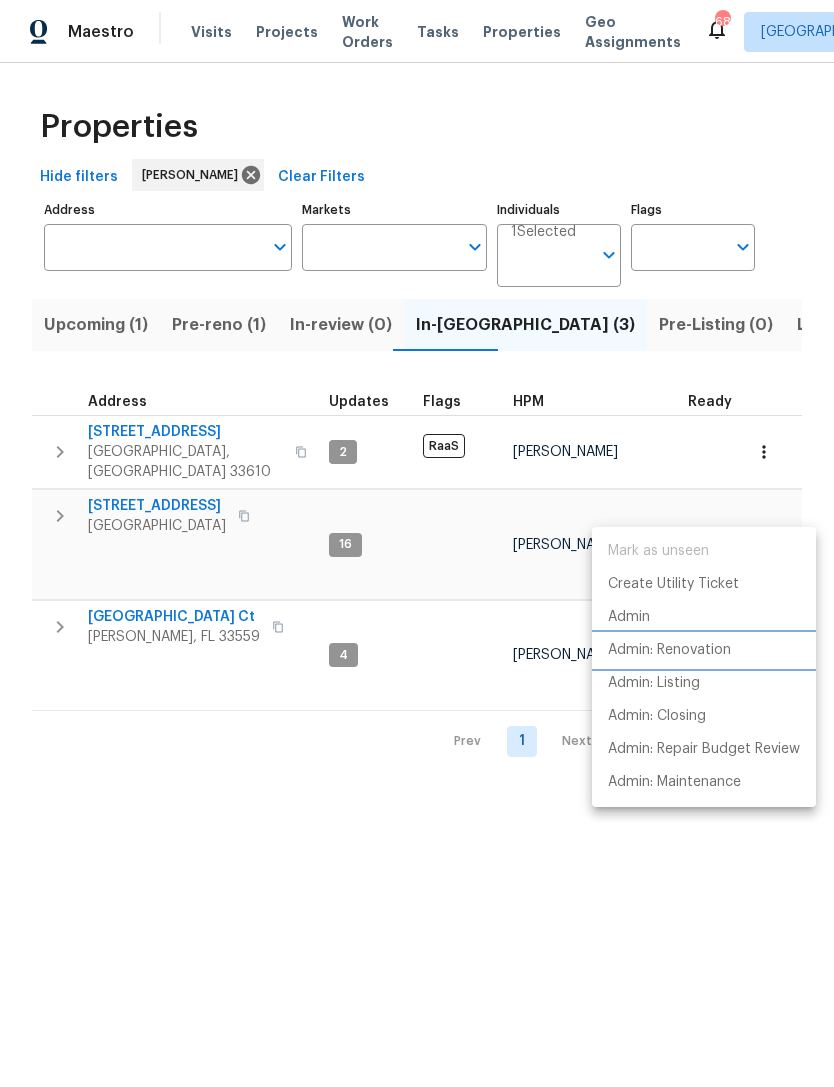 click on "Admin: Renovation" at bounding box center [669, 650] 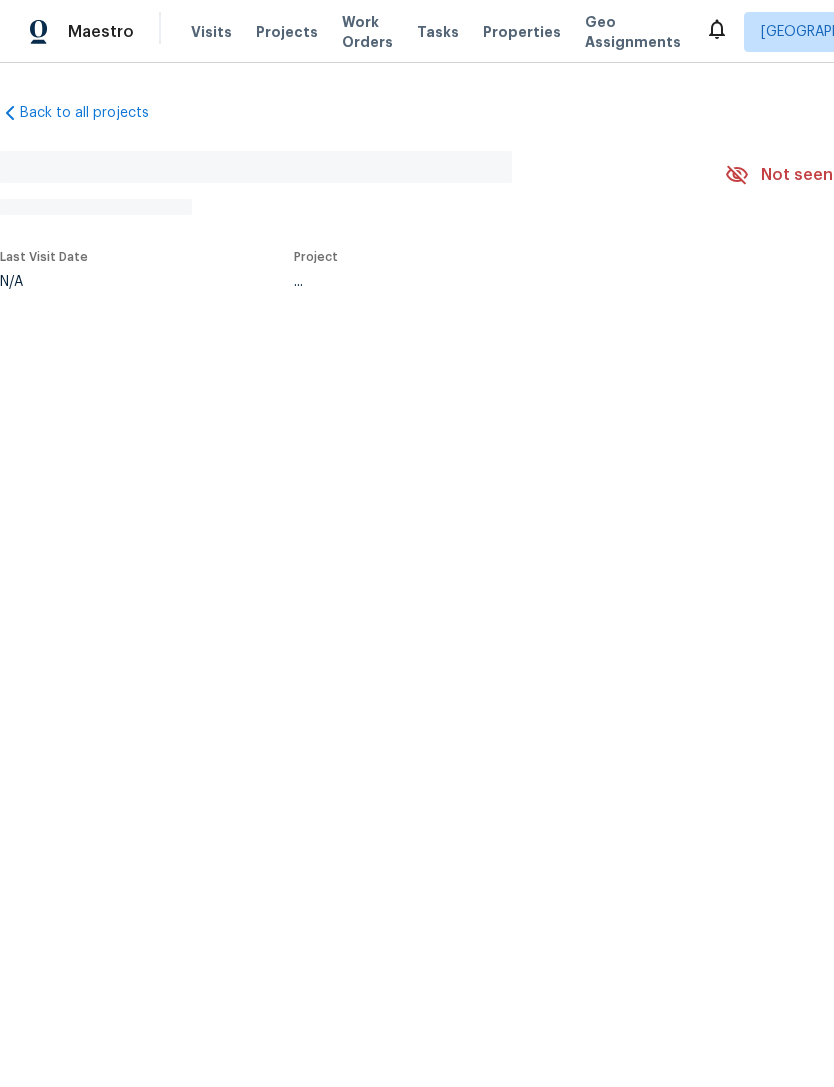 scroll, scrollTop: 0, scrollLeft: 0, axis: both 